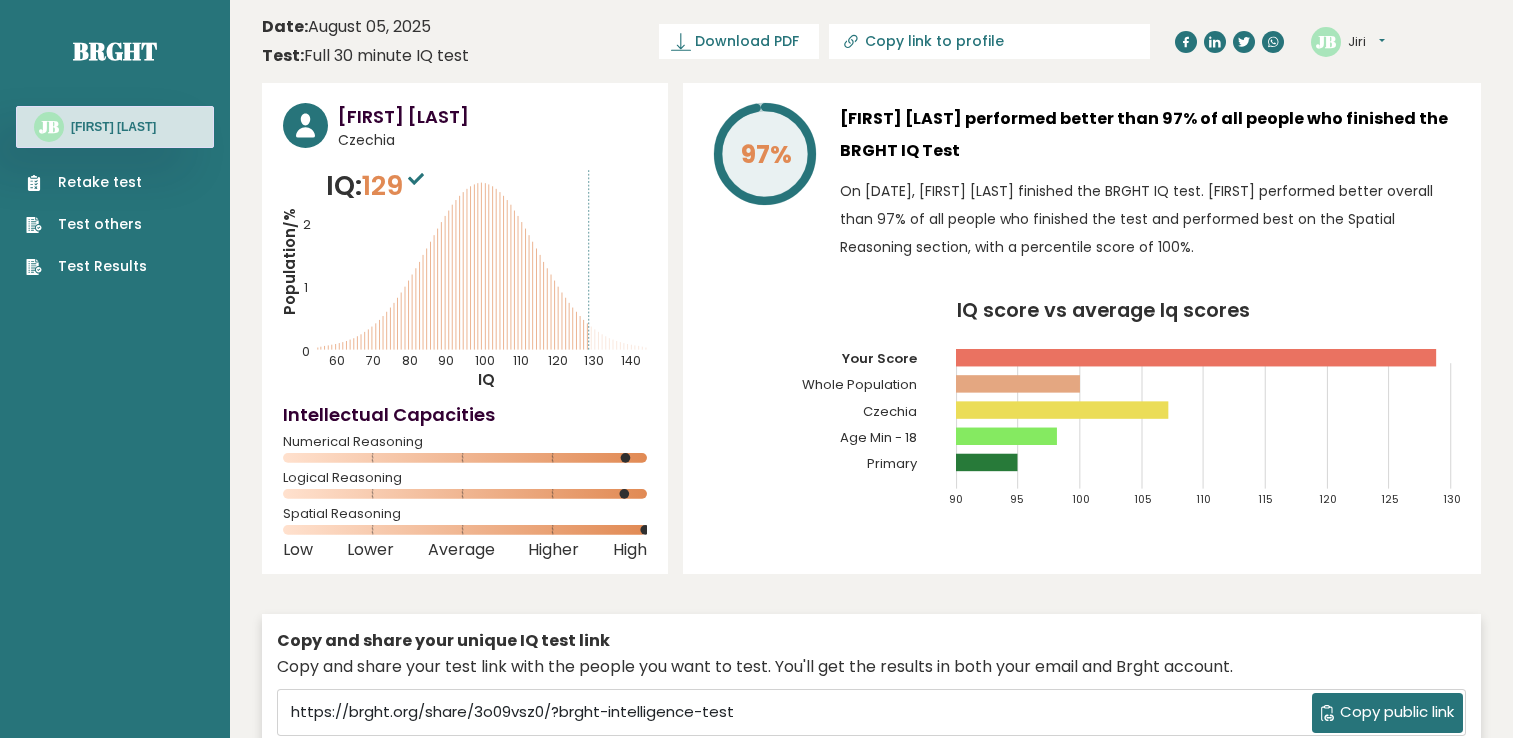 scroll, scrollTop: 0, scrollLeft: 0, axis: both 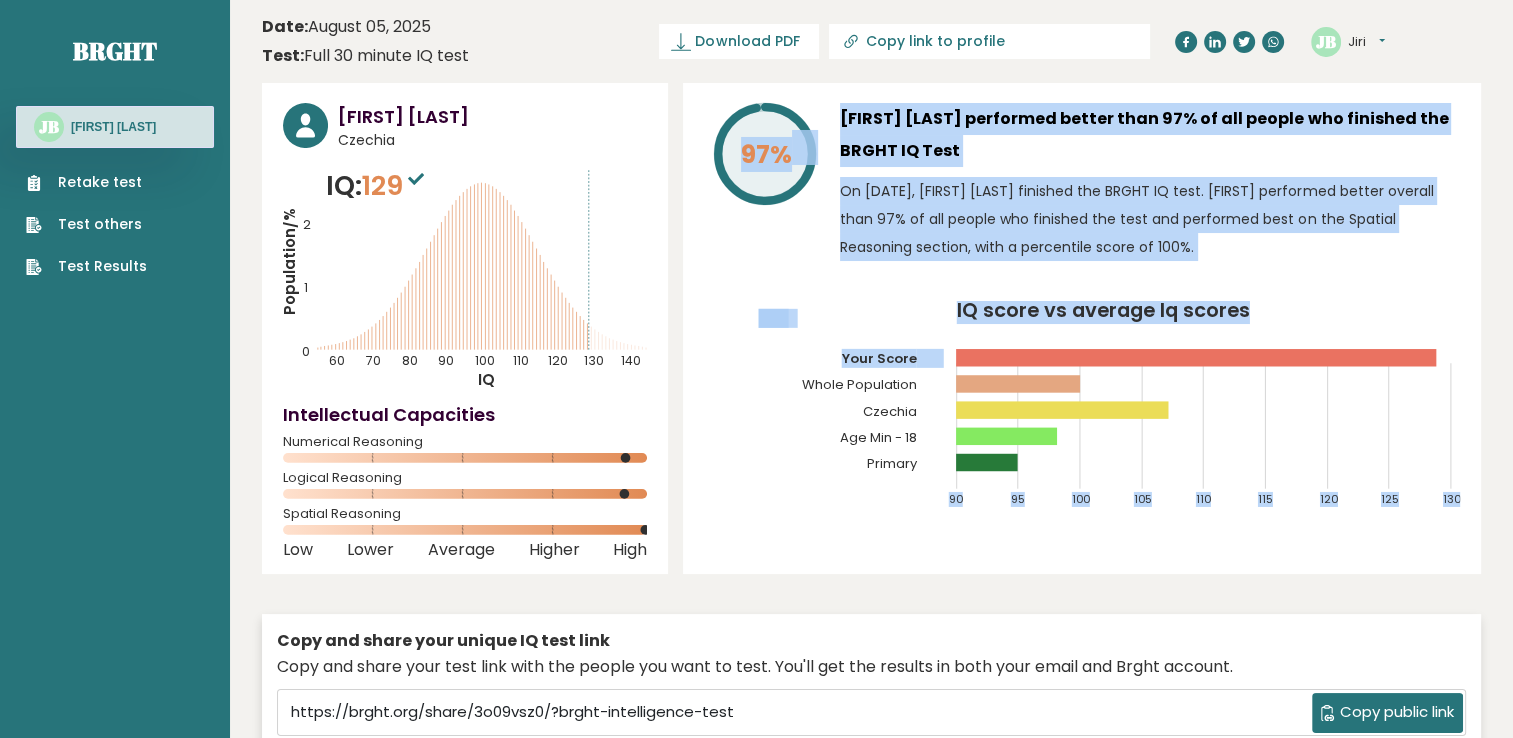 drag, startPoint x: 728, startPoint y: 209, endPoint x: 795, endPoint y: 299, distance: 112.200714 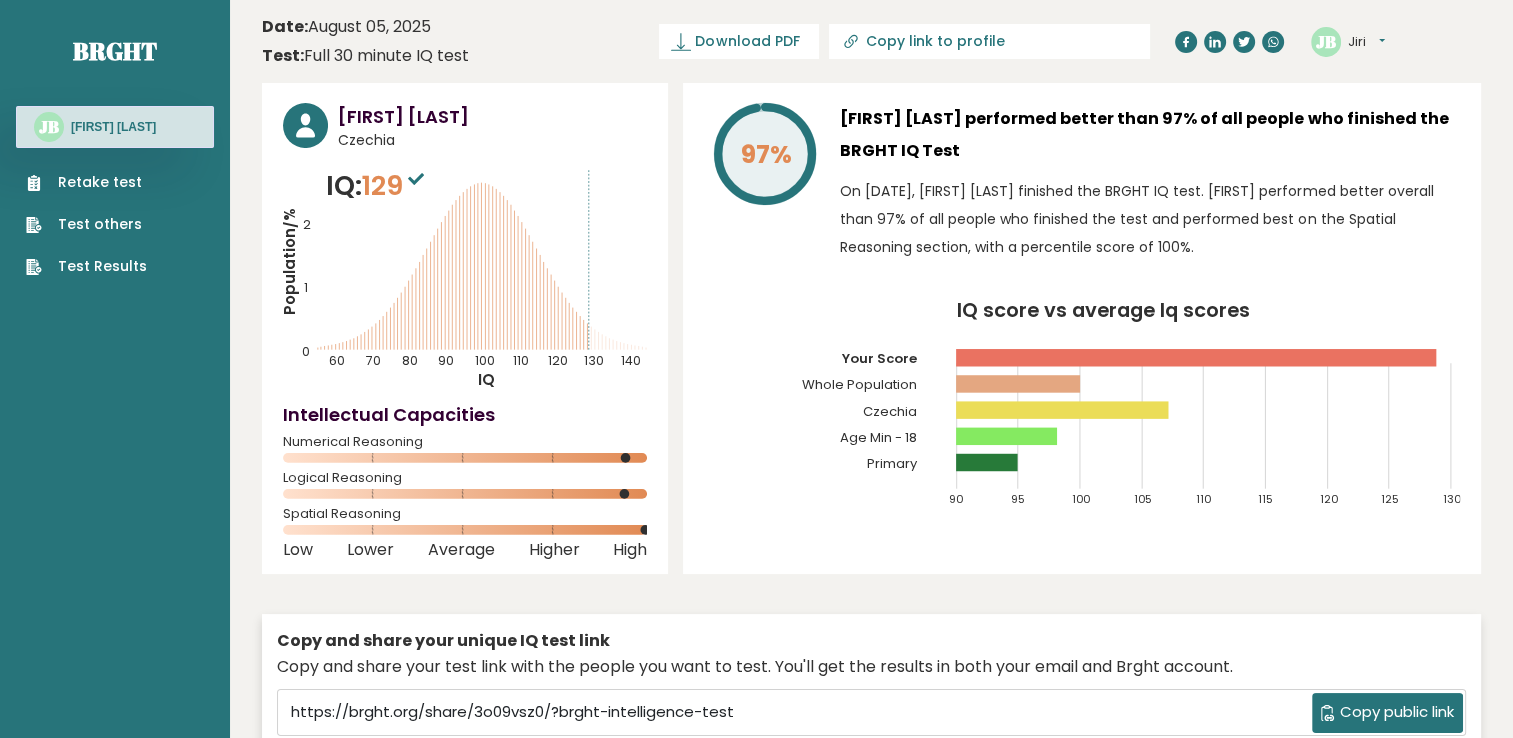 drag, startPoint x: 795, startPoint y: 299, endPoint x: 794, endPoint y: 356, distance: 57.00877 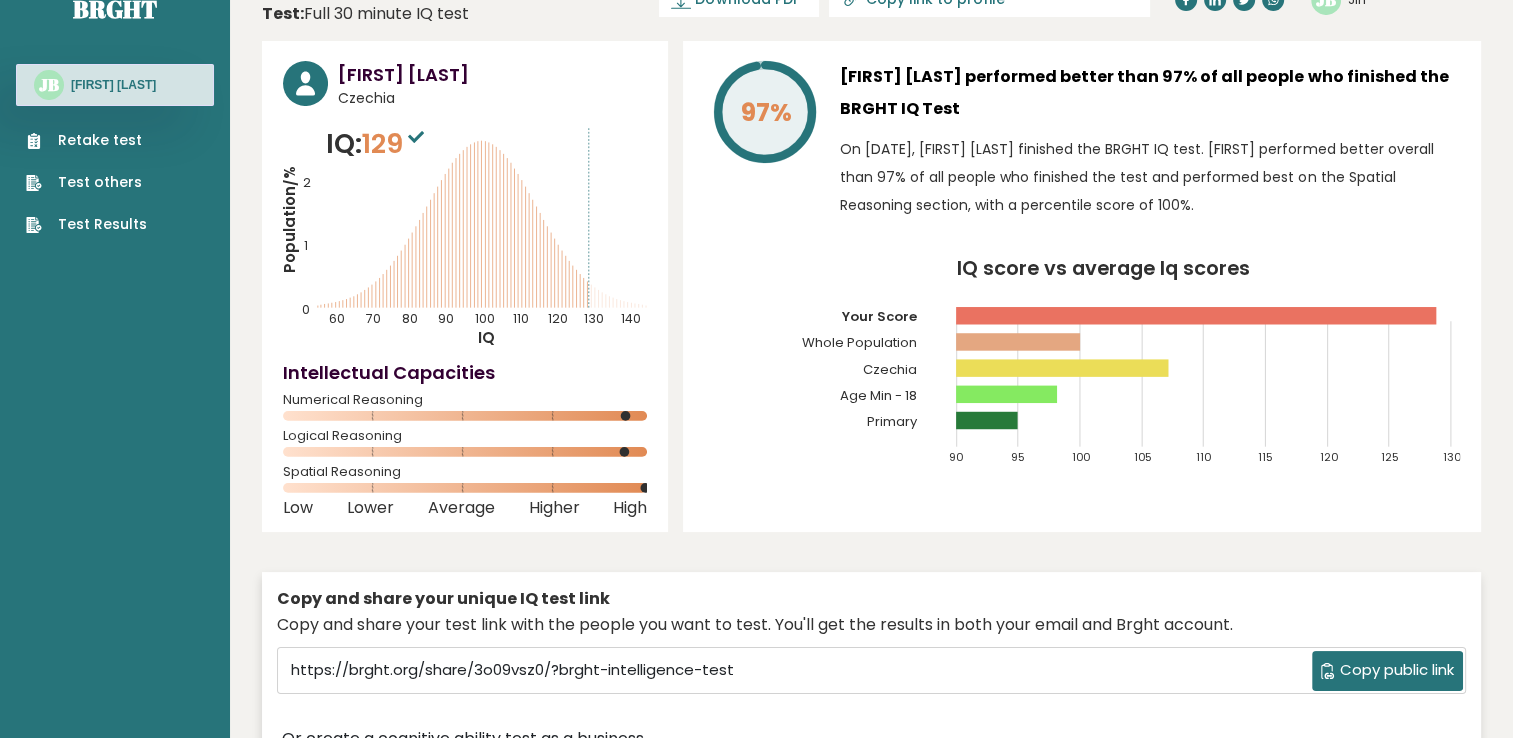 scroll, scrollTop: 96, scrollLeft: 0, axis: vertical 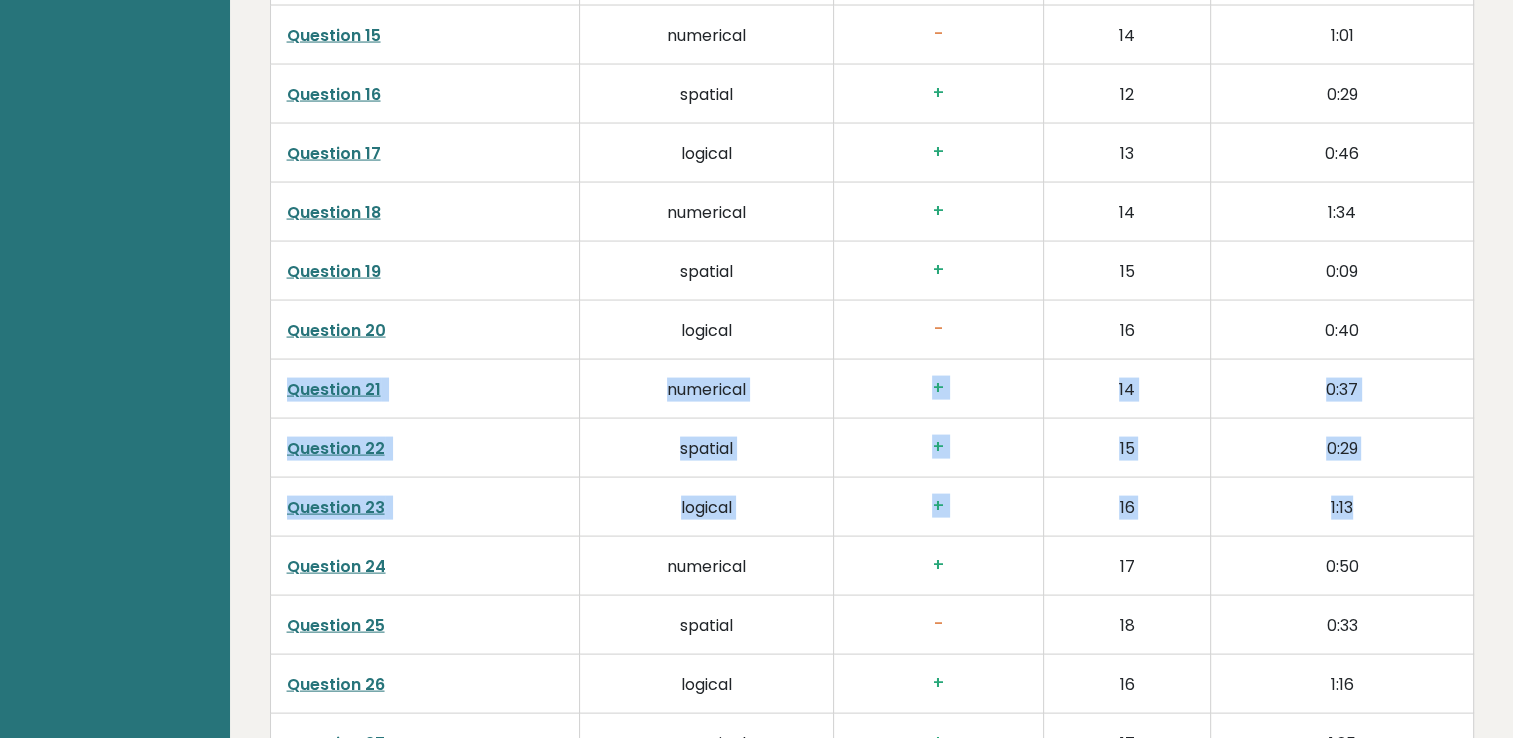 drag, startPoint x: 1404, startPoint y: 487, endPoint x: 1403, endPoint y: 300, distance: 187.00267 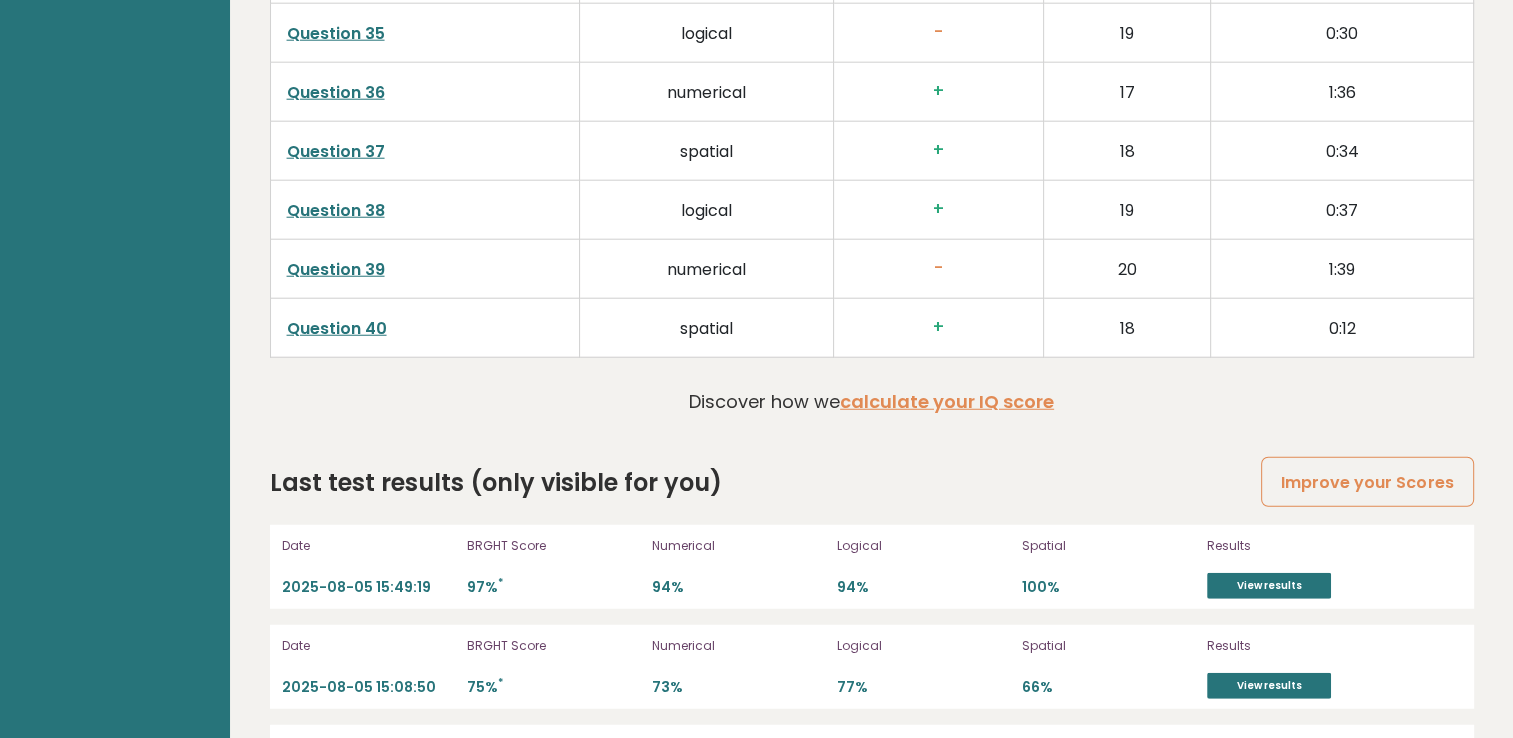 scroll, scrollTop: 0, scrollLeft: 0, axis: both 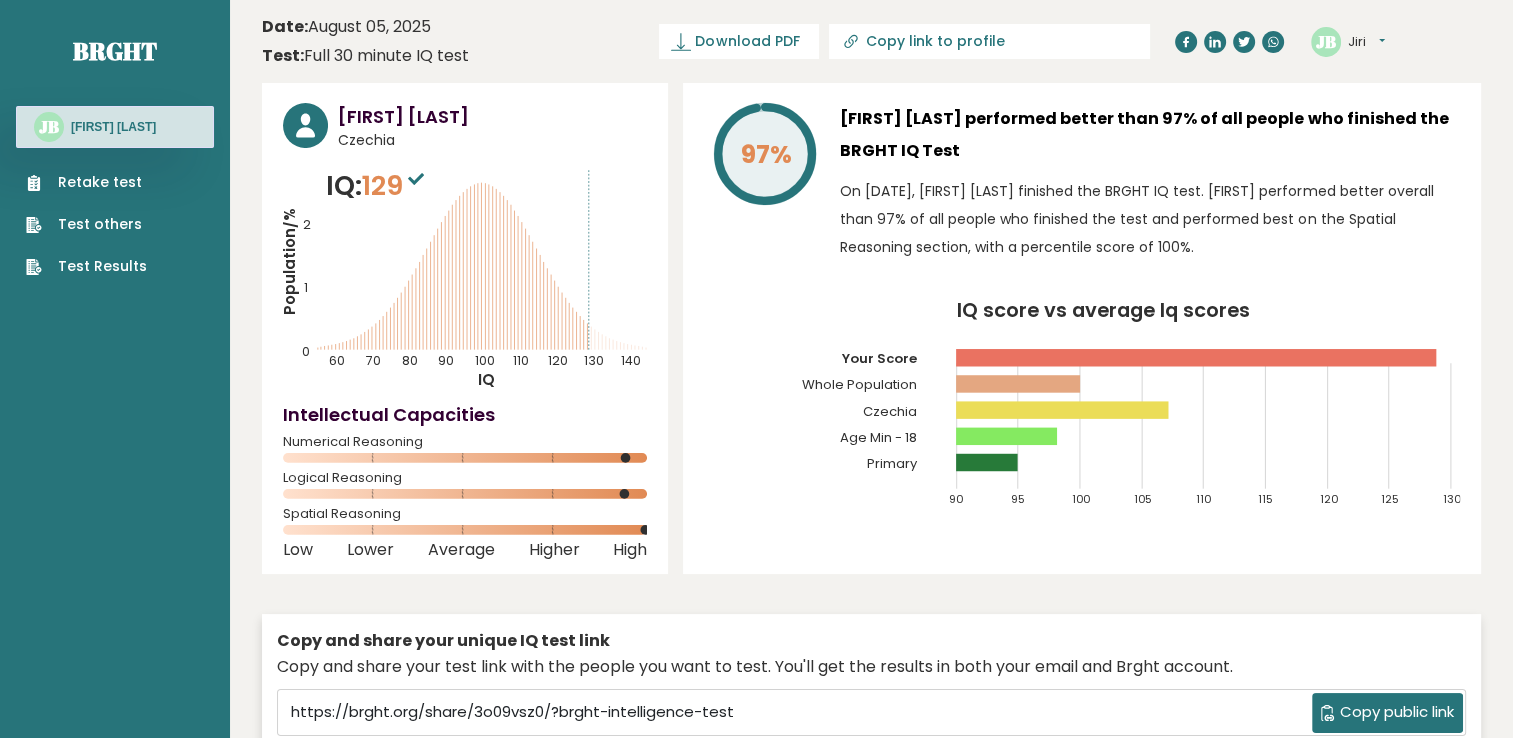 click on "Retake test" at bounding box center (86, 182) 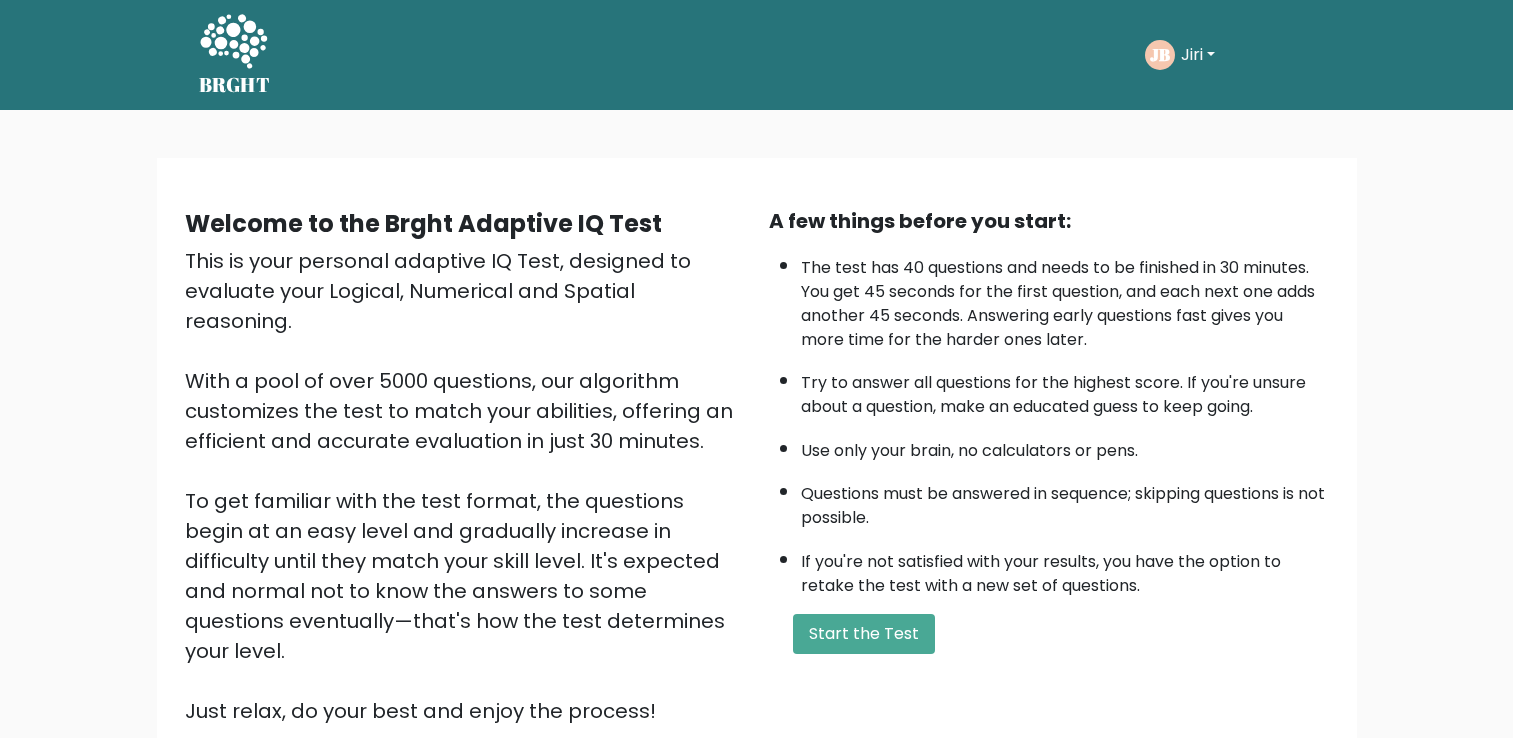 scroll, scrollTop: 0, scrollLeft: 0, axis: both 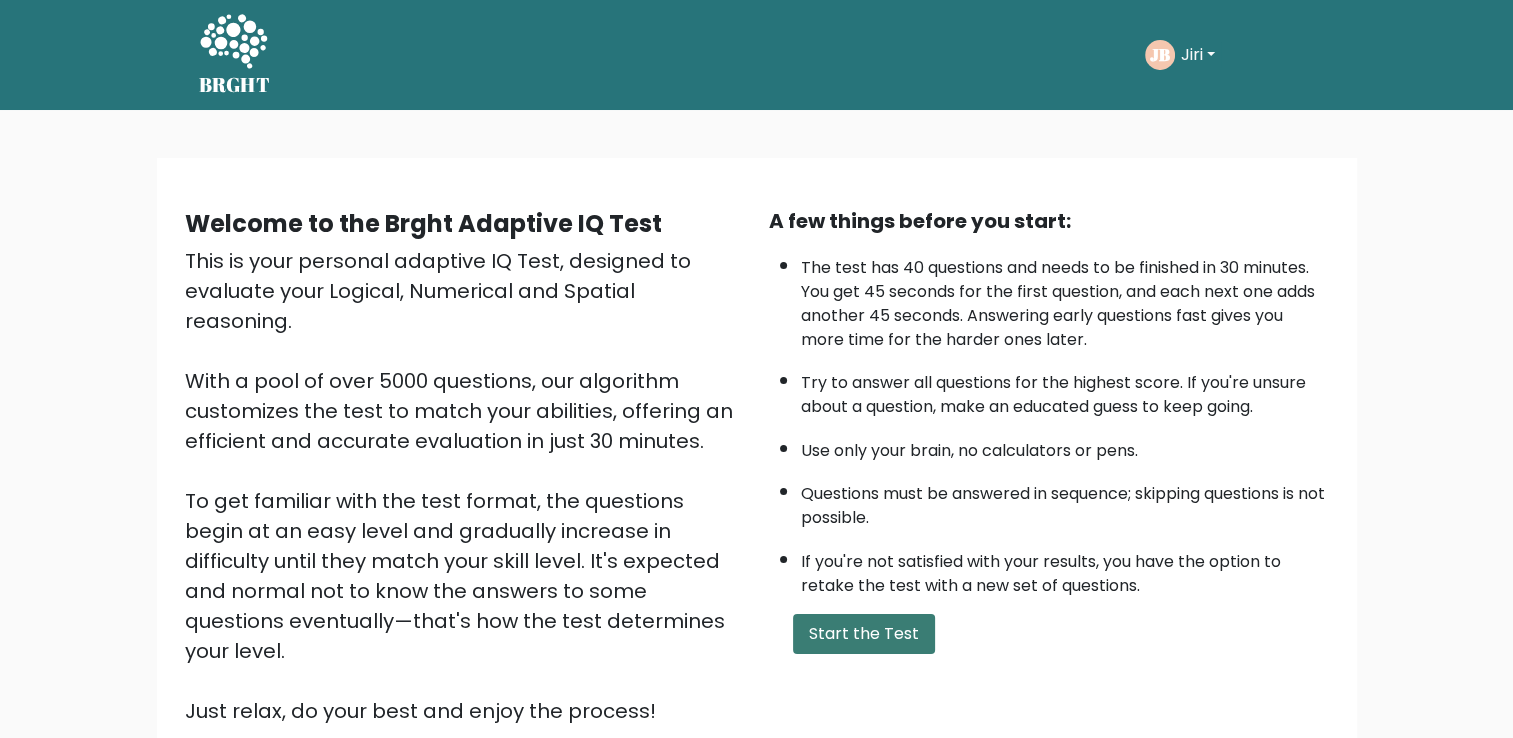 click on "Start the Test" at bounding box center [864, 634] 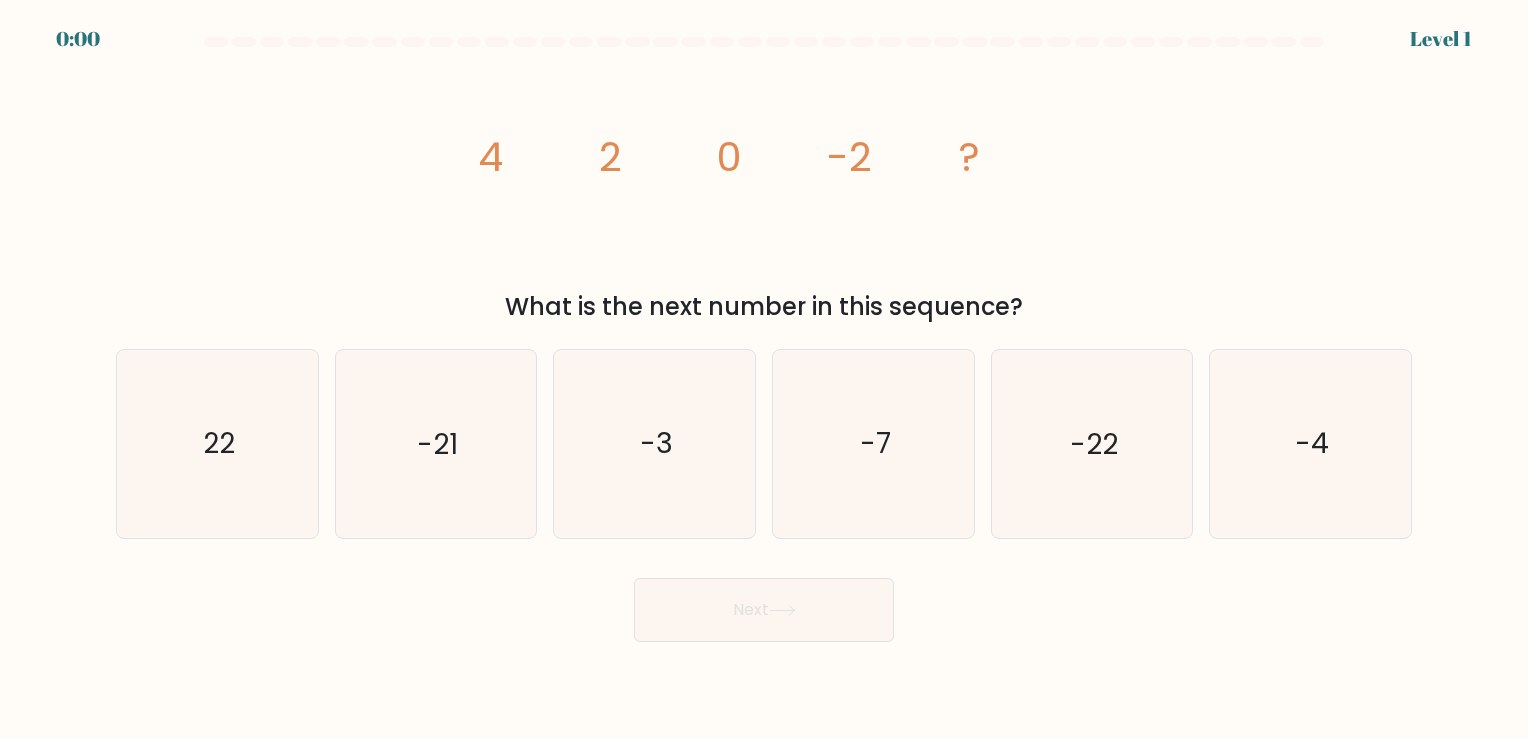scroll, scrollTop: 0, scrollLeft: 0, axis: both 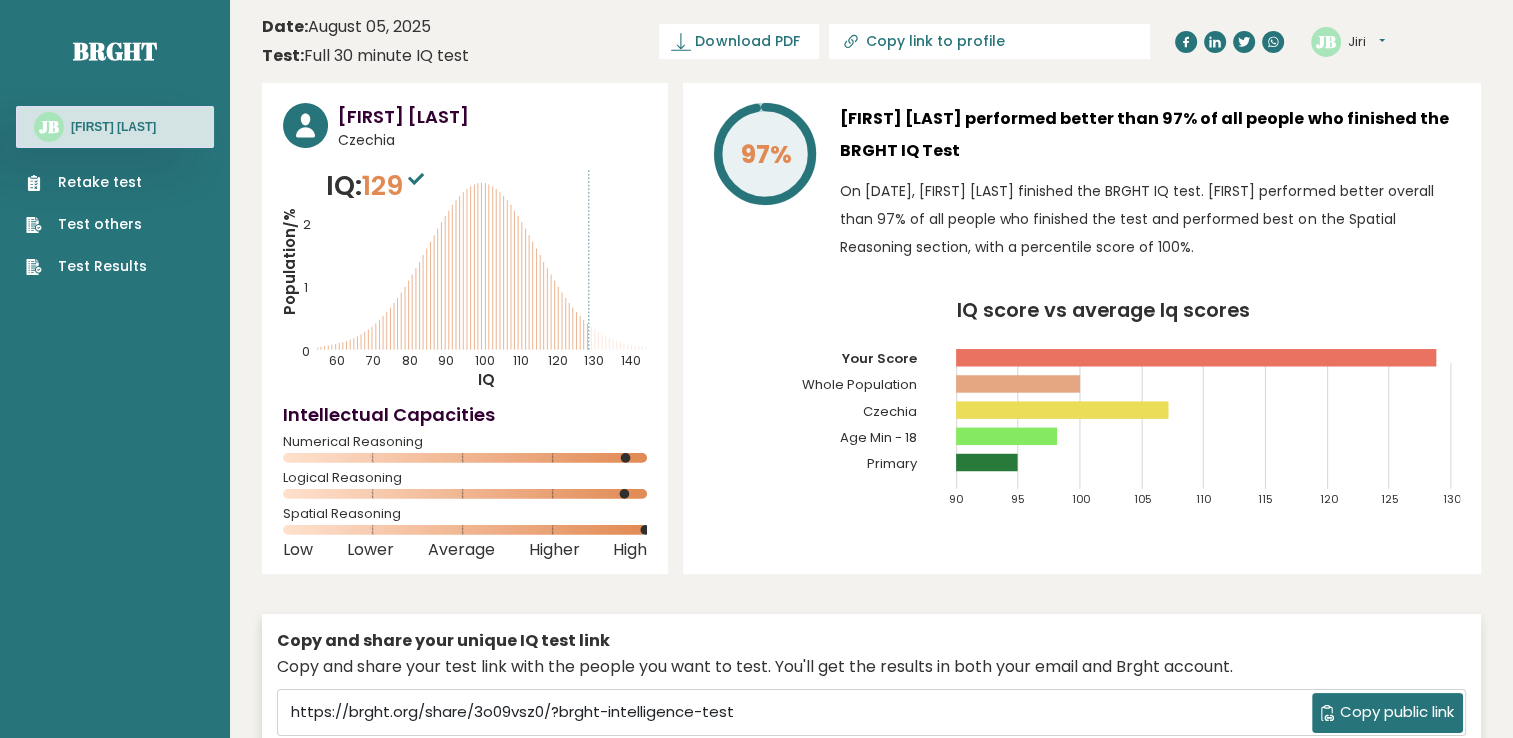 click on "Retake test
Test others
Test Results" at bounding box center (115, 212) 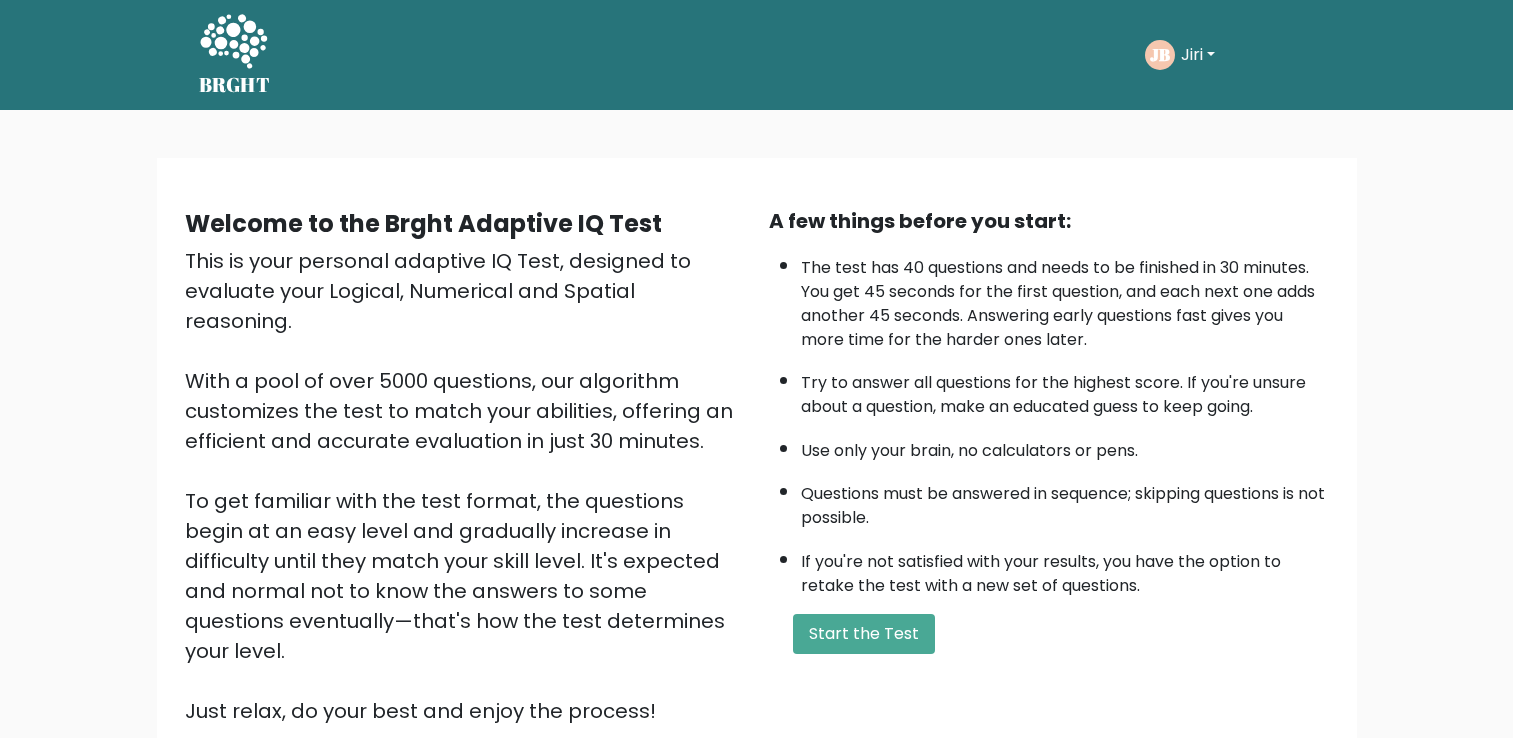 scroll, scrollTop: 0, scrollLeft: 0, axis: both 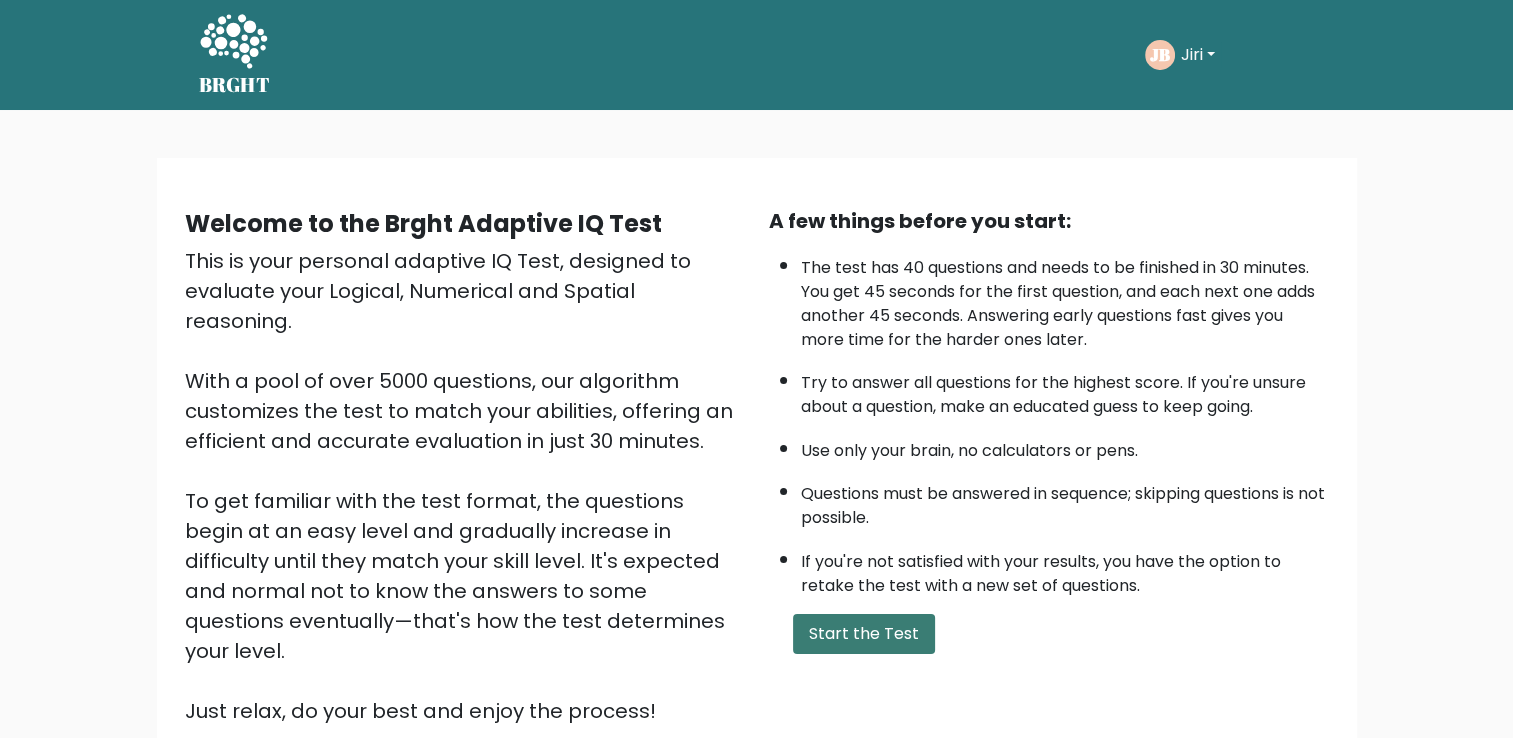 click on "Start the Test" at bounding box center (864, 634) 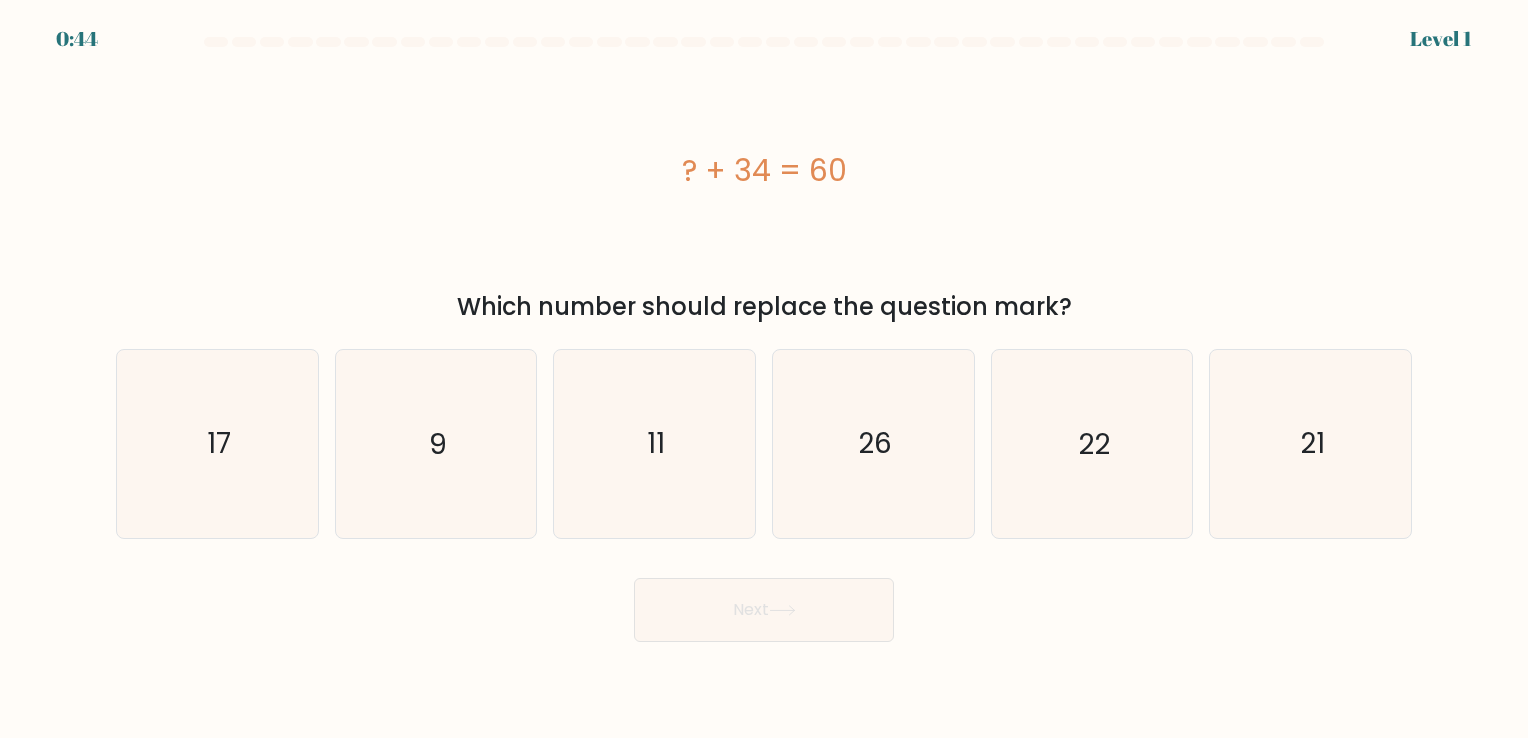 scroll, scrollTop: 0, scrollLeft: 0, axis: both 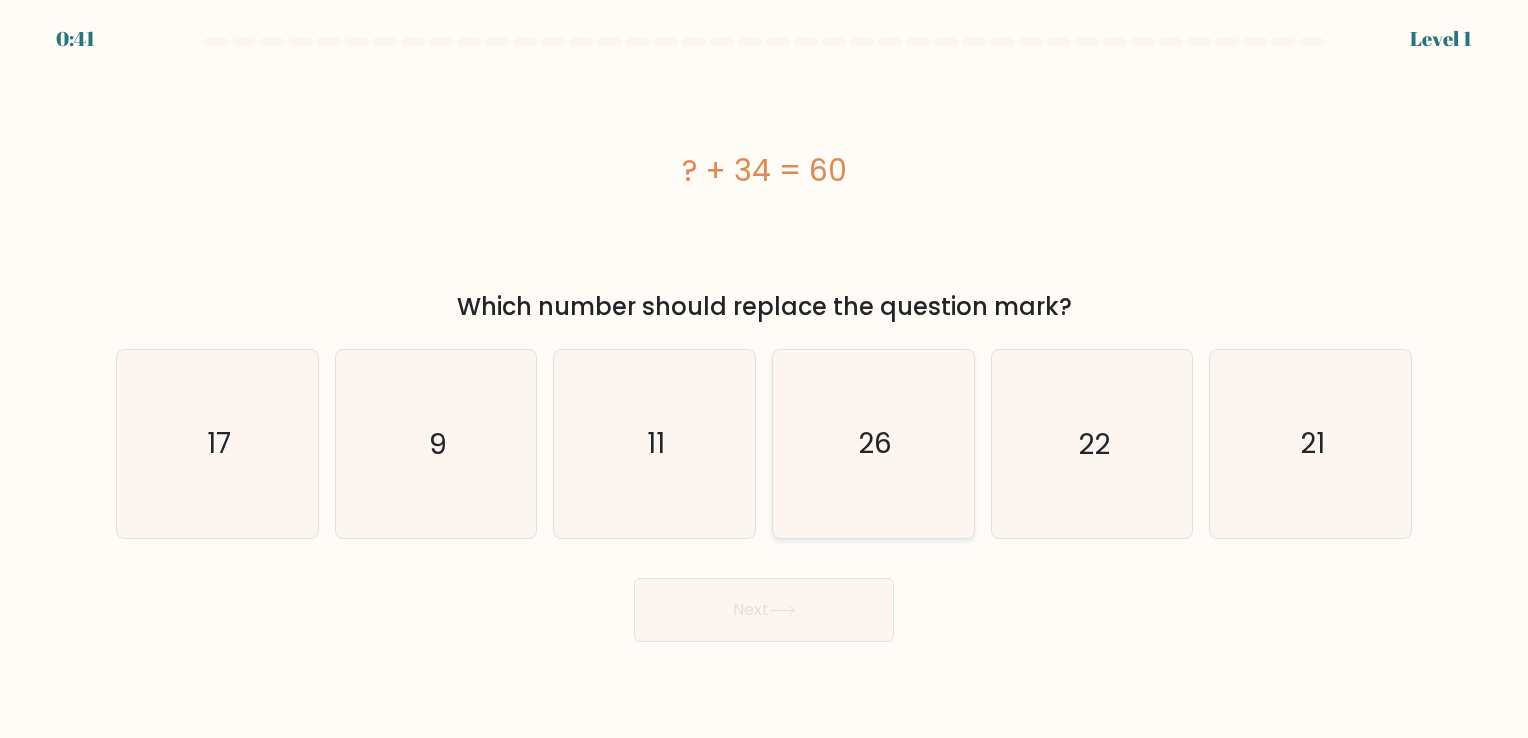 click on "26" 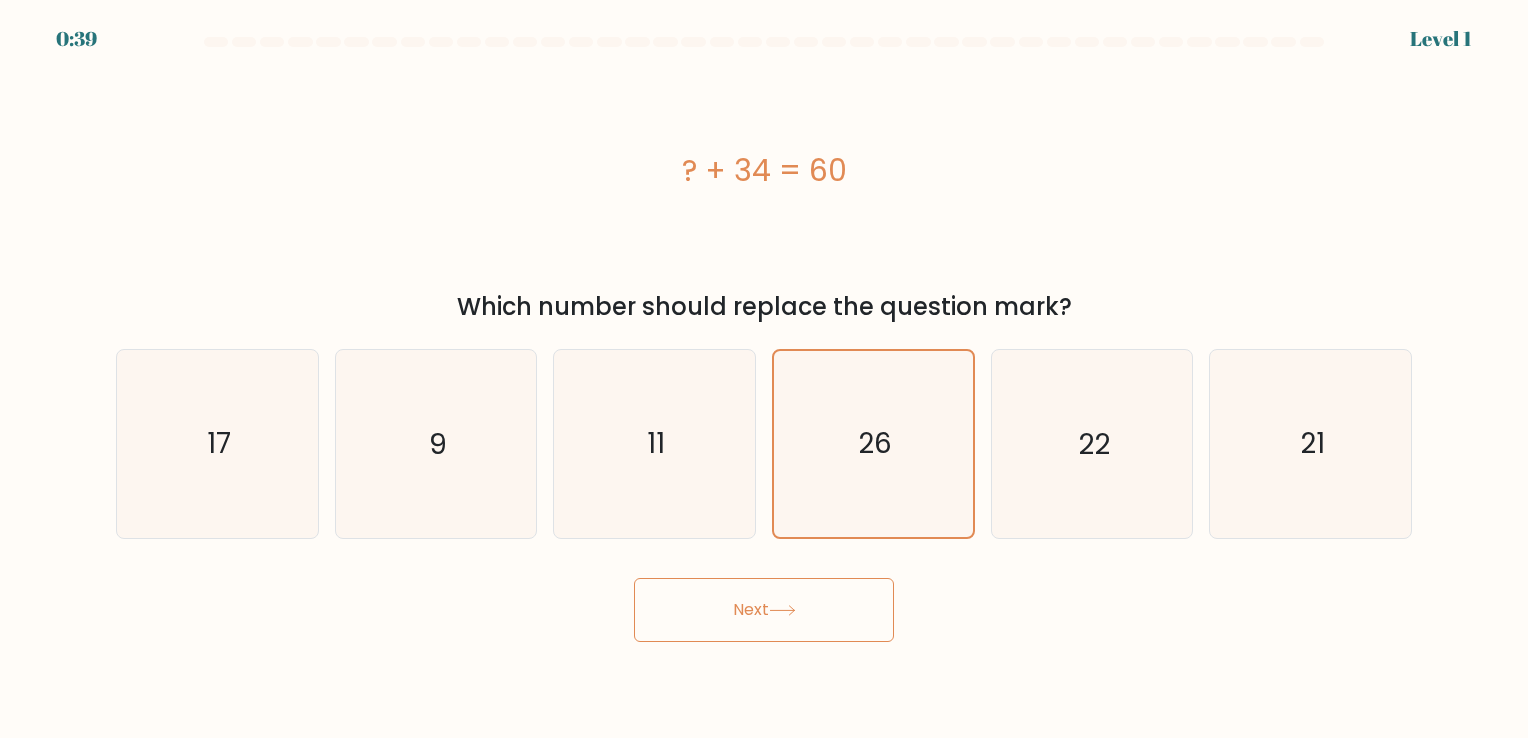 click on "Next" at bounding box center [764, 610] 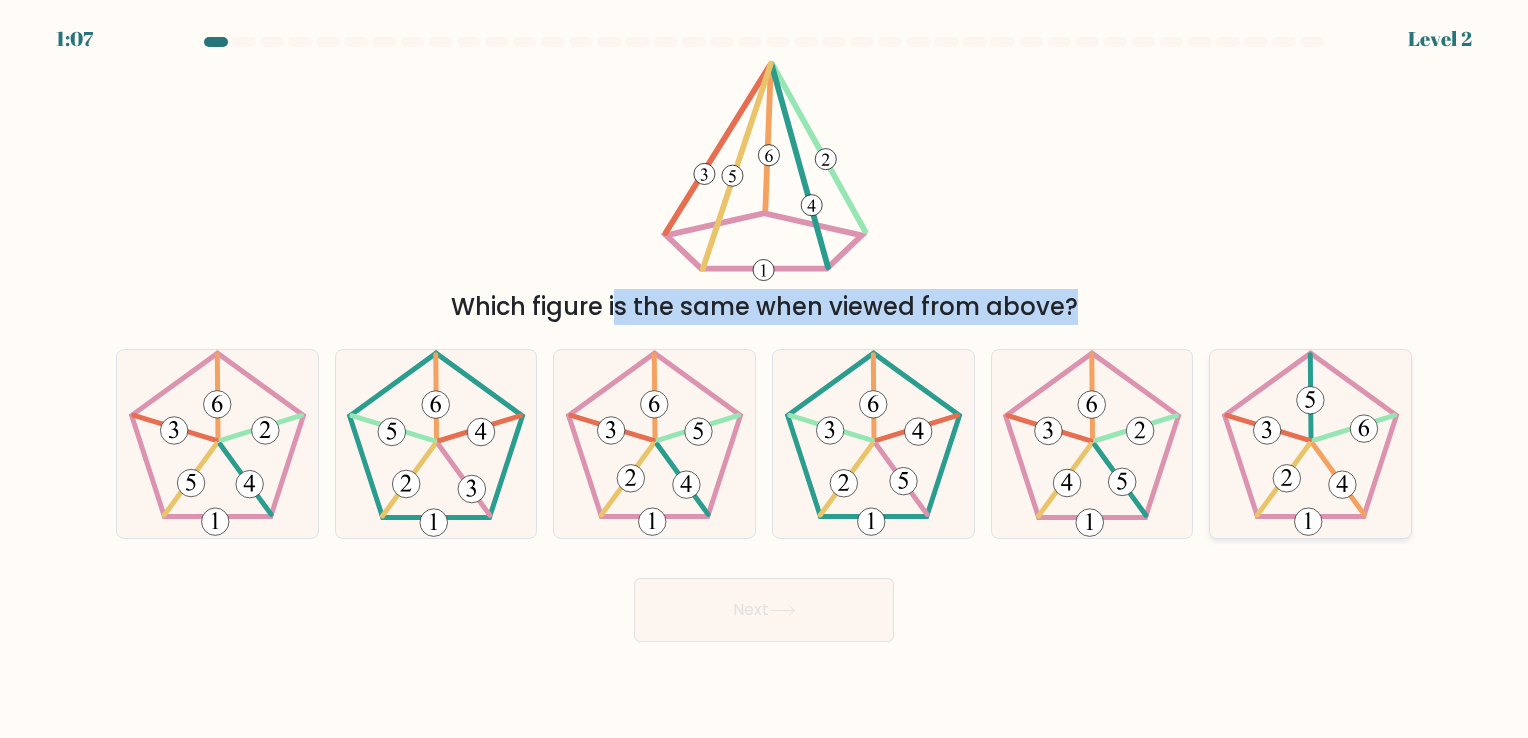 drag, startPoint x: 673, startPoint y: 62, endPoint x: 1326, endPoint y: 440, distance: 754.5151 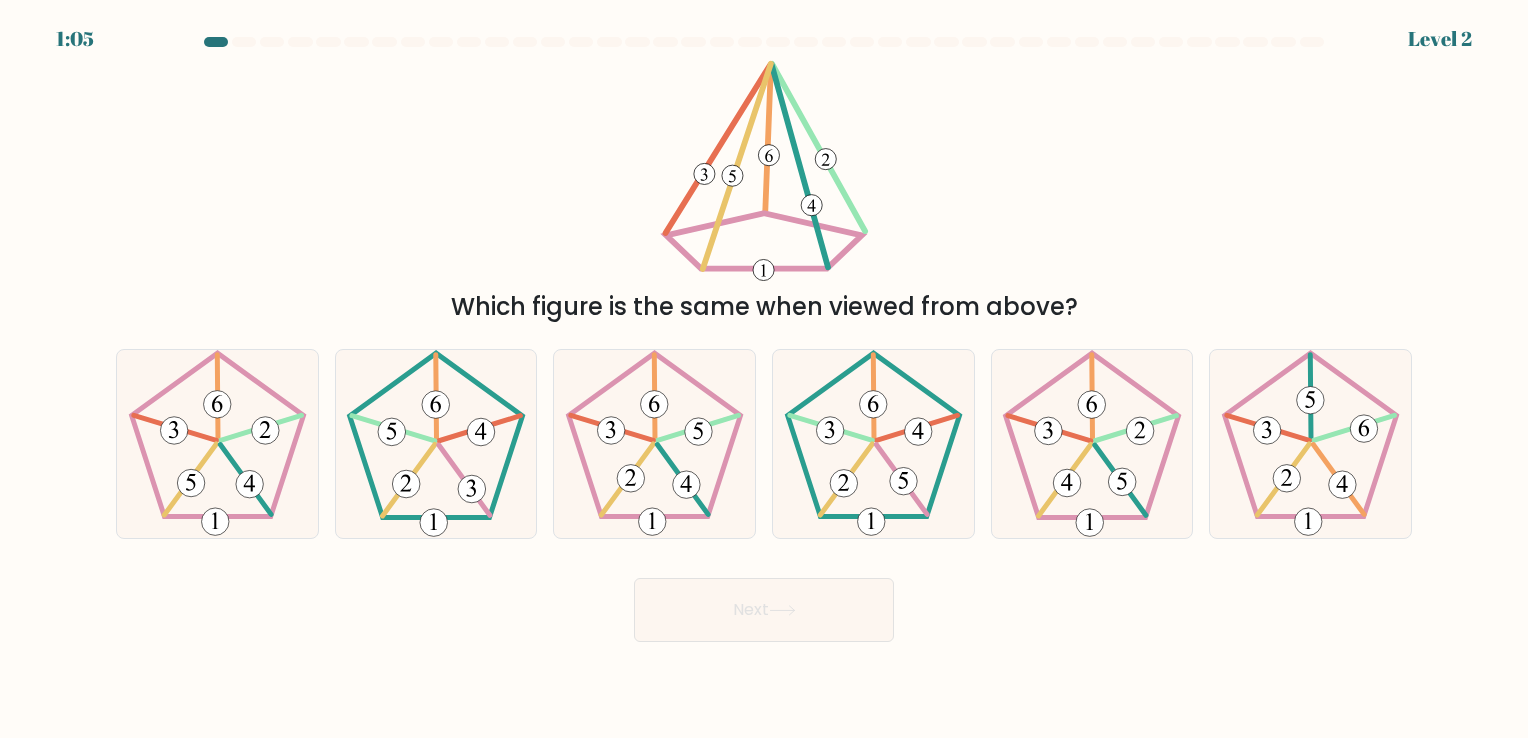 drag, startPoint x: 1326, startPoint y: 440, endPoint x: 1223, endPoint y: 202, distance: 259.33185 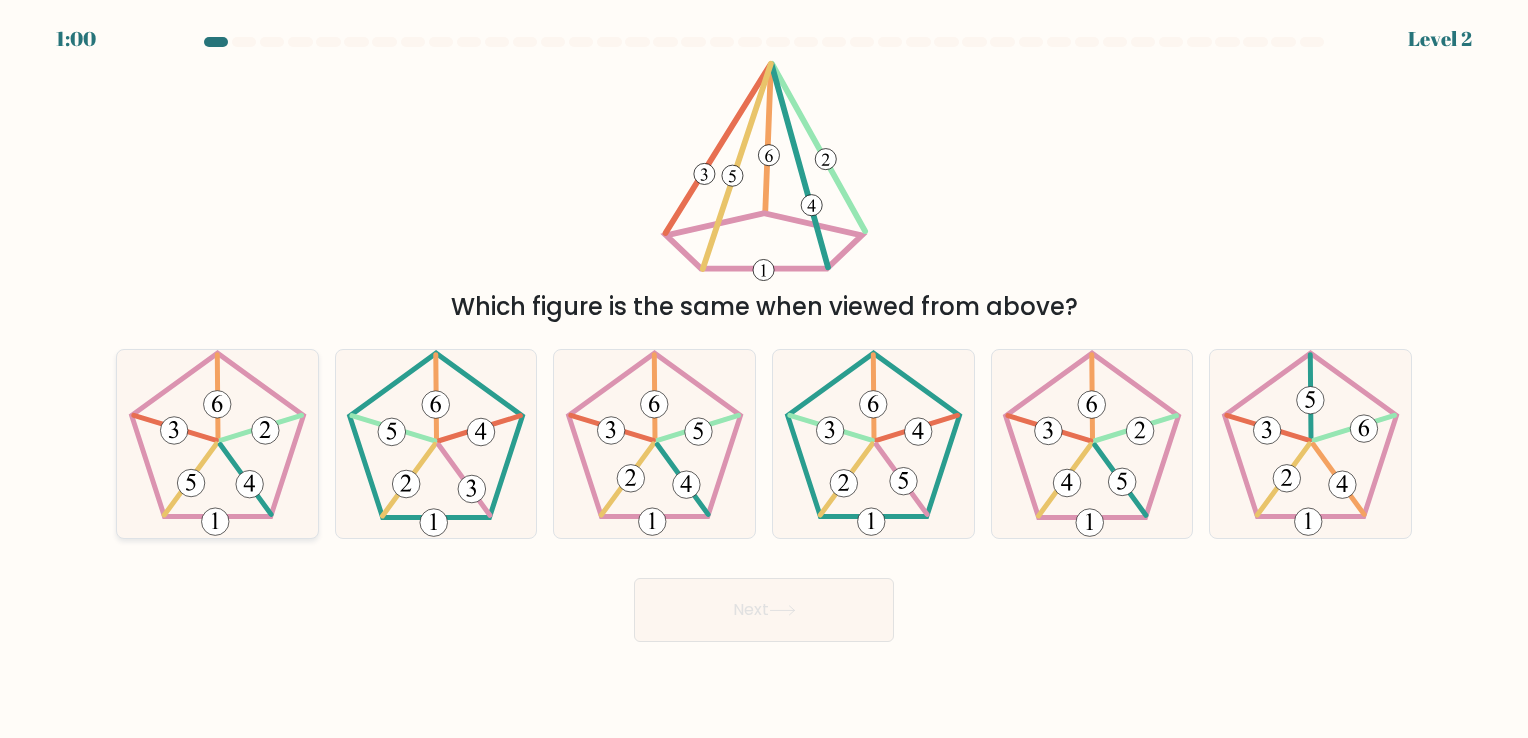 click 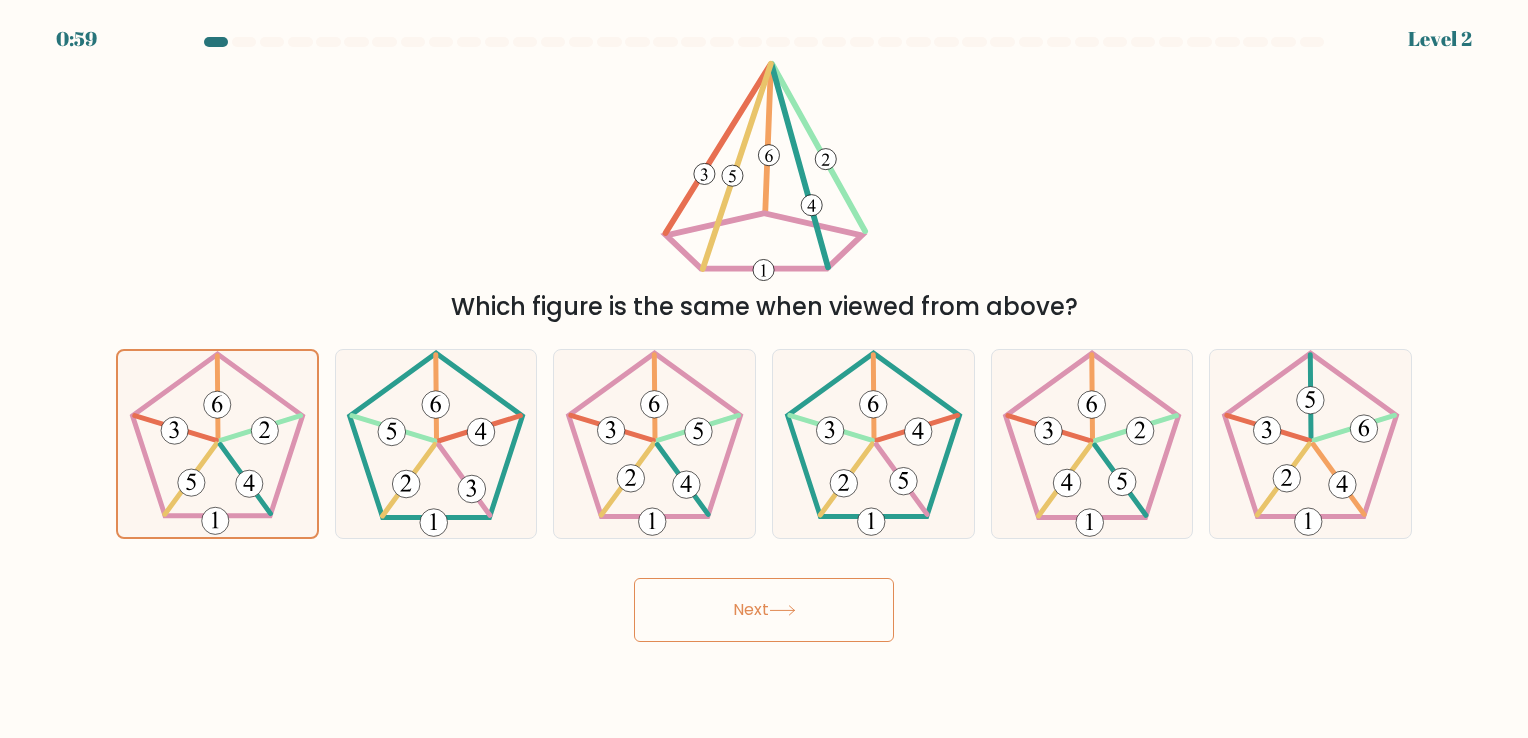 click on "Next" at bounding box center [764, 610] 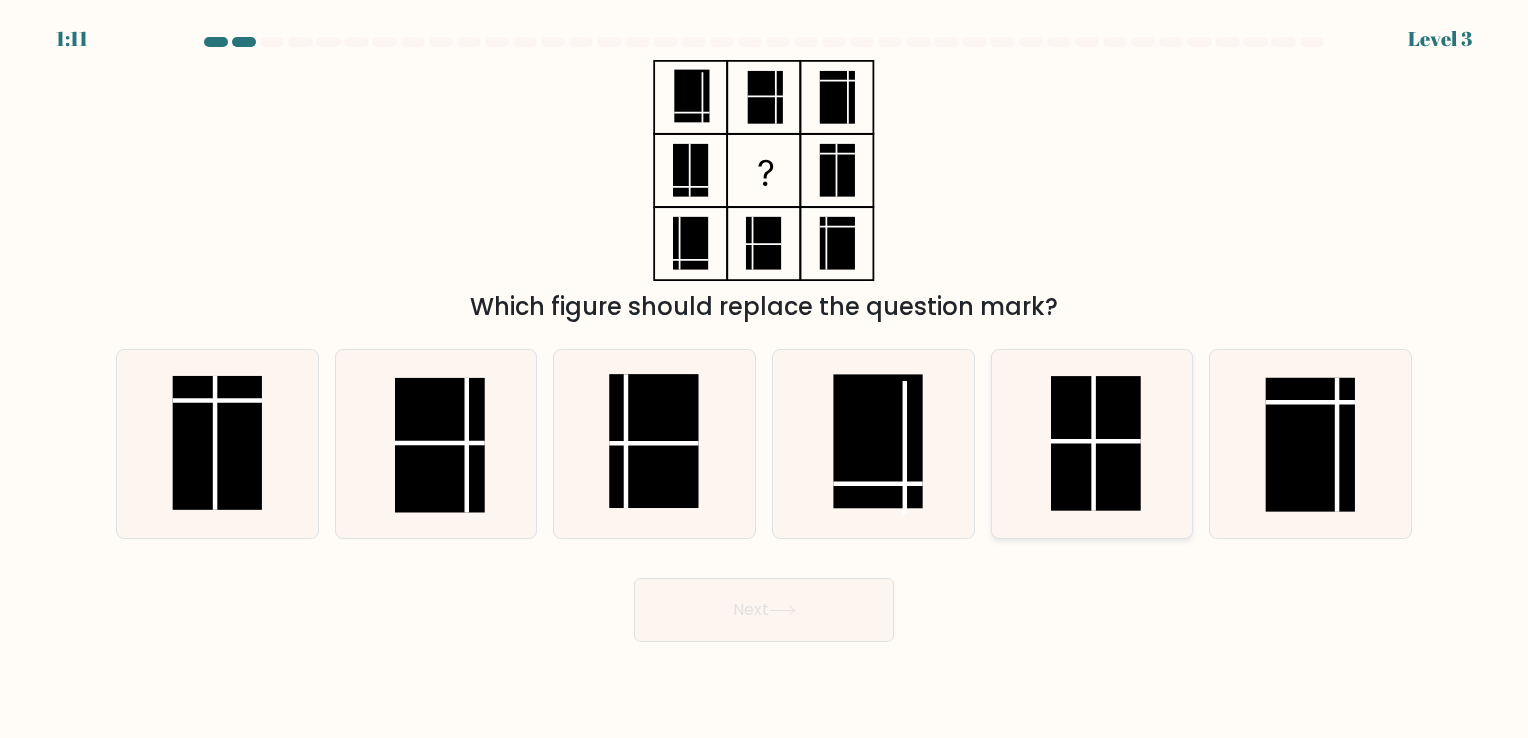 click 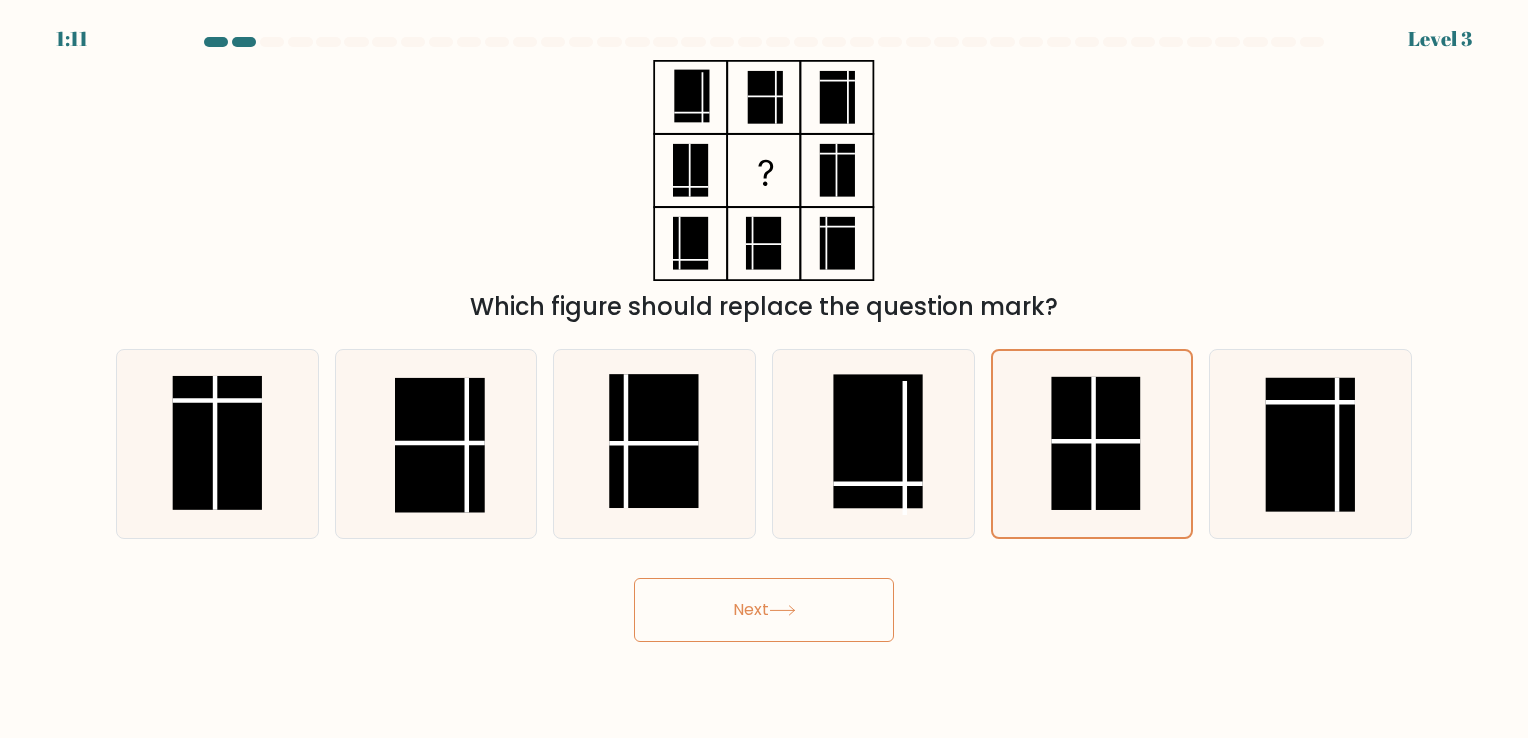 click on "Next" at bounding box center (764, 610) 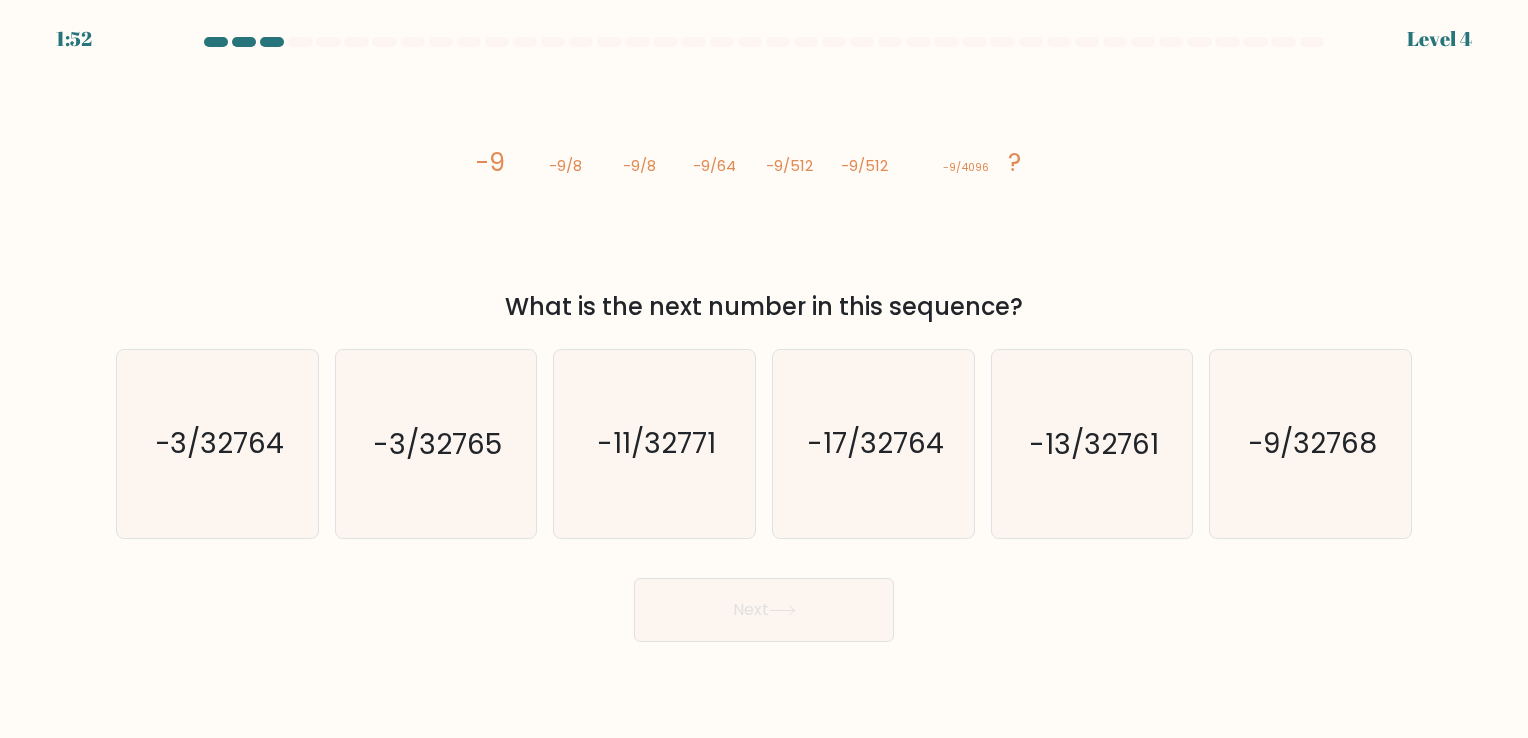 click on "image/svg+xml
-9
-9/8
-9/8
-9/64
-9/512
-9/512
-9/4096
?" 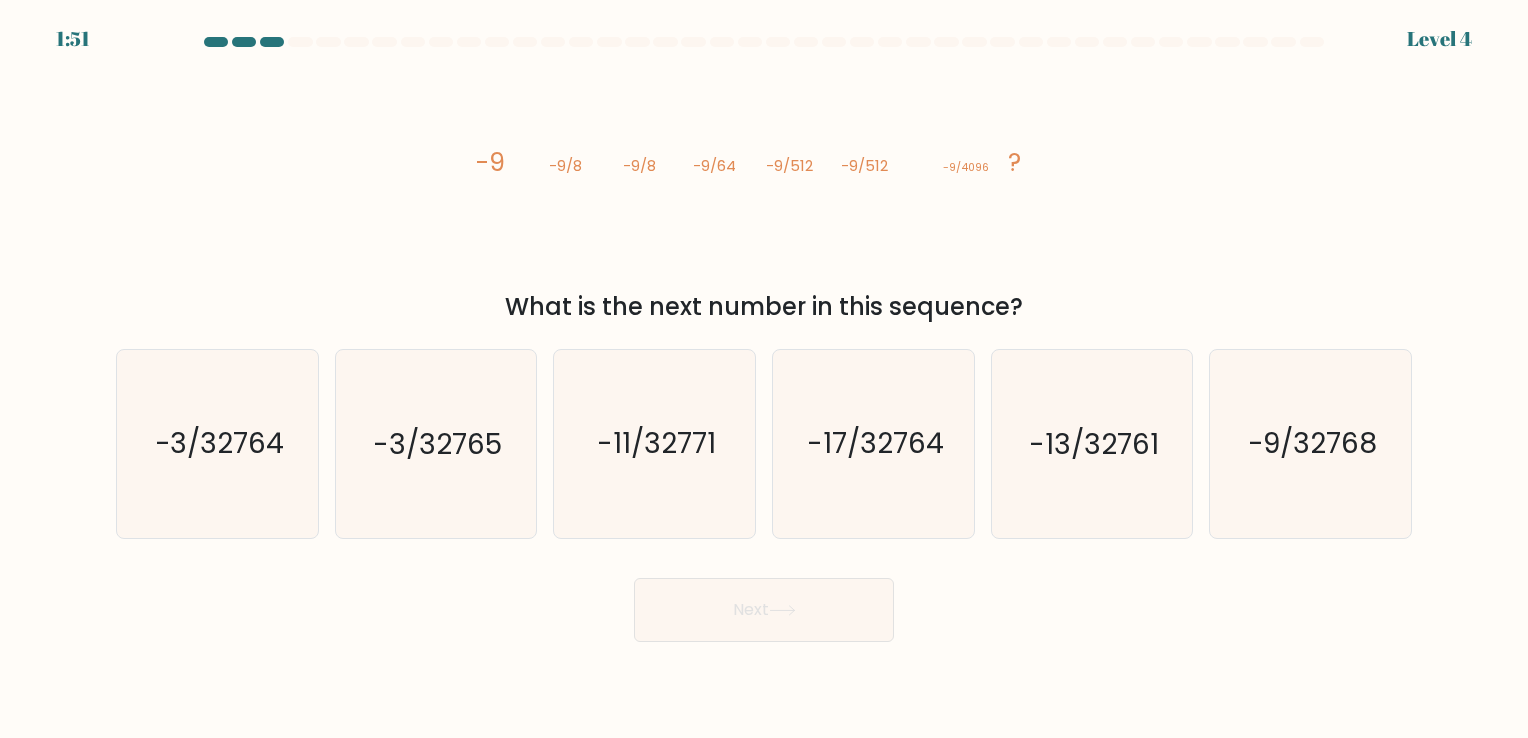 click on "-9/512" 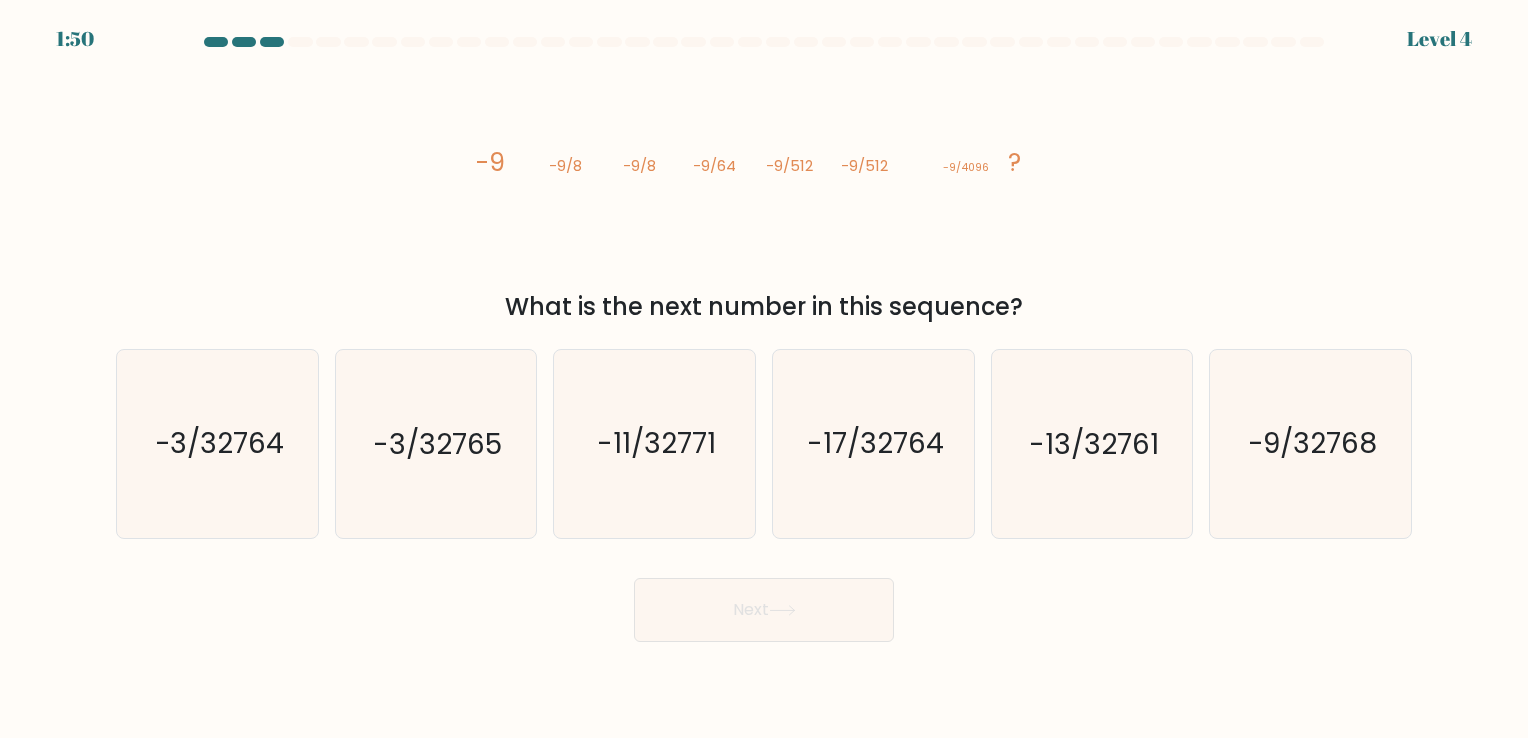 click on "image/svg+xml
-9
-9/8
-9/8
-9/64
-9/512
-9/512
-9/4096
?" 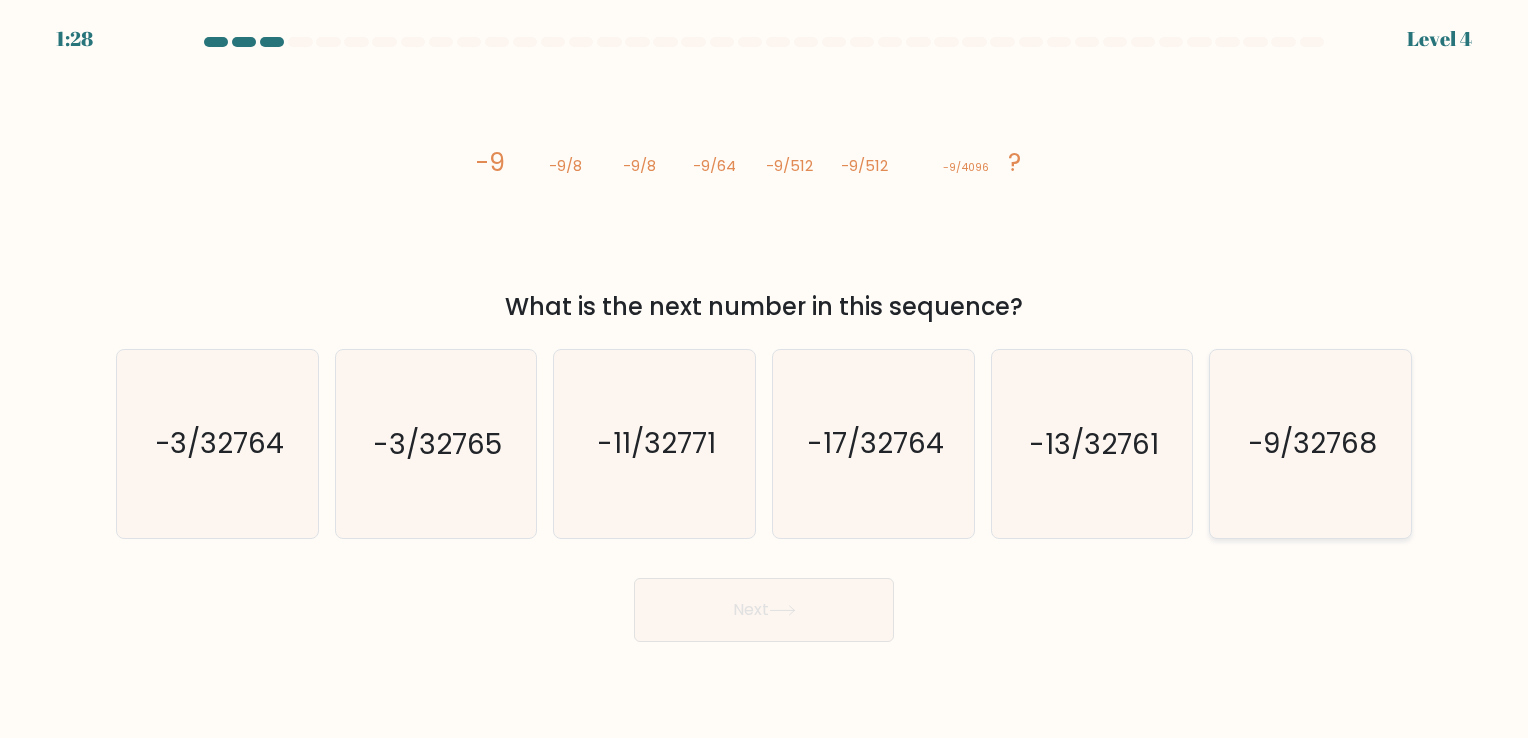 click on "-9/32768" 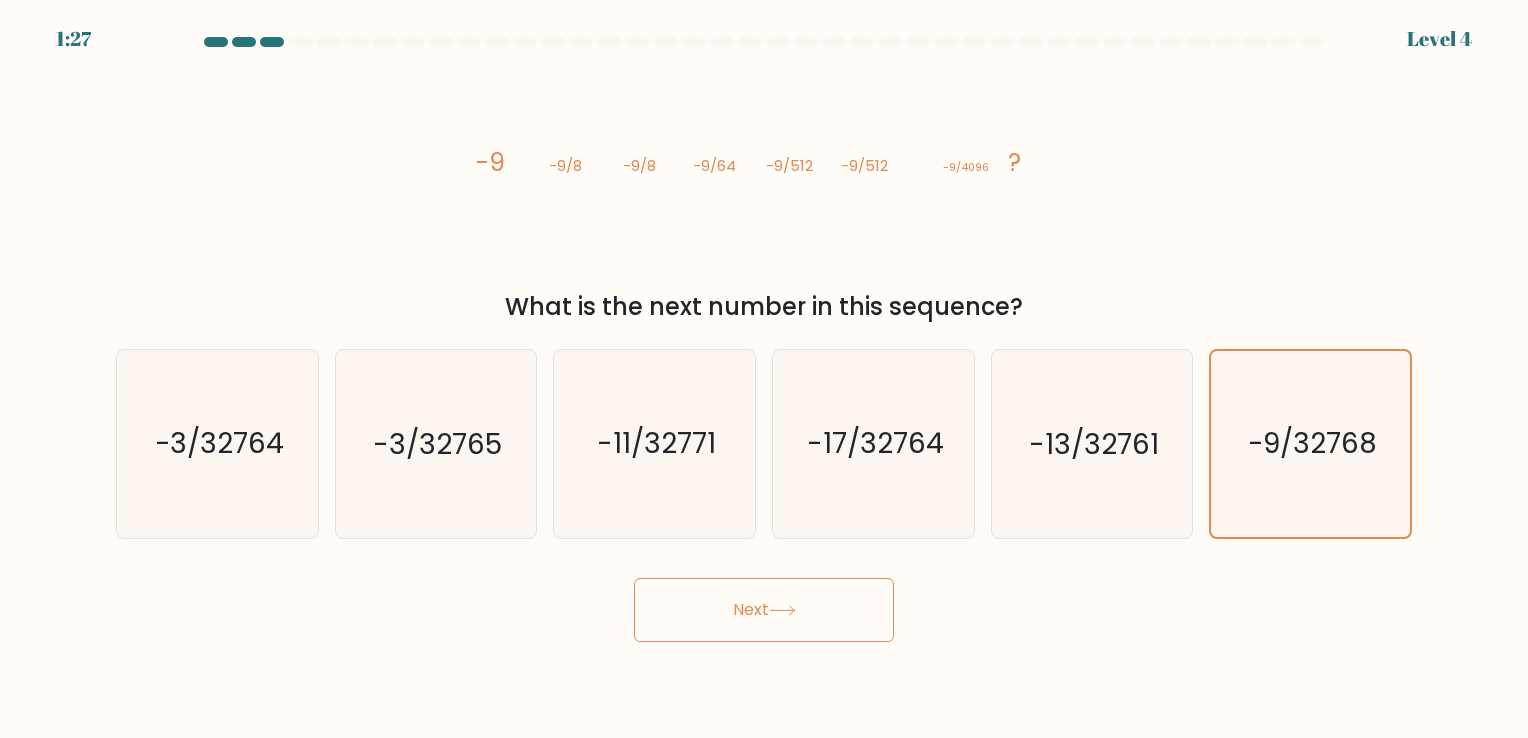 click on "Next" at bounding box center [764, 610] 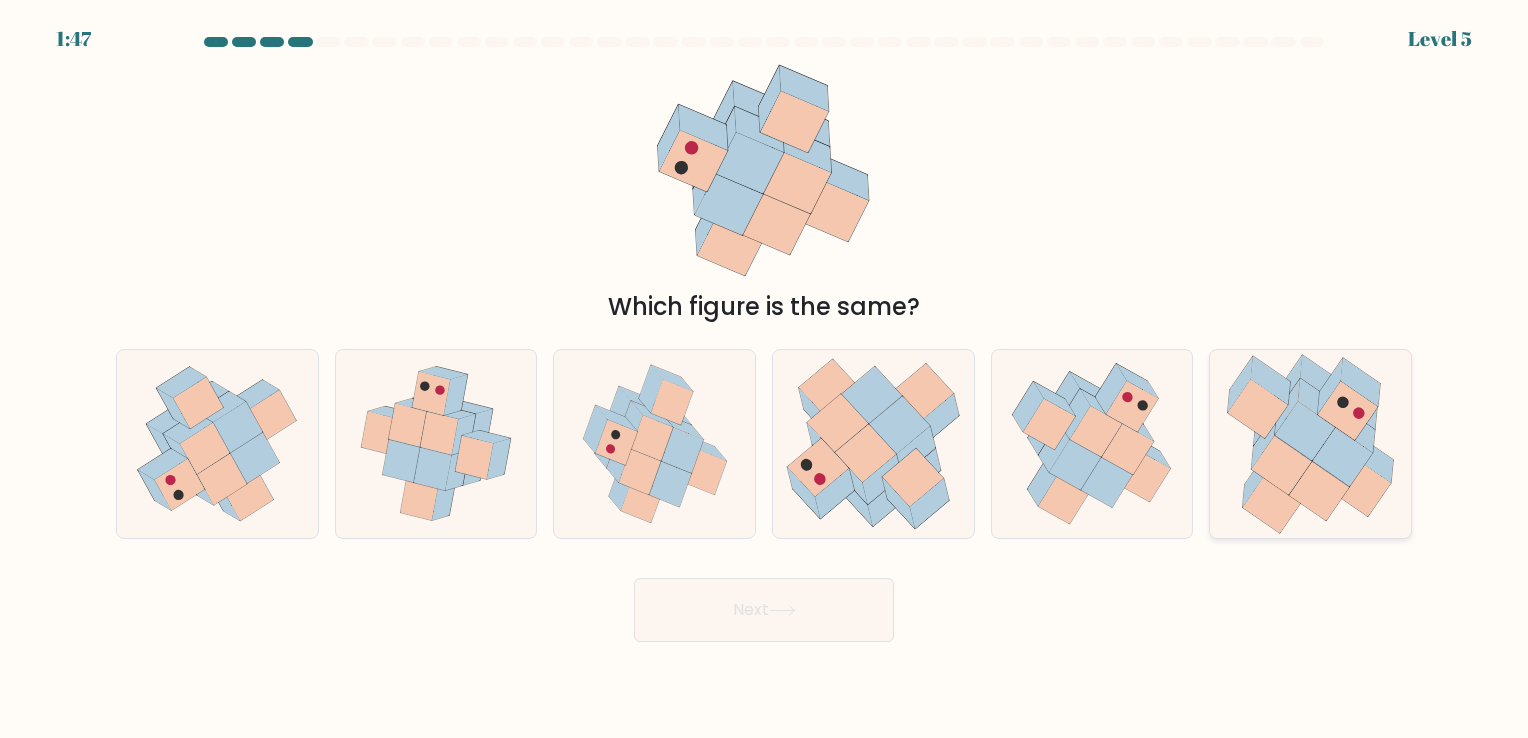 click 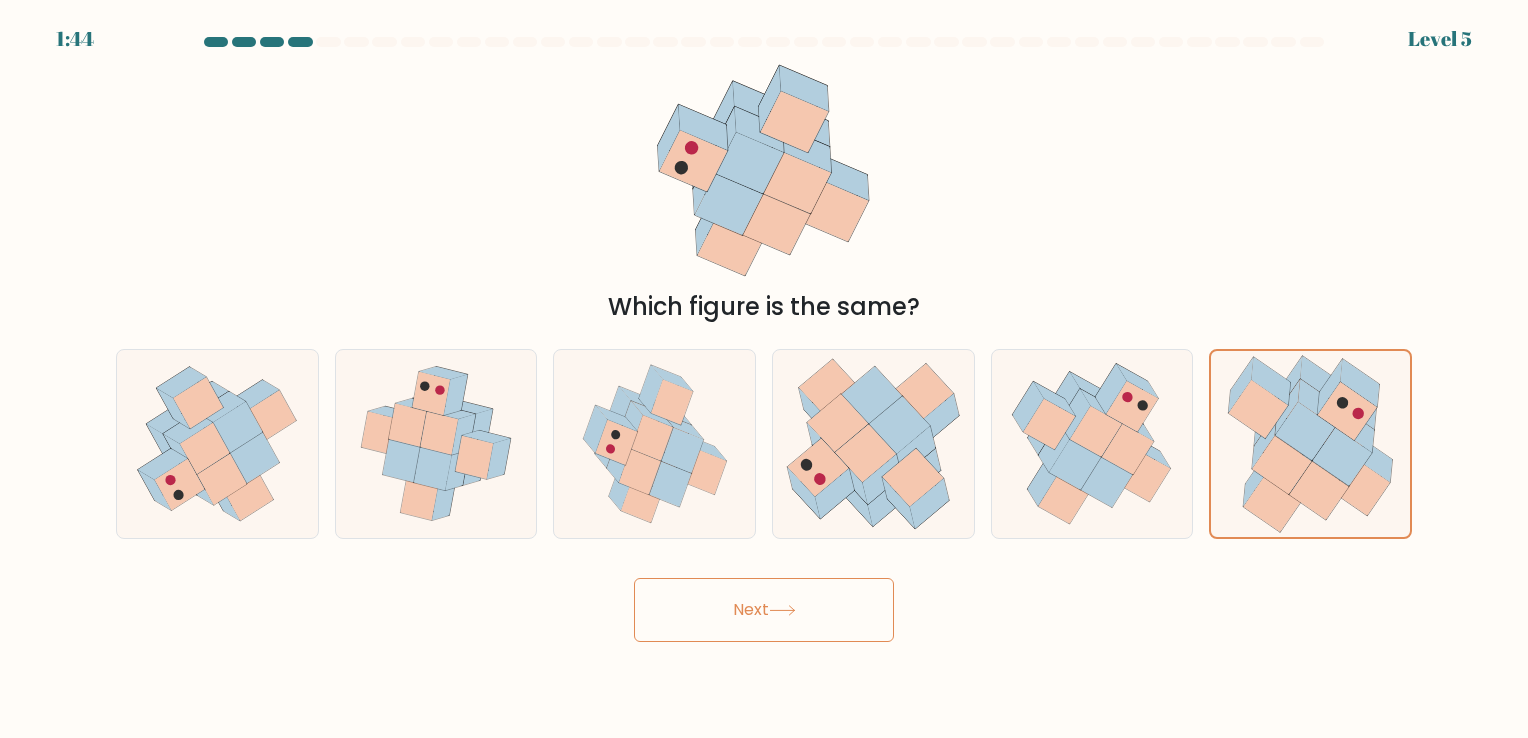click on "Next" at bounding box center [764, 610] 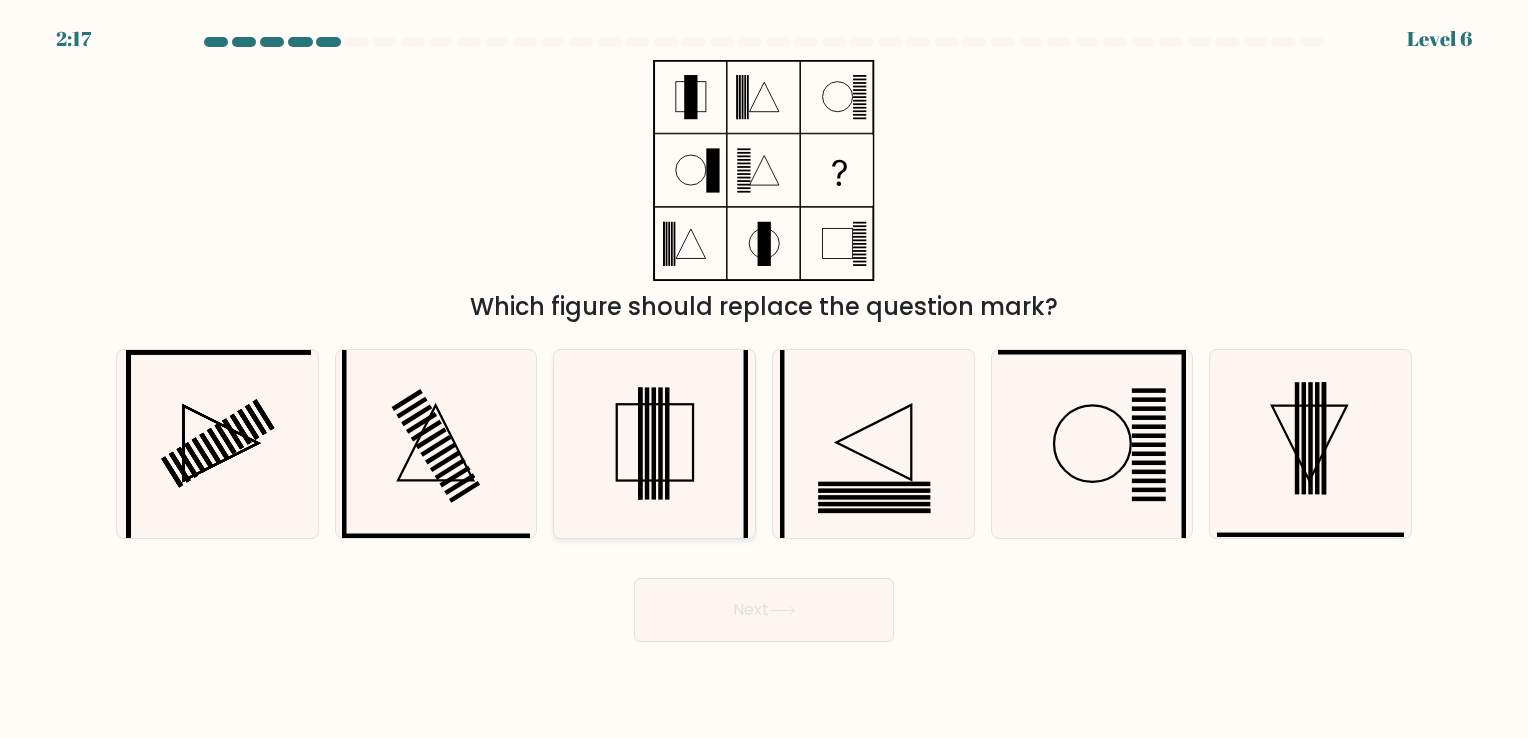 click 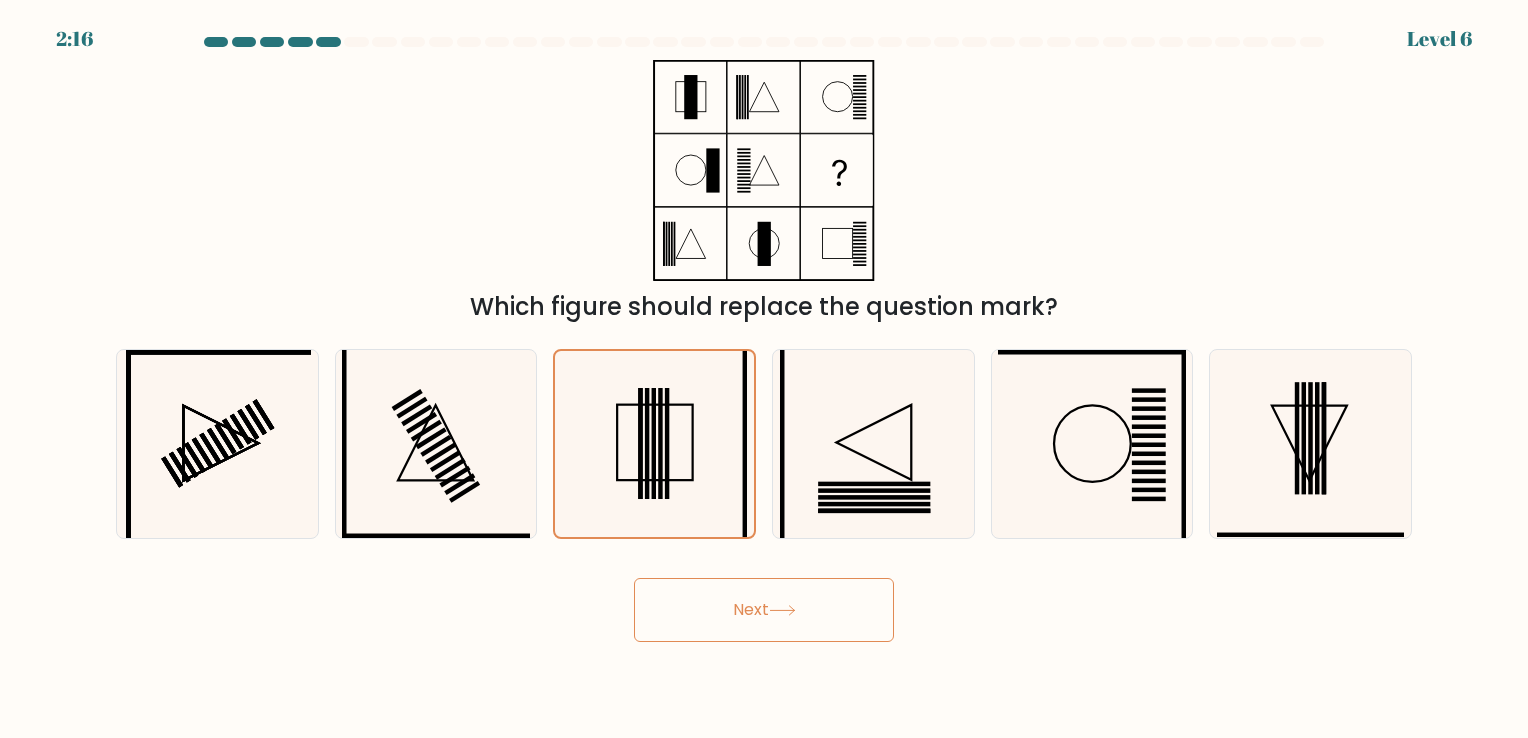 click on "Next" at bounding box center (764, 610) 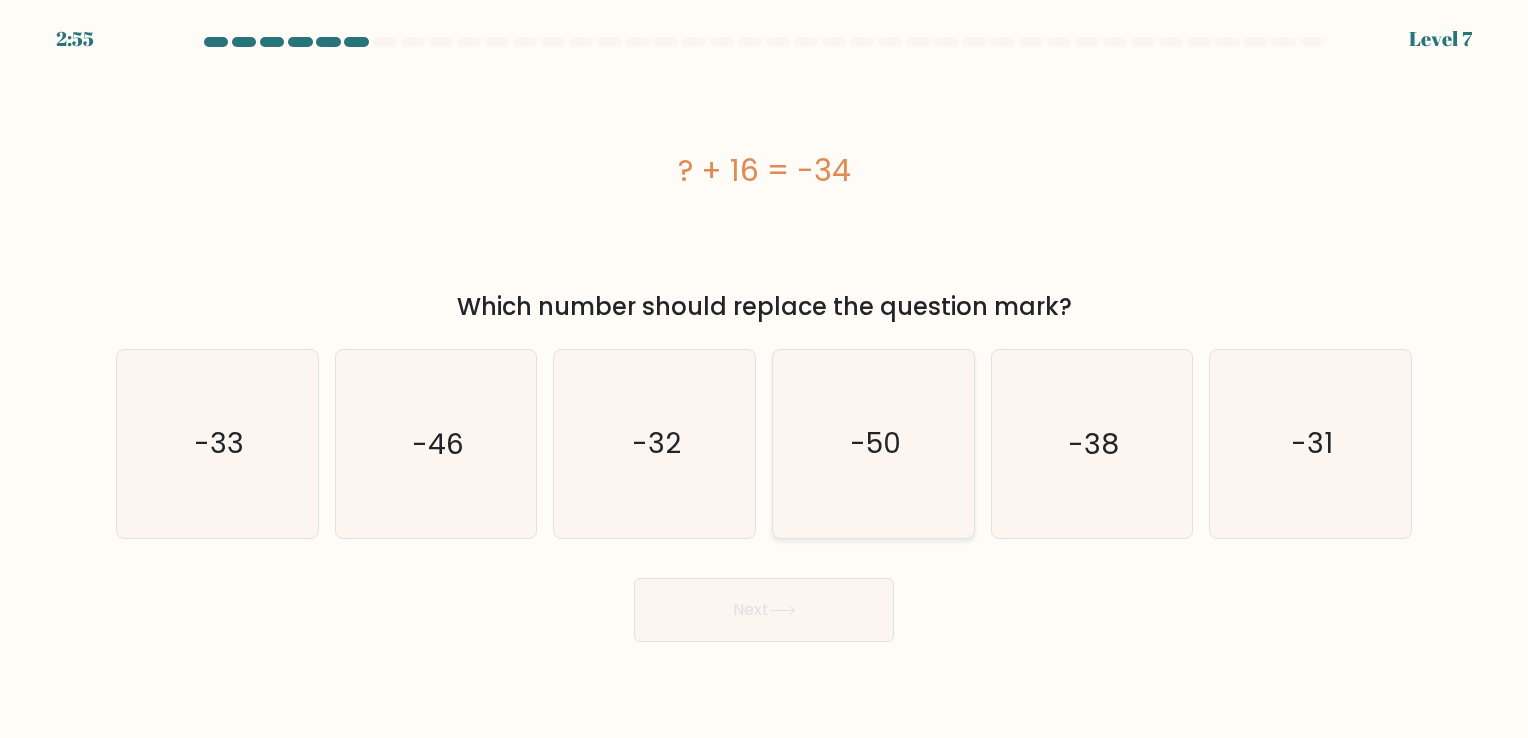 click on "-50" 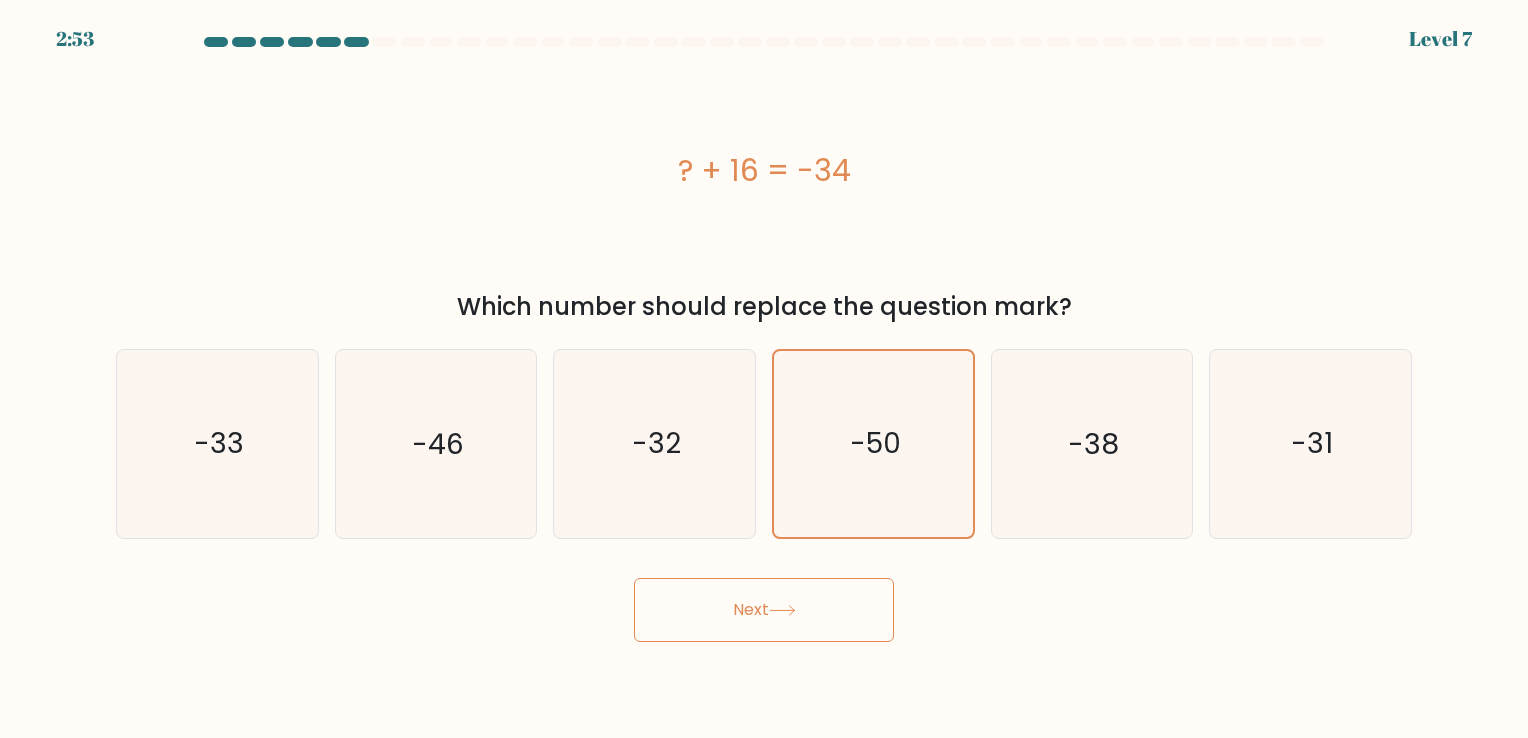 click on "Next" at bounding box center (764, 610) 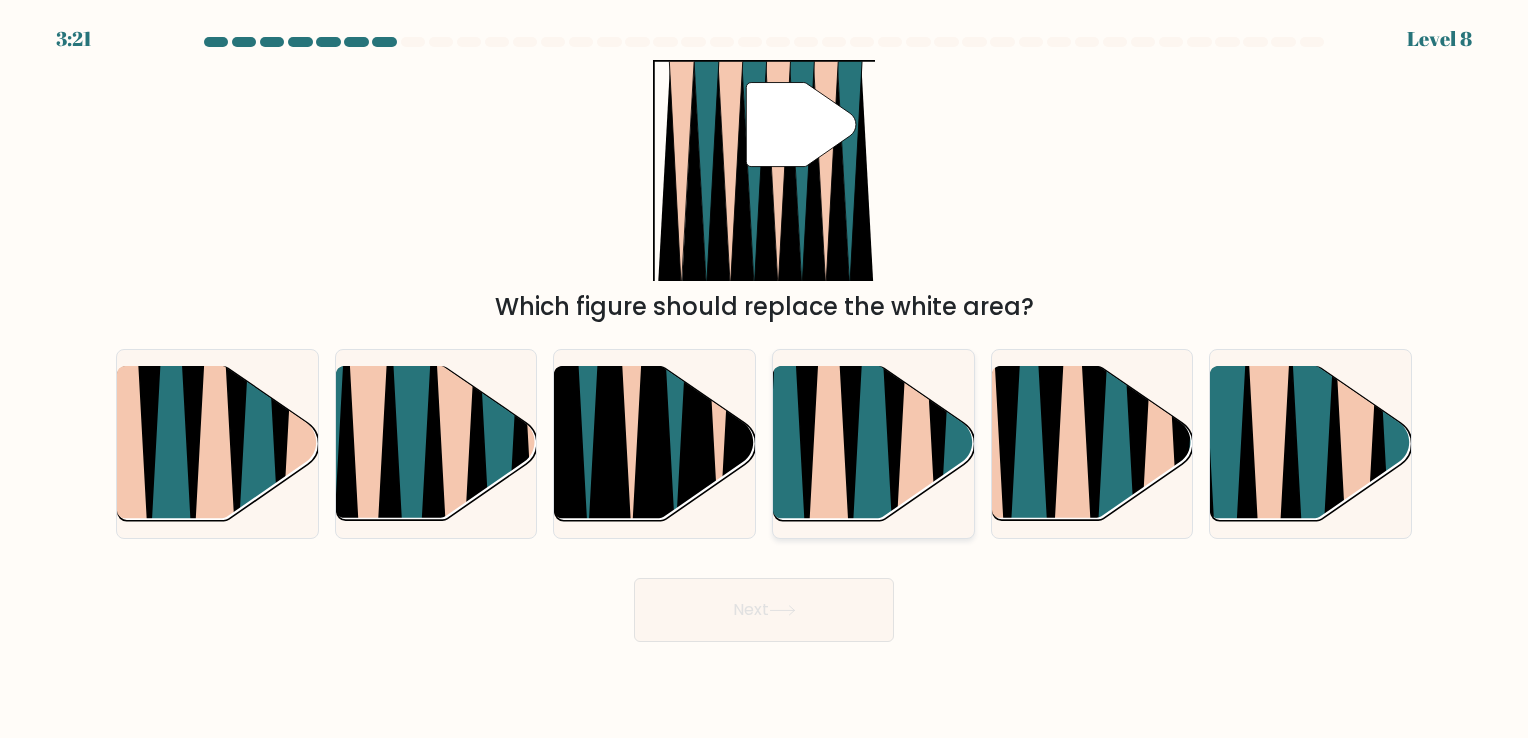 click 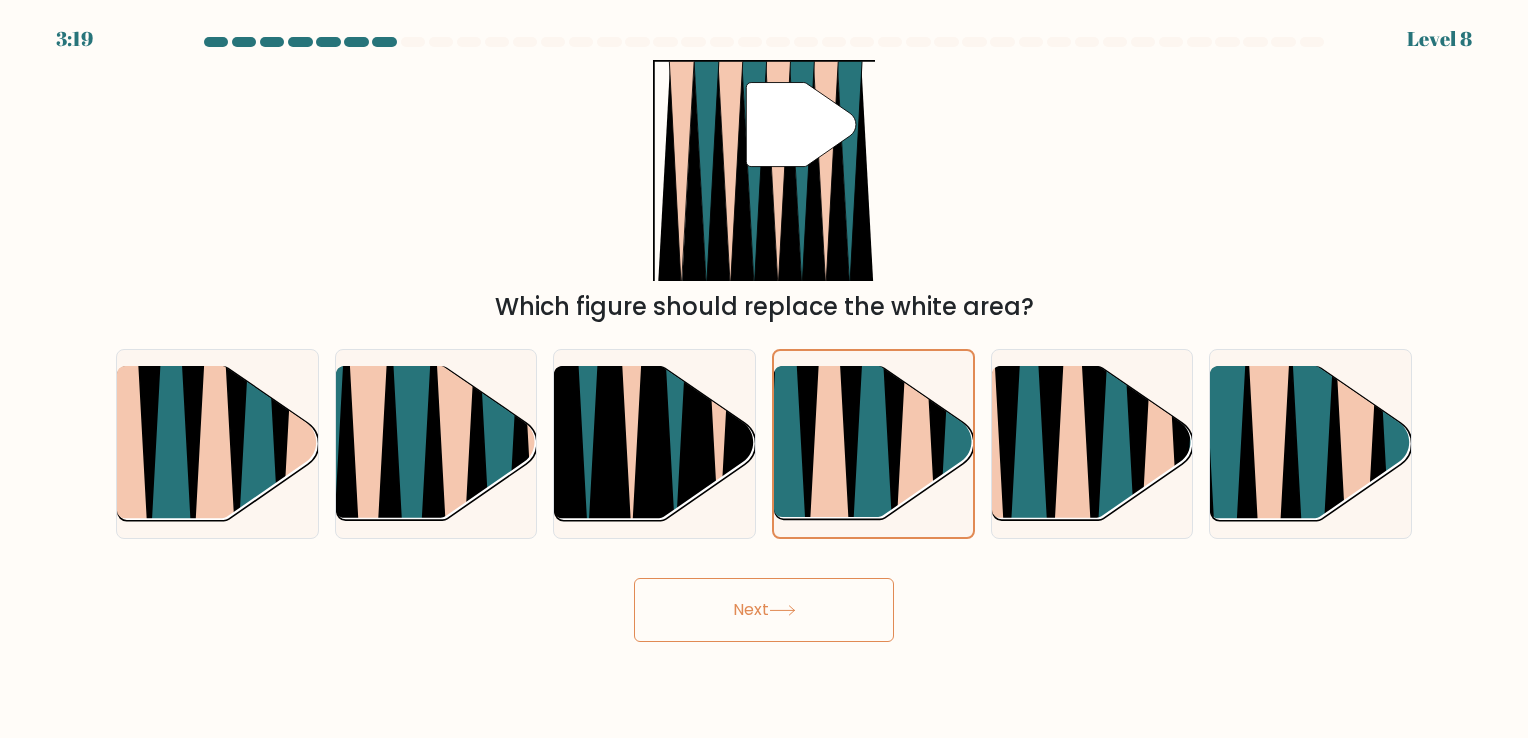 click on "Next" at bounding box center (764, 610) 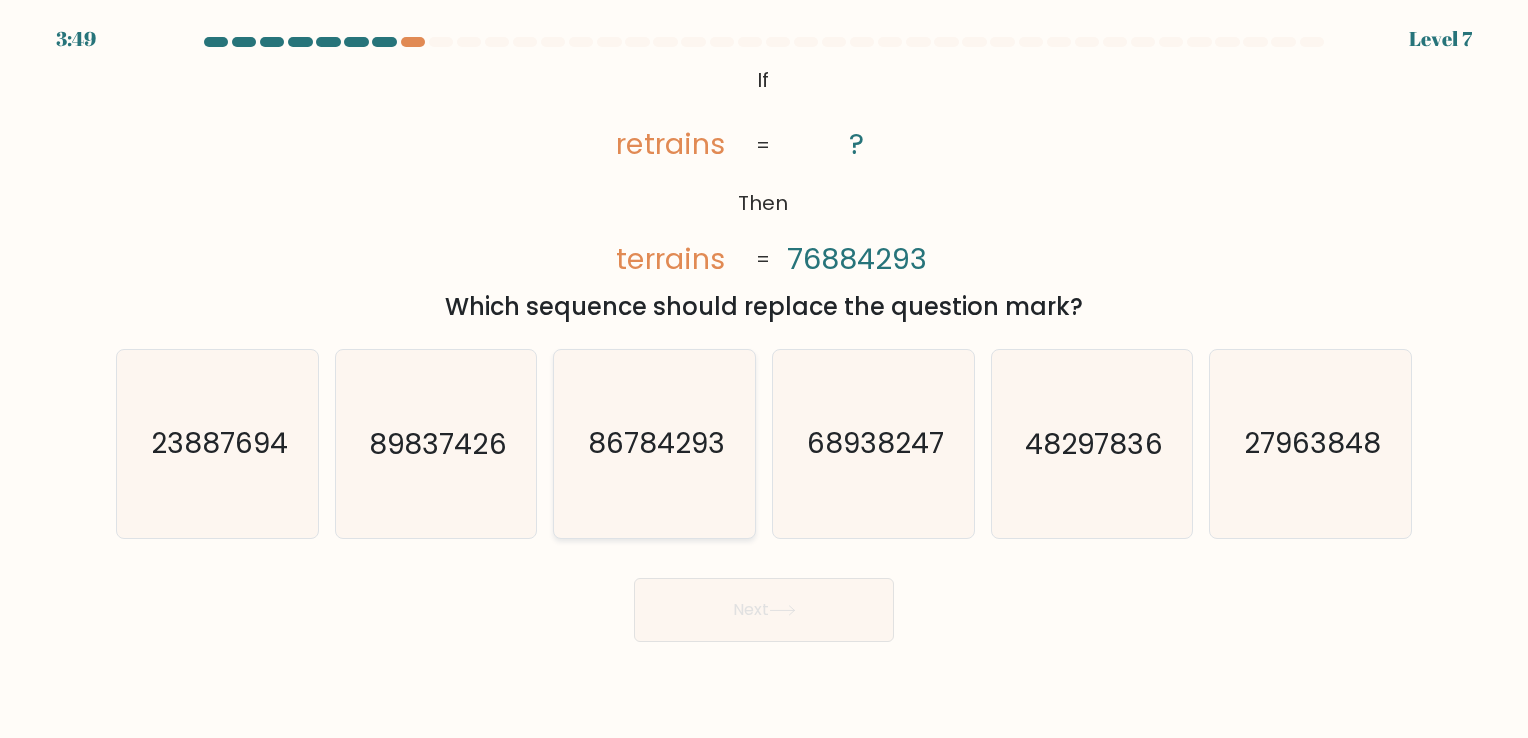 click on "86784293" 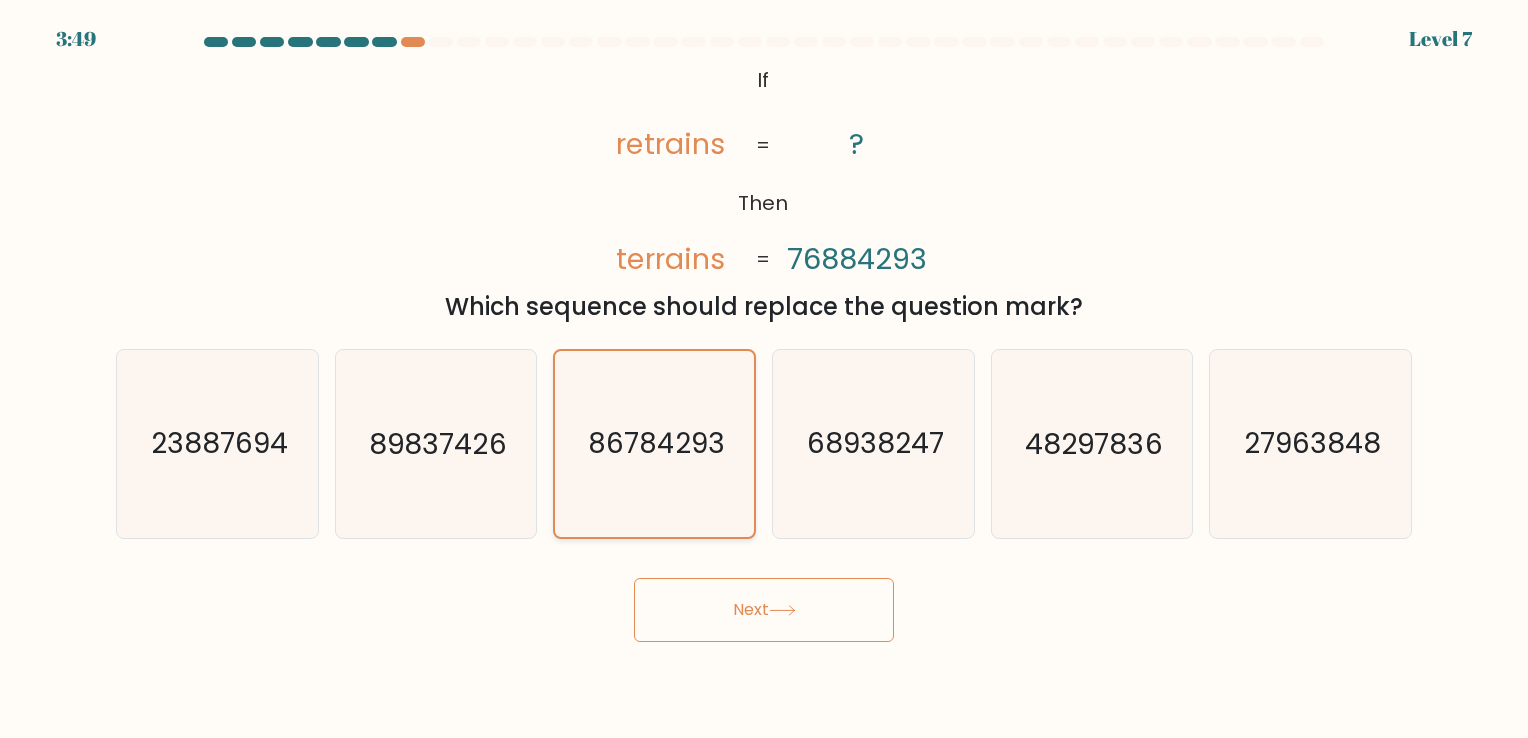 click on "86784293" 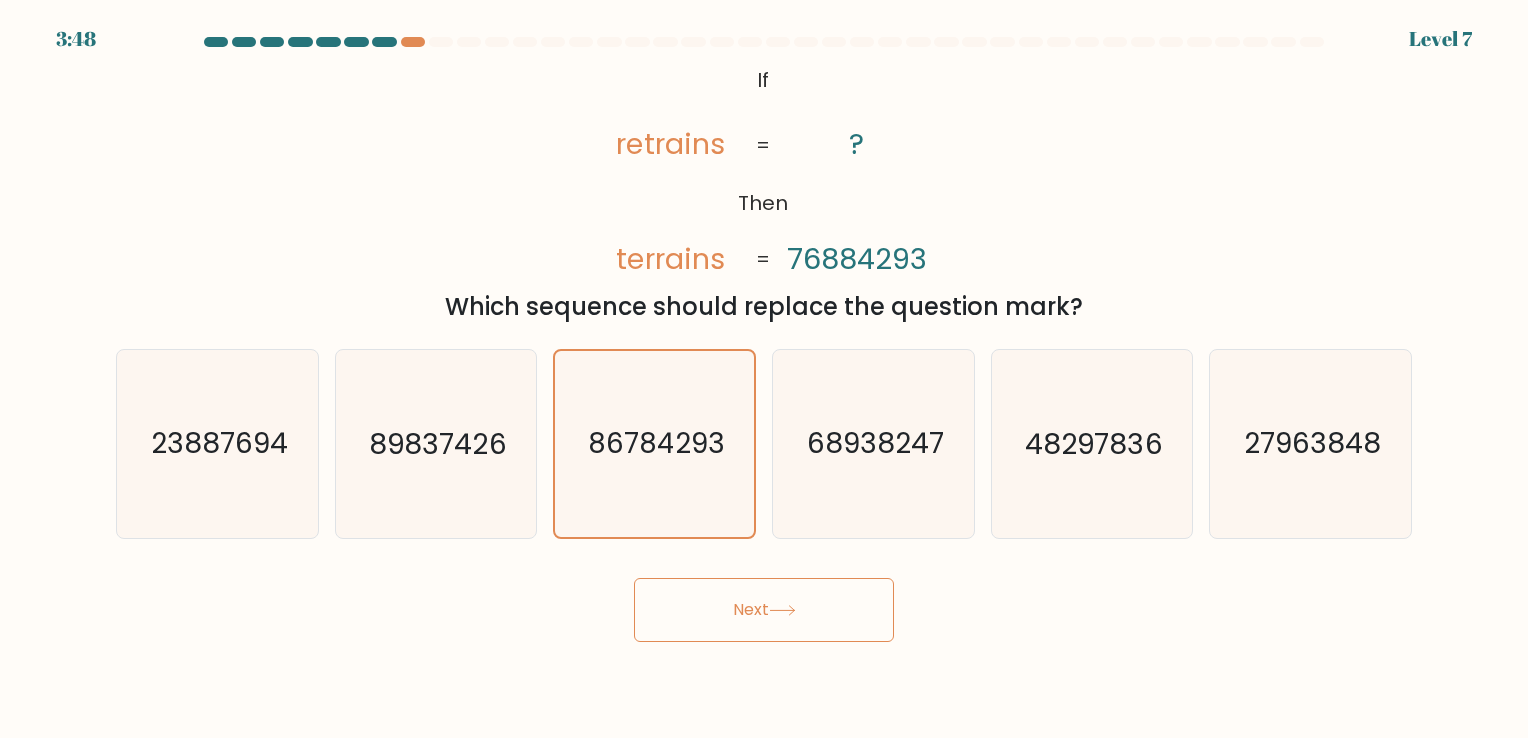 click on "Next" at bounding box center (764, 610) 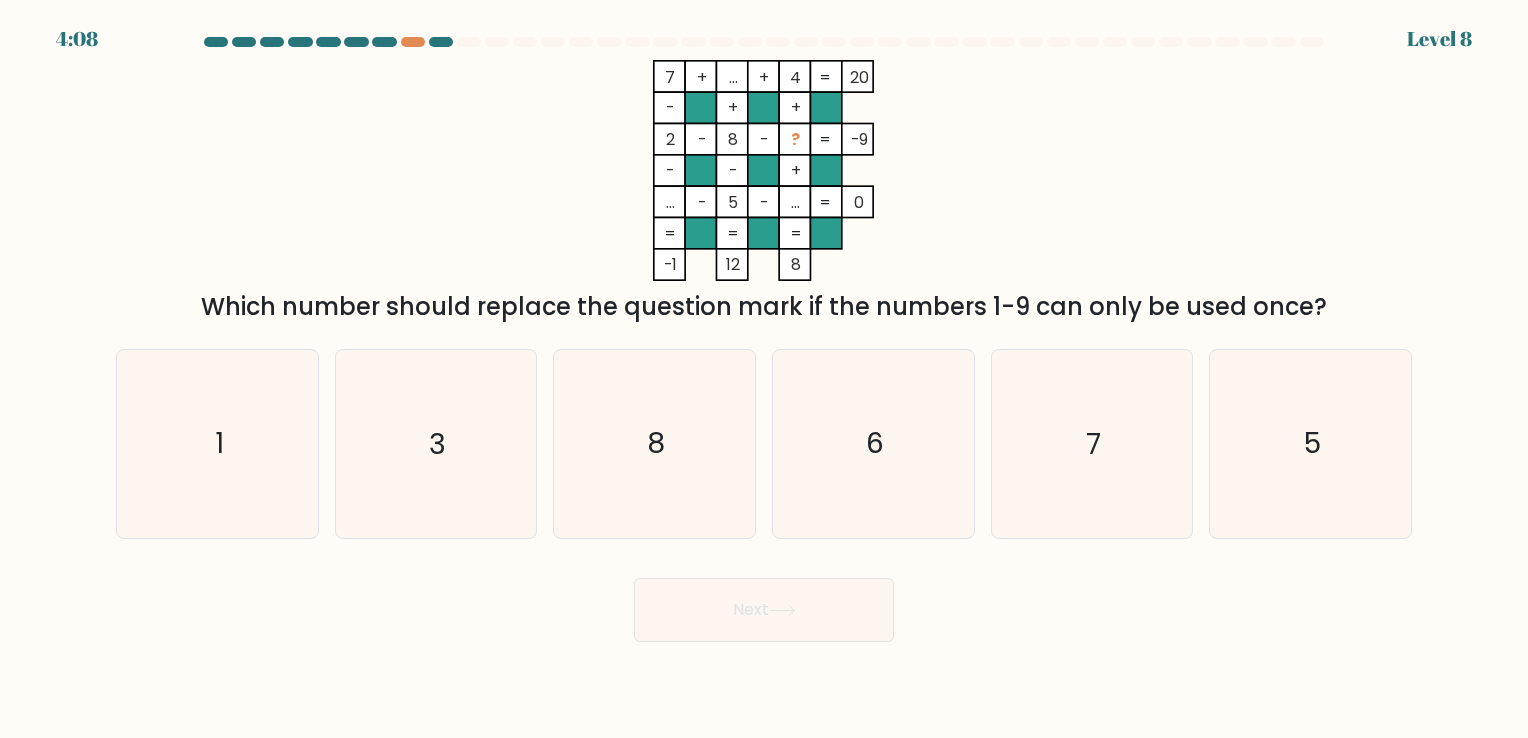 click on "c.
8" at bounding box center [654, 443] 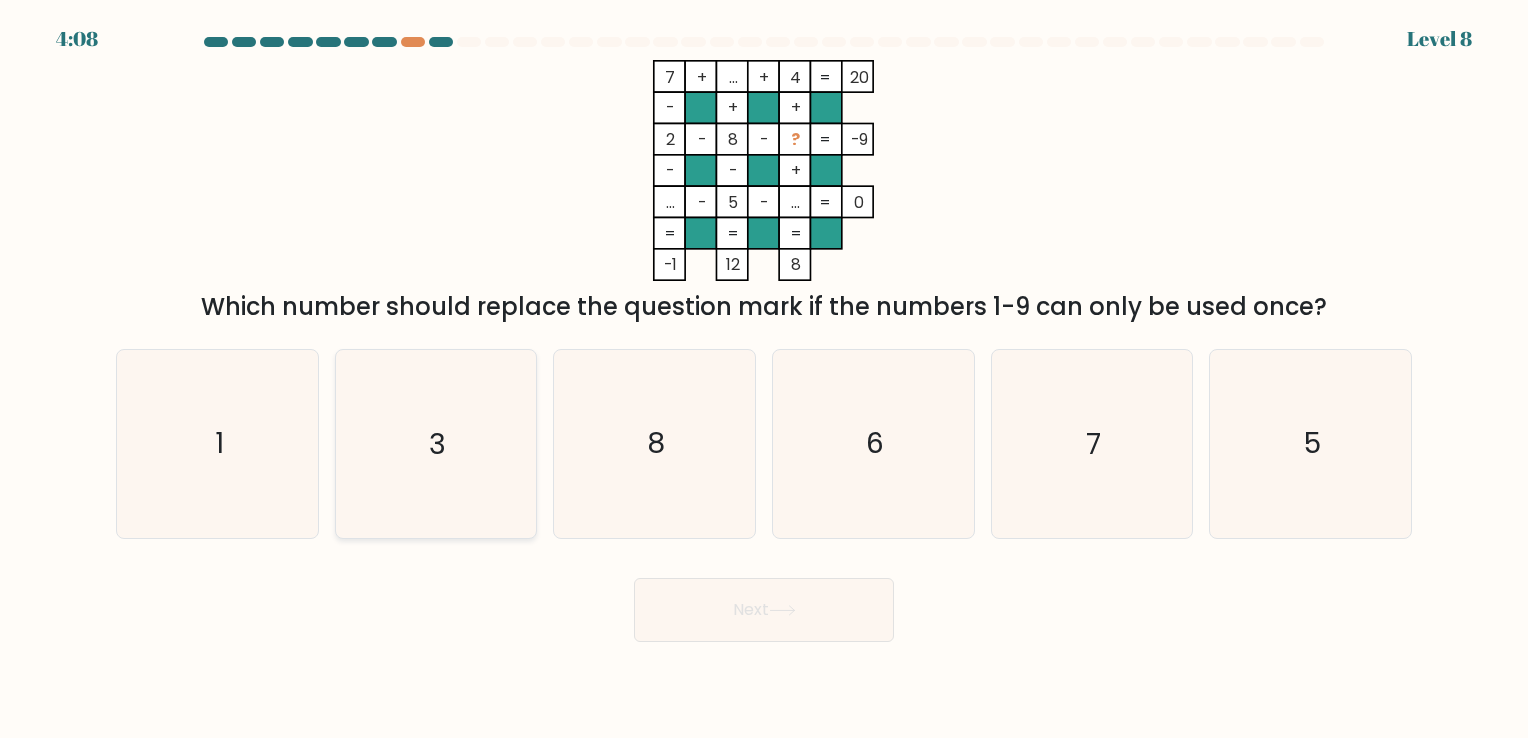 click on "3" at bounding box center (436, 443) 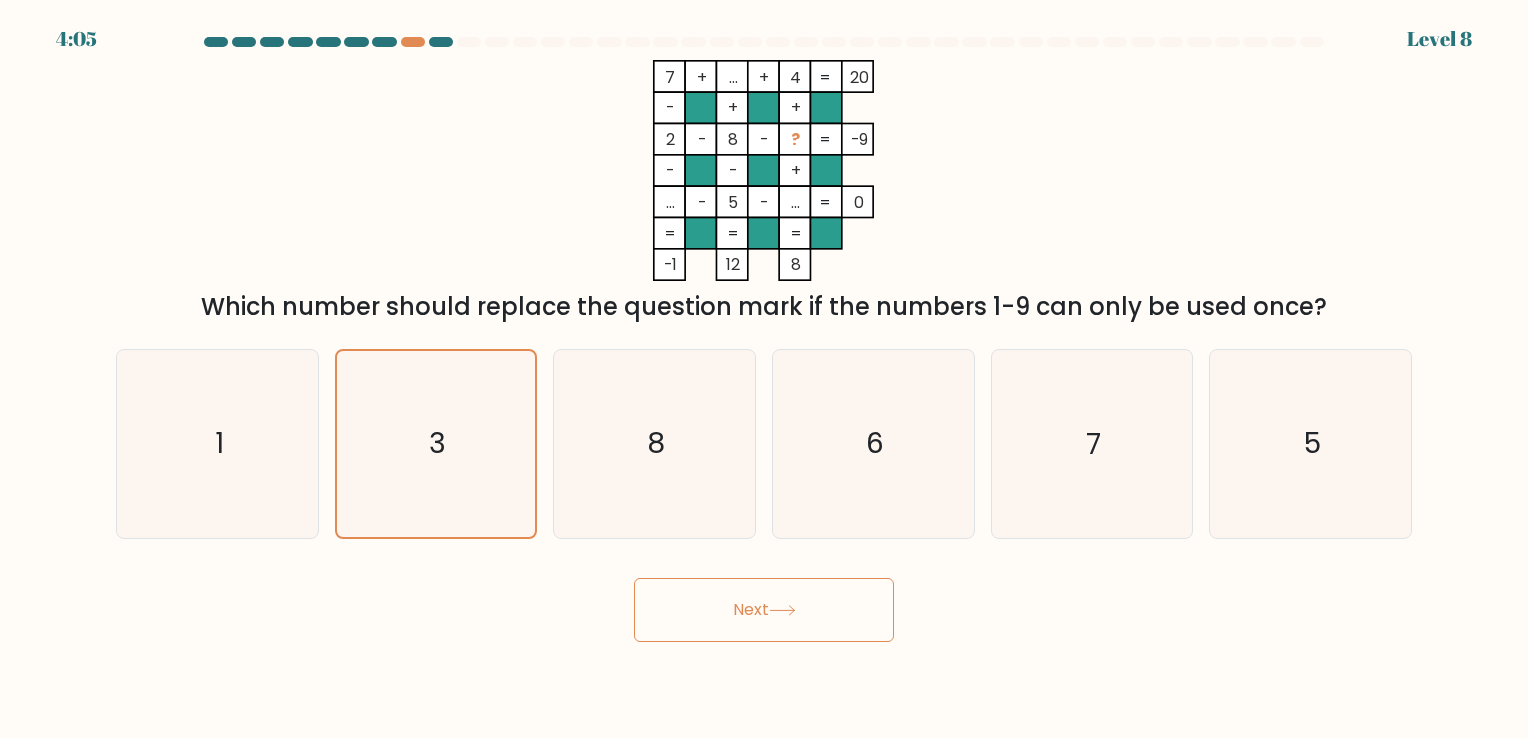 click on "Next" at bounding box center [764, 610] 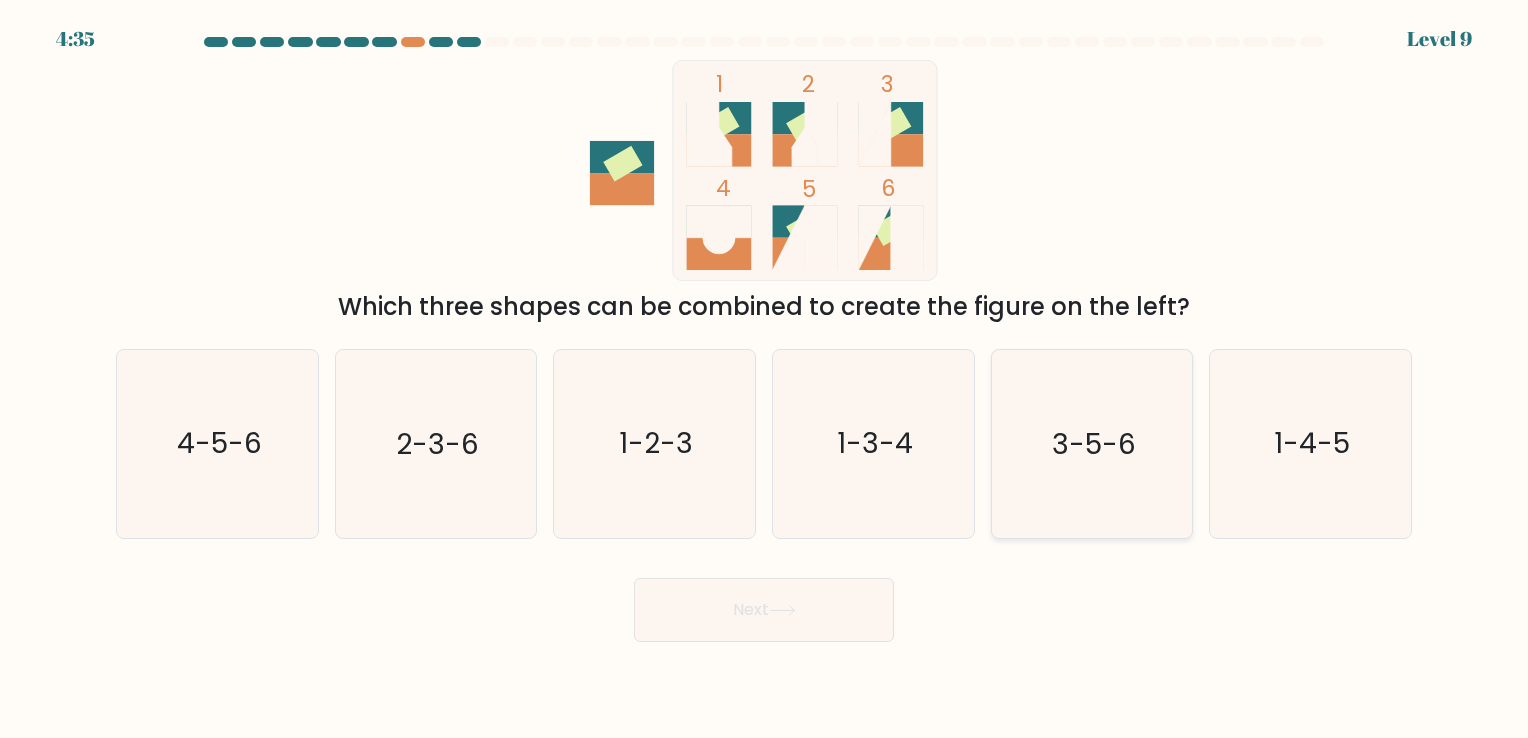 click on "3-5-6" 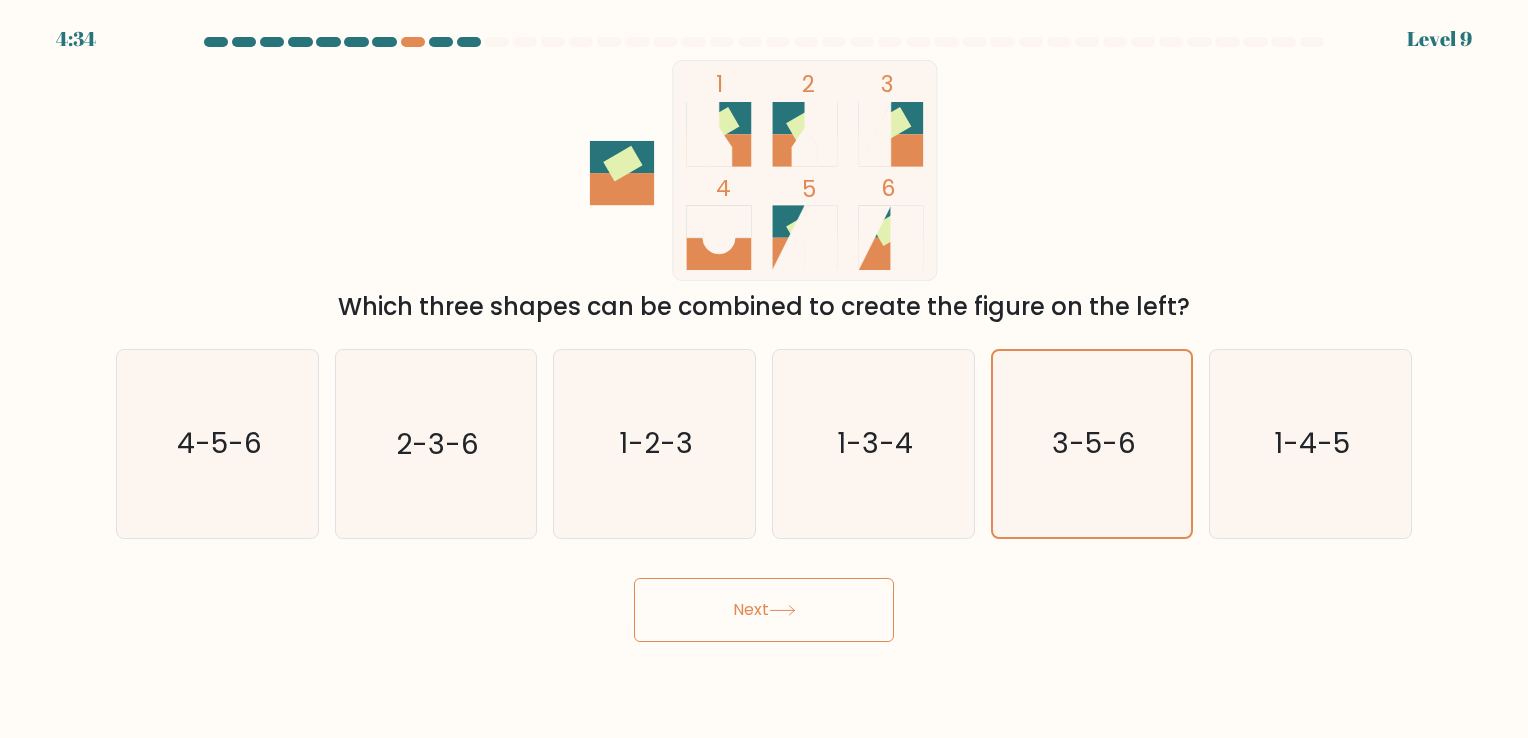 click on "Next" at bounding box center [764, 610] 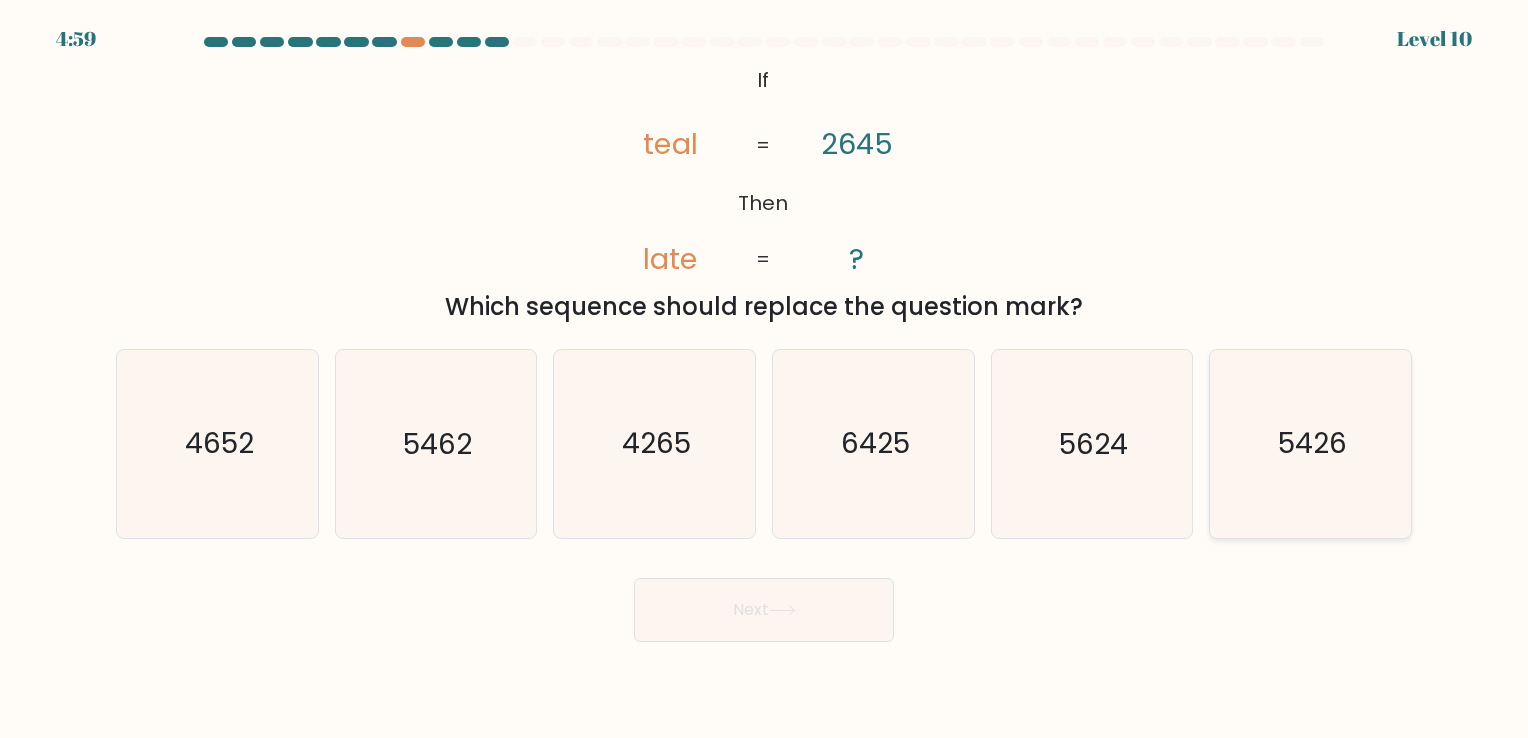 click on "5426" 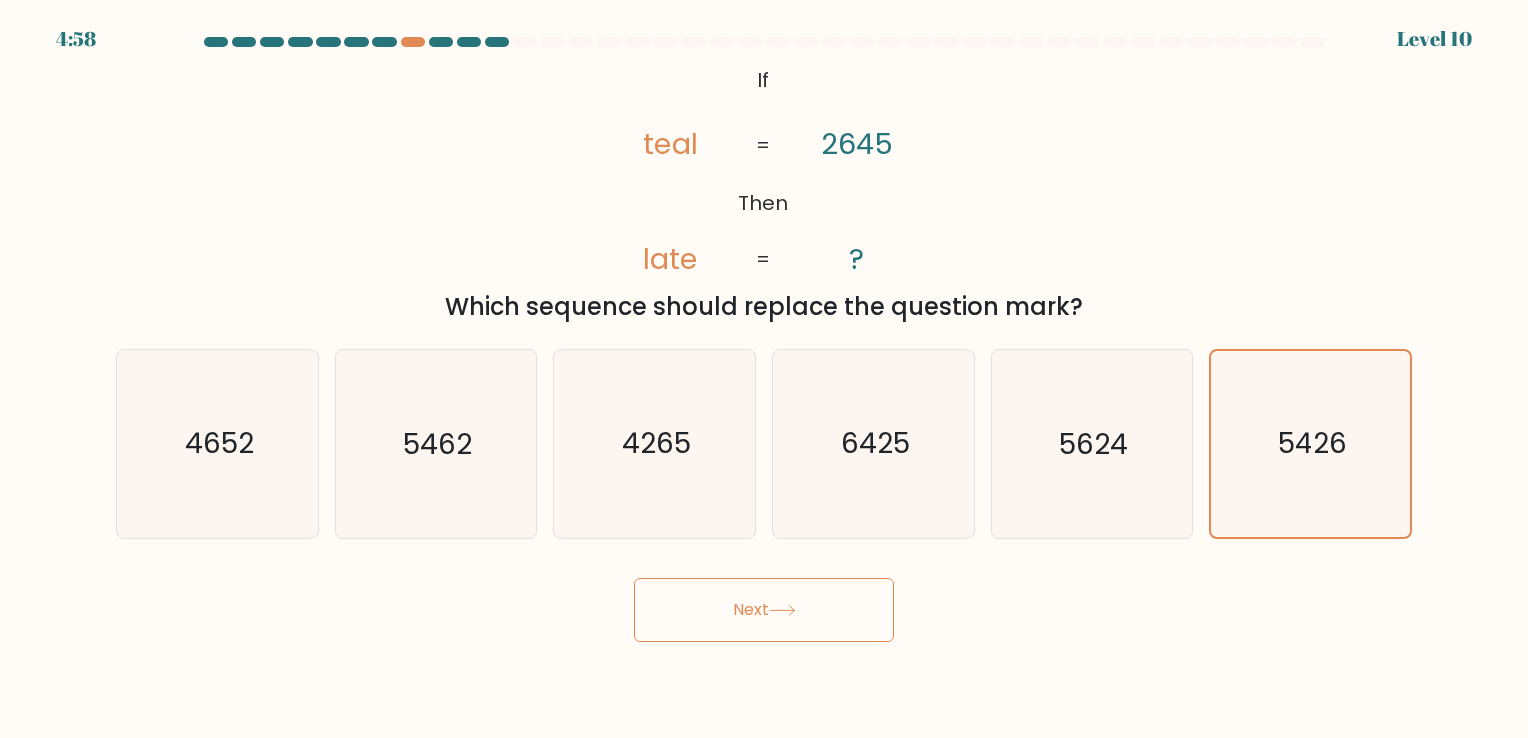 click on "Next" at bounding box center [764, 602] 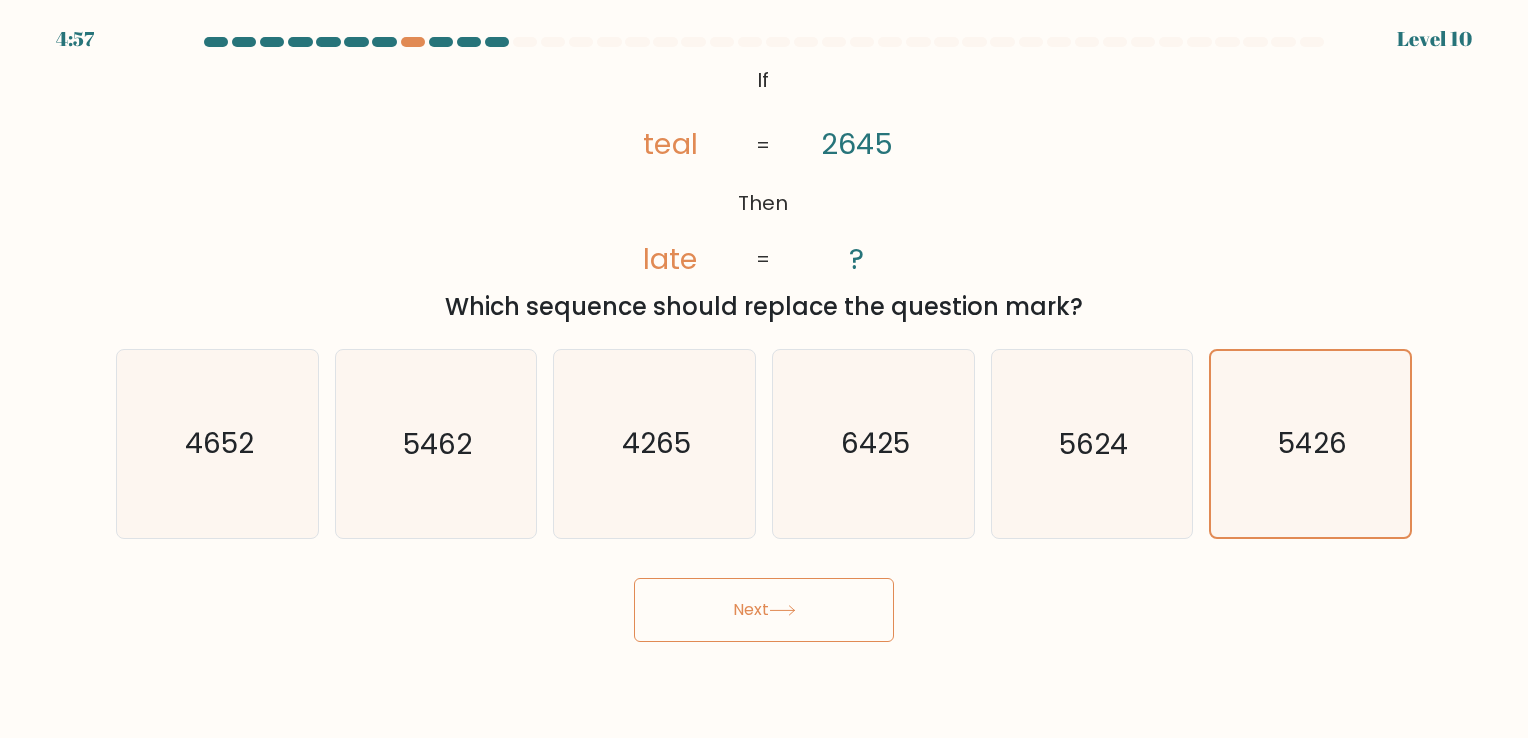 click on "Next" at bounding box center (764, 610) 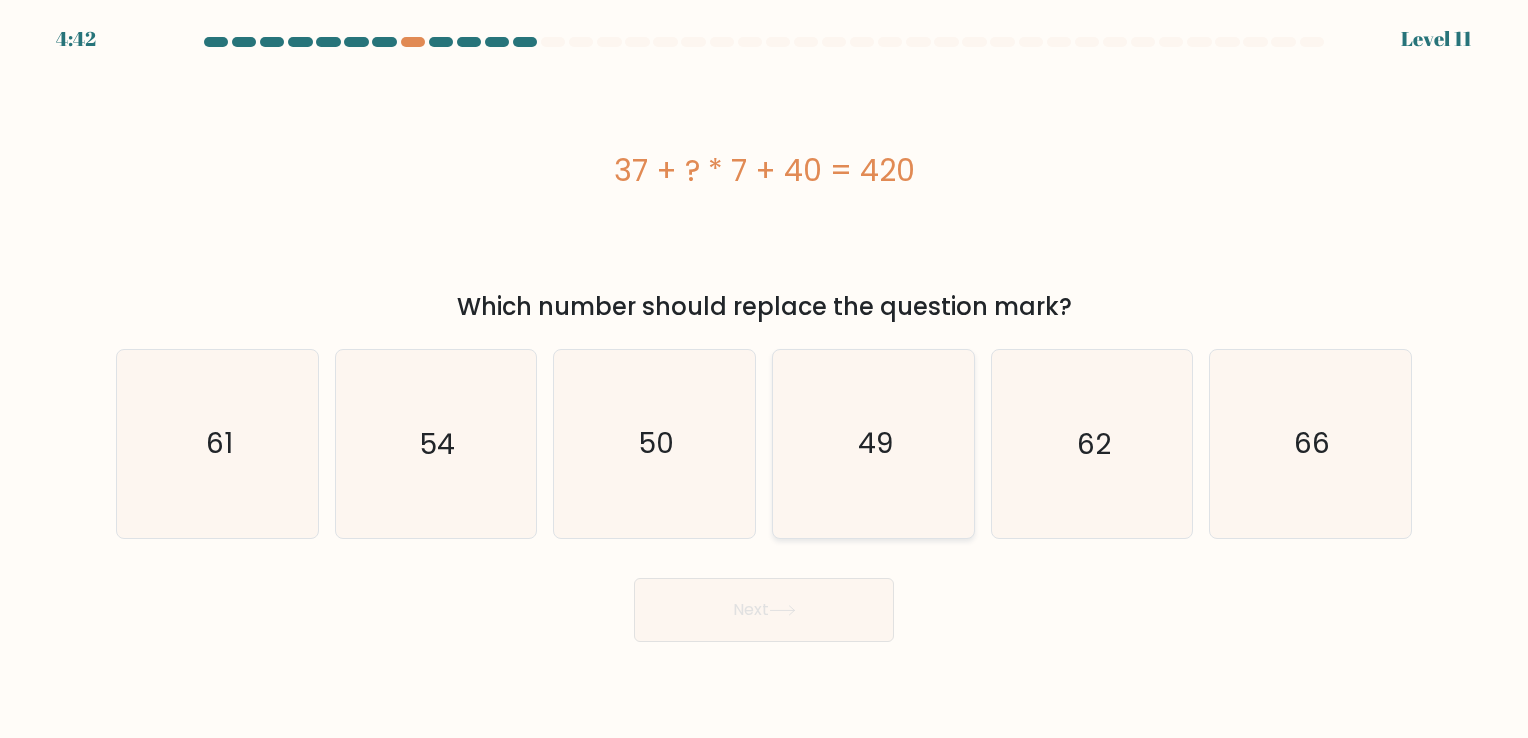click on "49" 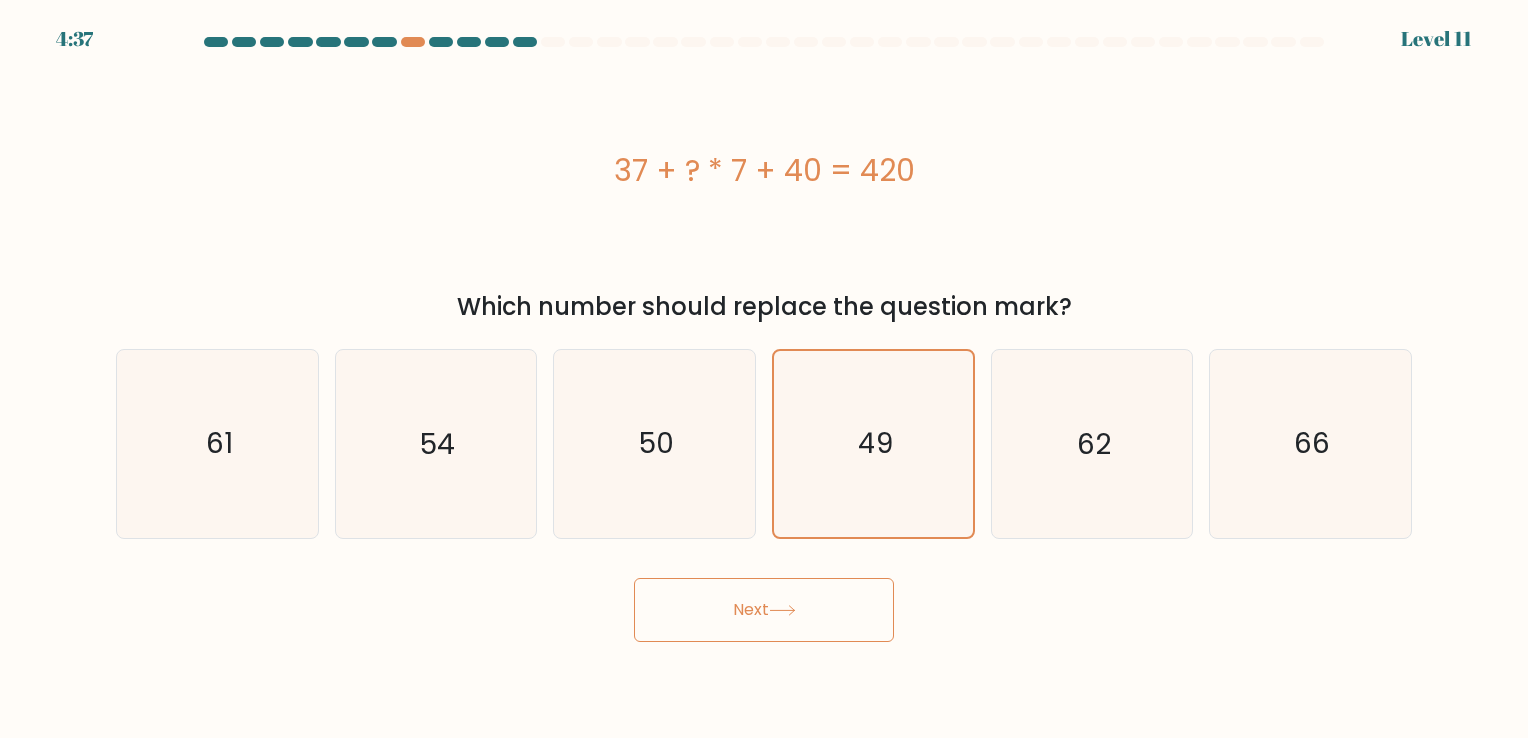 click on "Next" at bounding box center (764, 610) 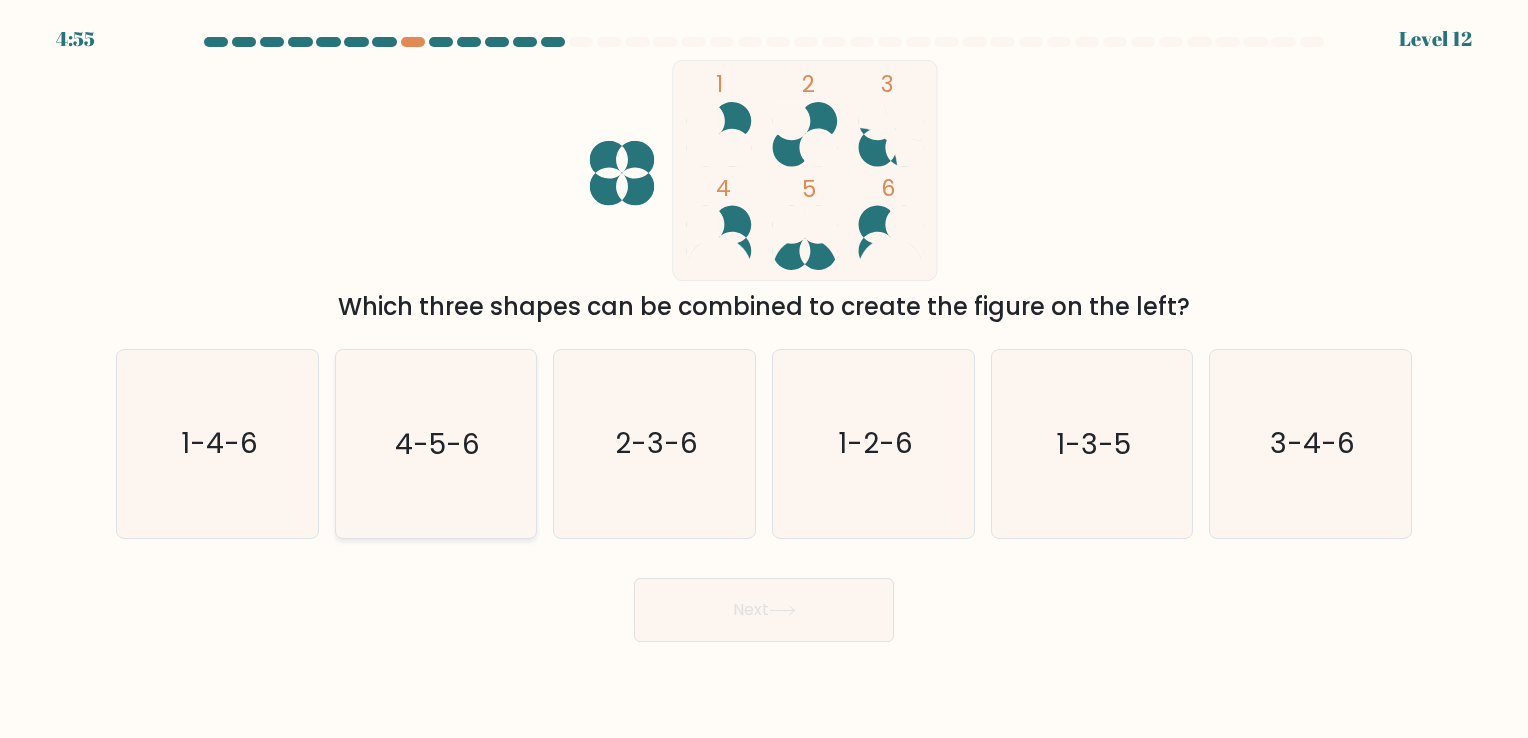 click on "4-5-6" 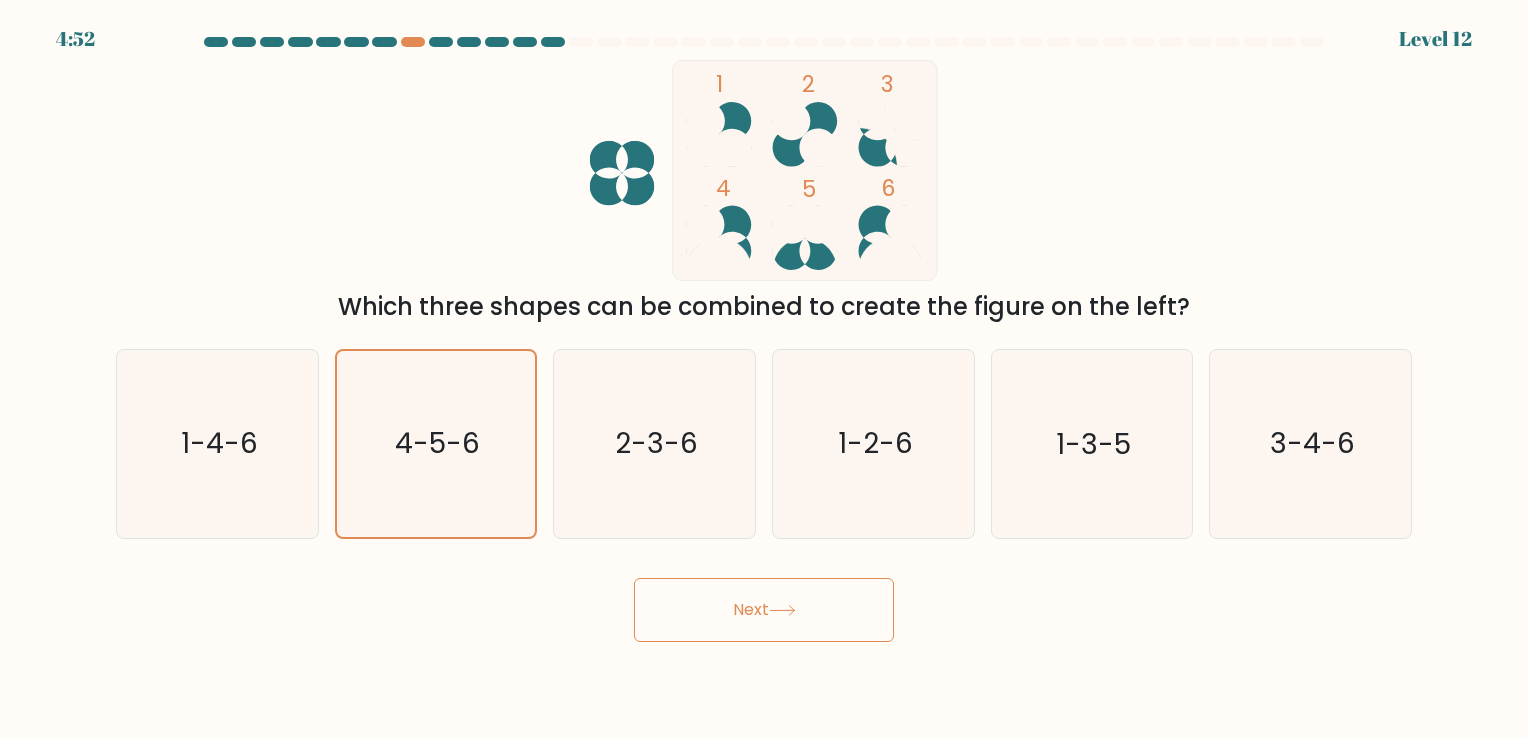 click on "Next" at bounding box center (764, 610) 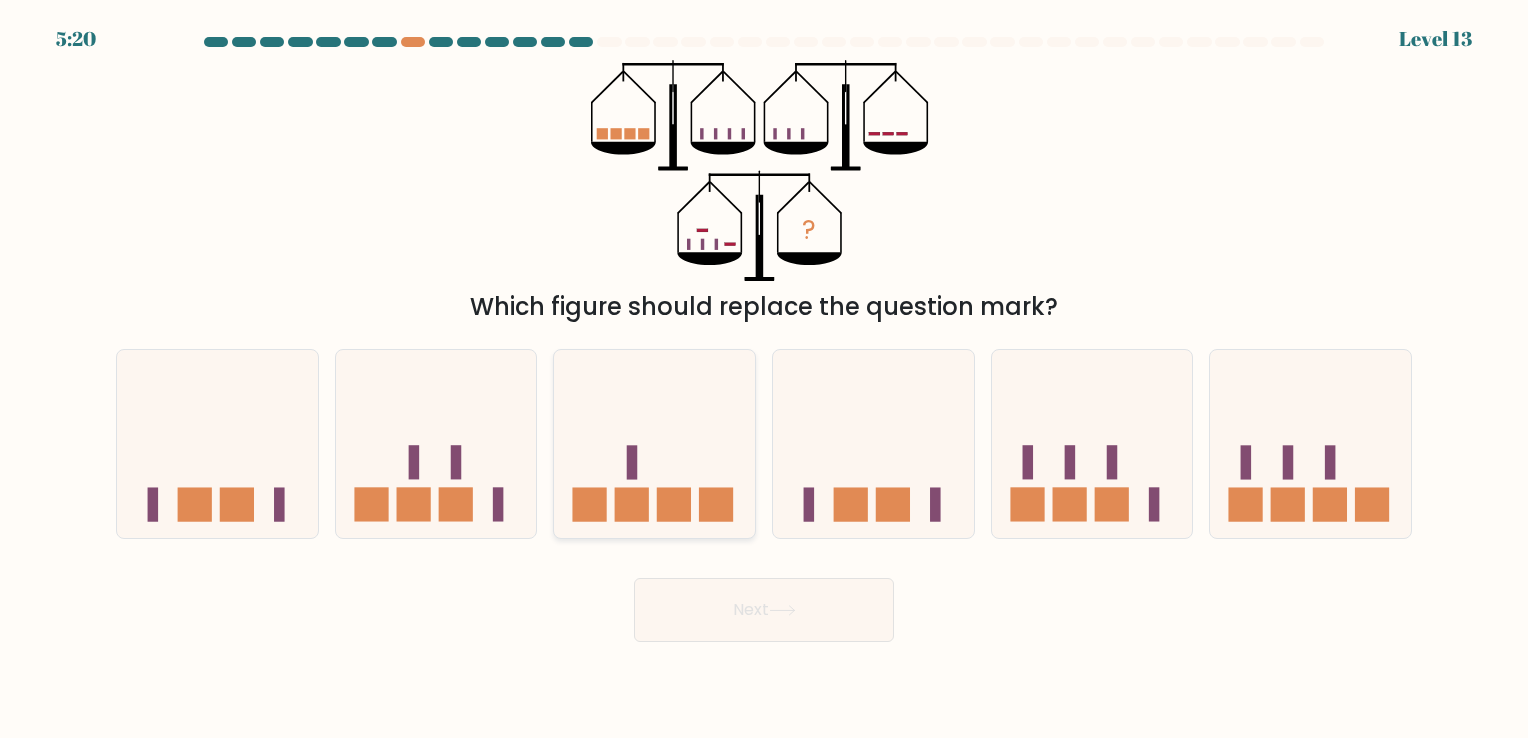 click 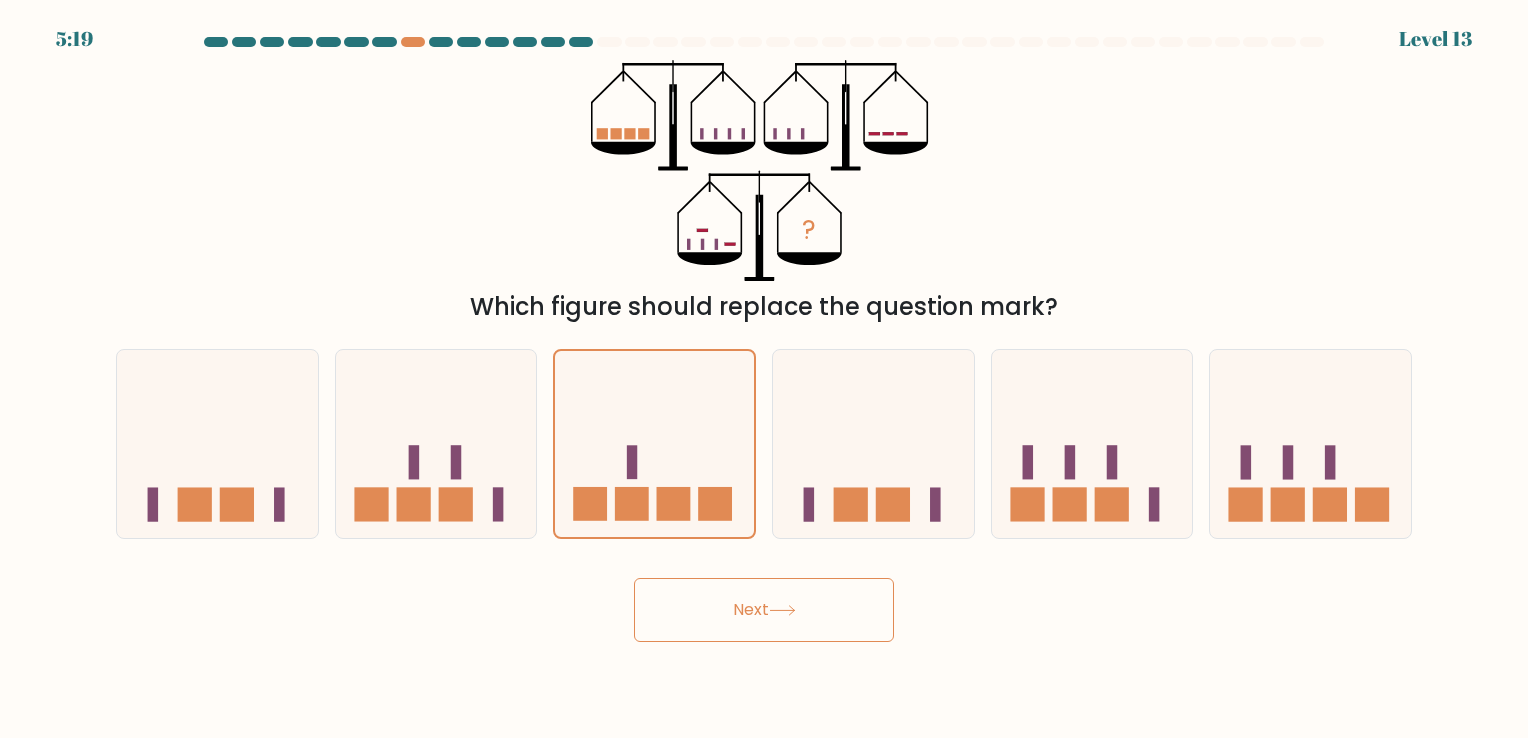 click on "Next" at bounding box center (764, 610) 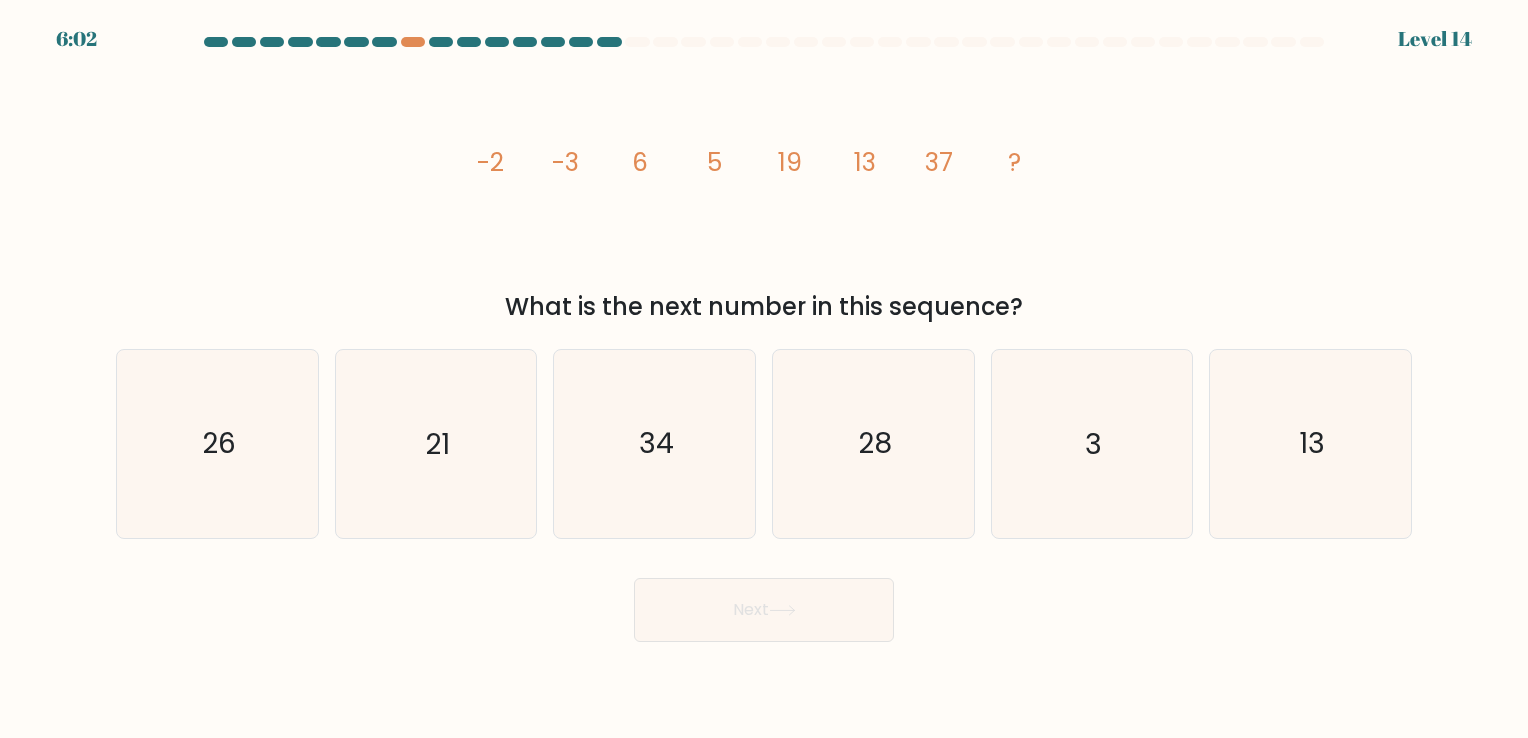click on "image/svg+xml
-2
-3
6
5
19
13
37
?" 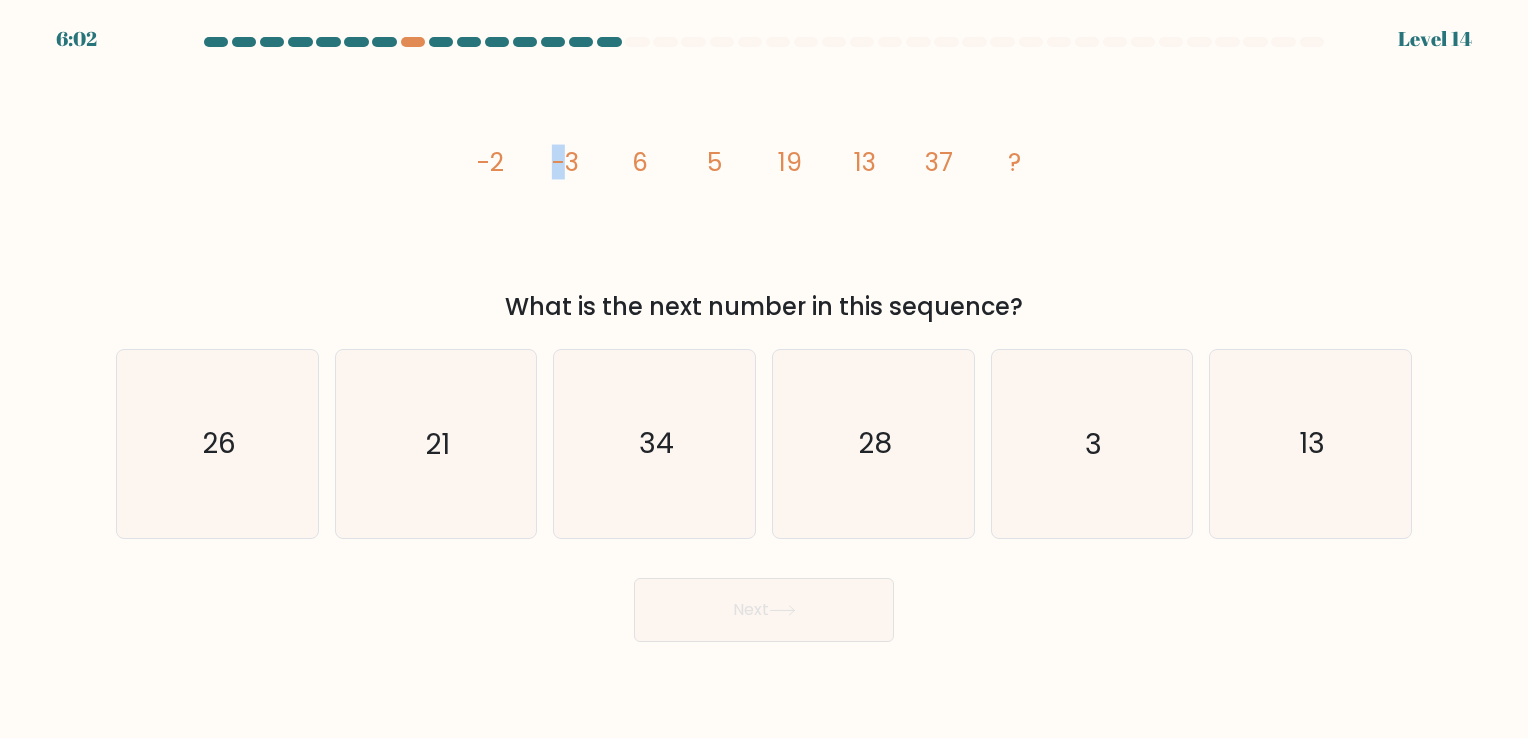 click on "image/svg+xml
-2
-3
6
5
19
13
37
?" 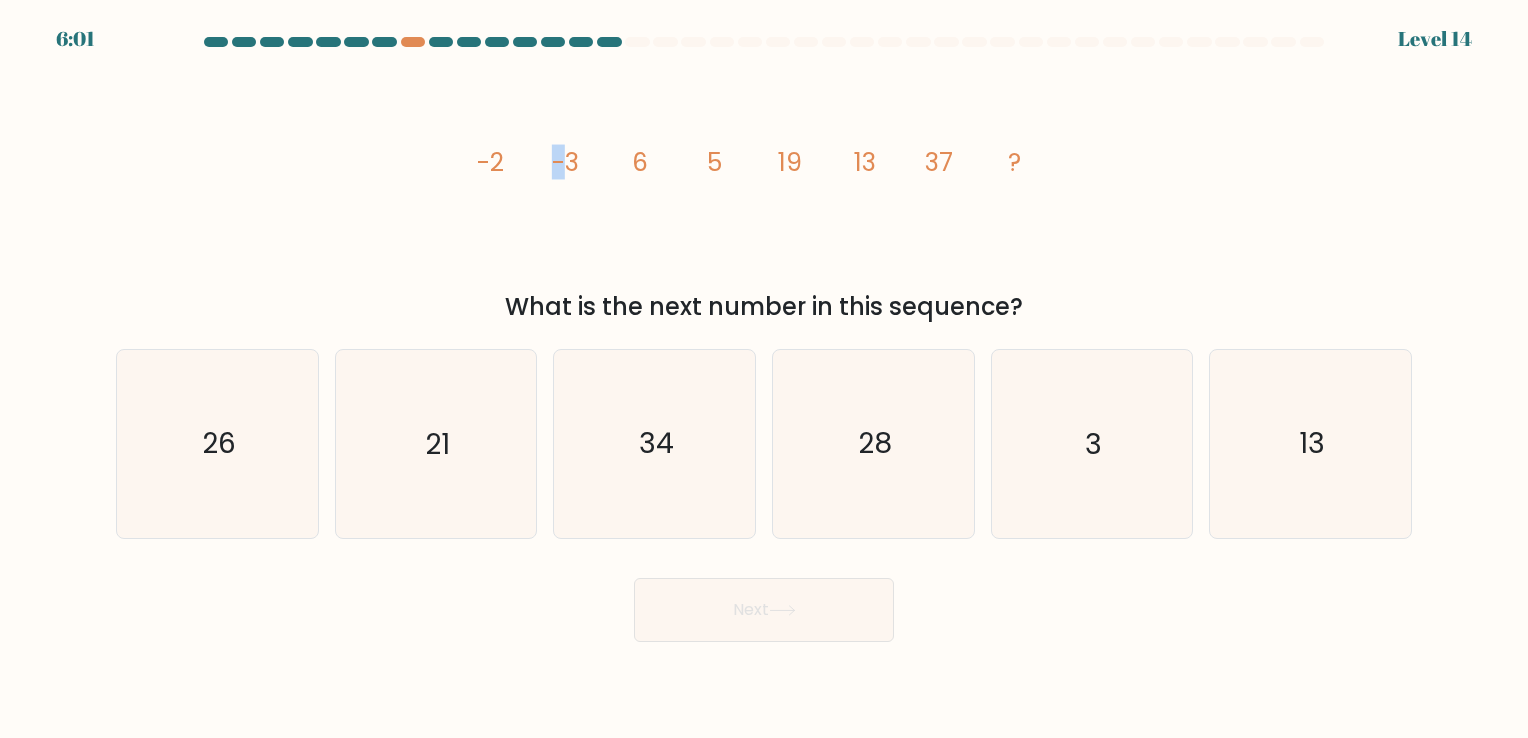 click on "image/svg+xml
-2
-3
6
5
19
13
37
?" 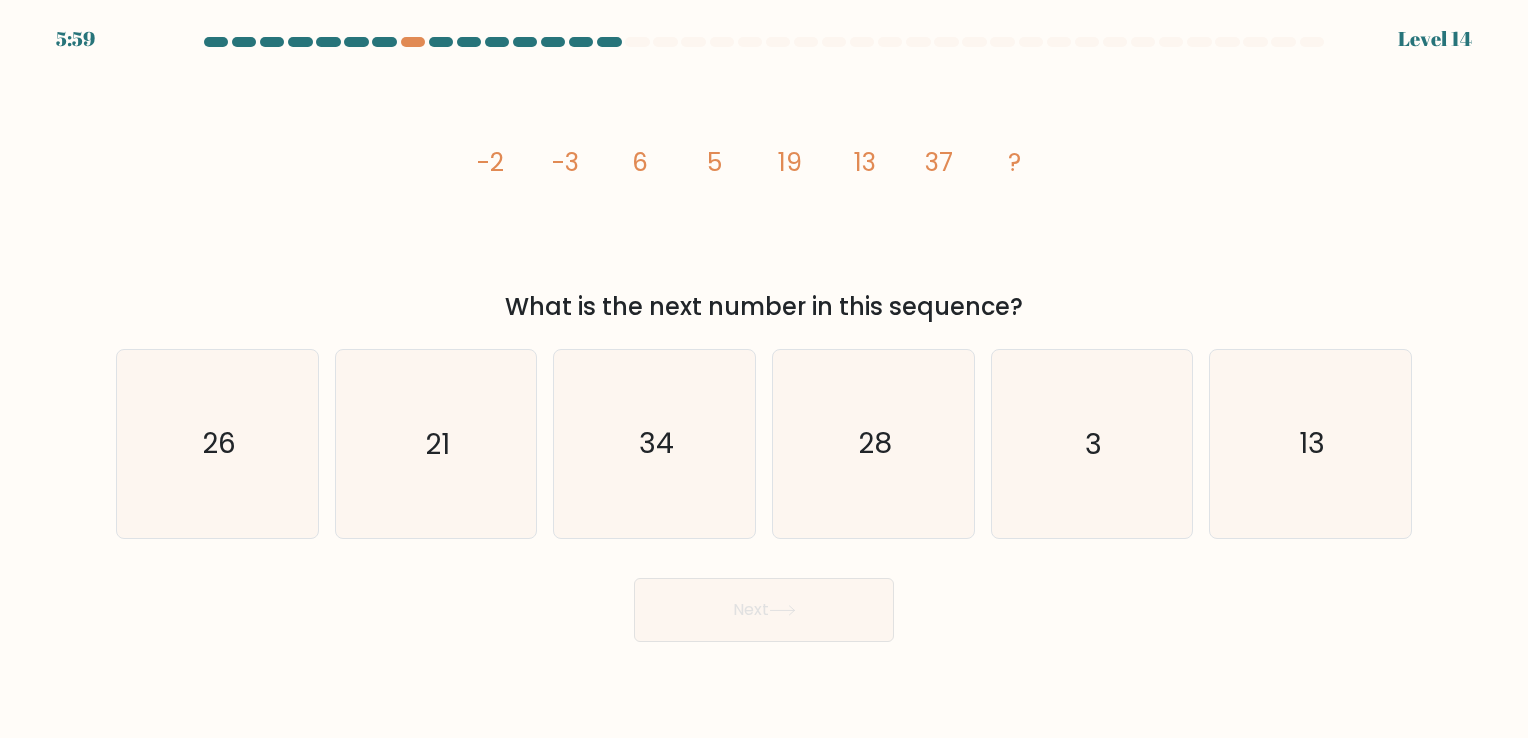 click on "image/svg+xml
-2
-3
6
5
19
13
37
?" 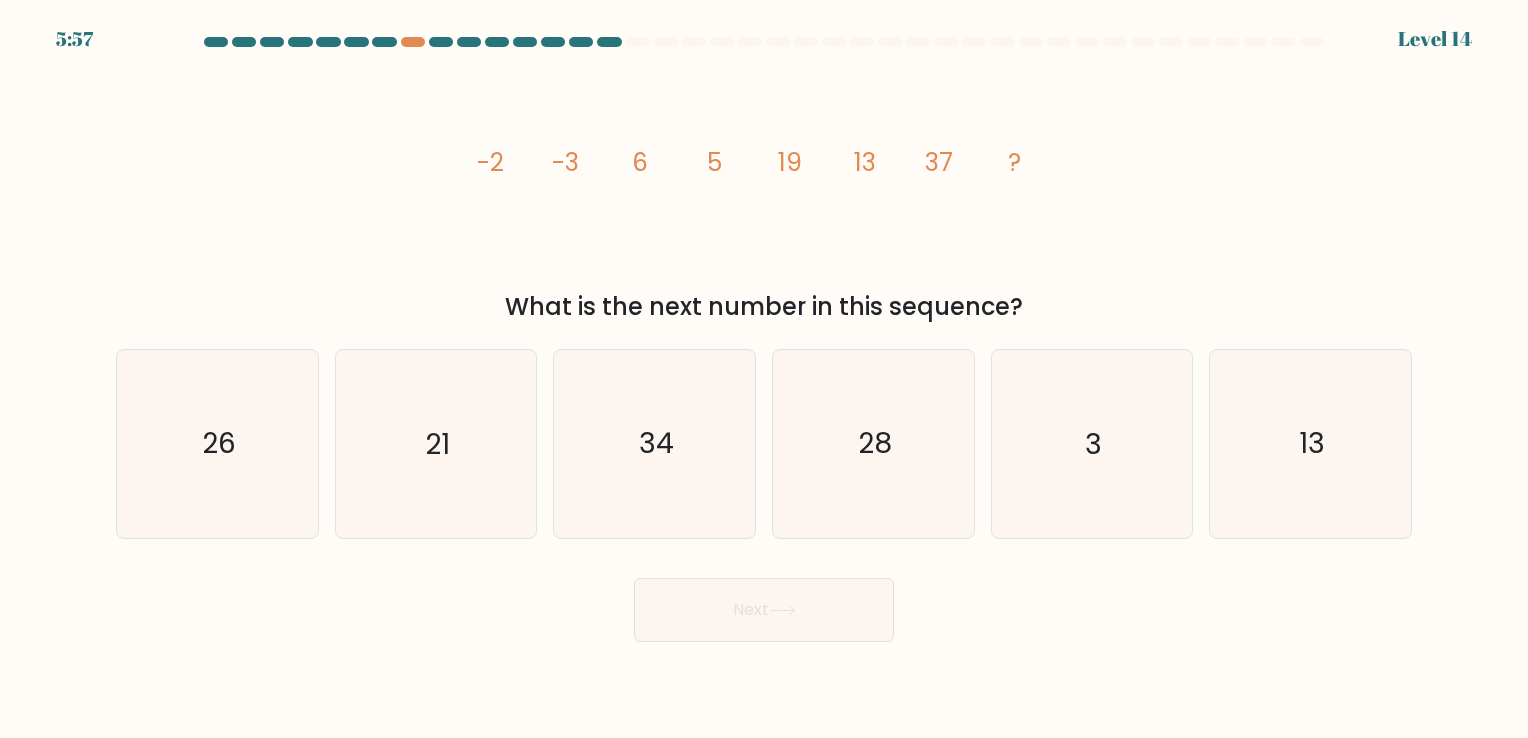 click on "image/svg+xml
-2
-3
6
5
19
13
37
?" 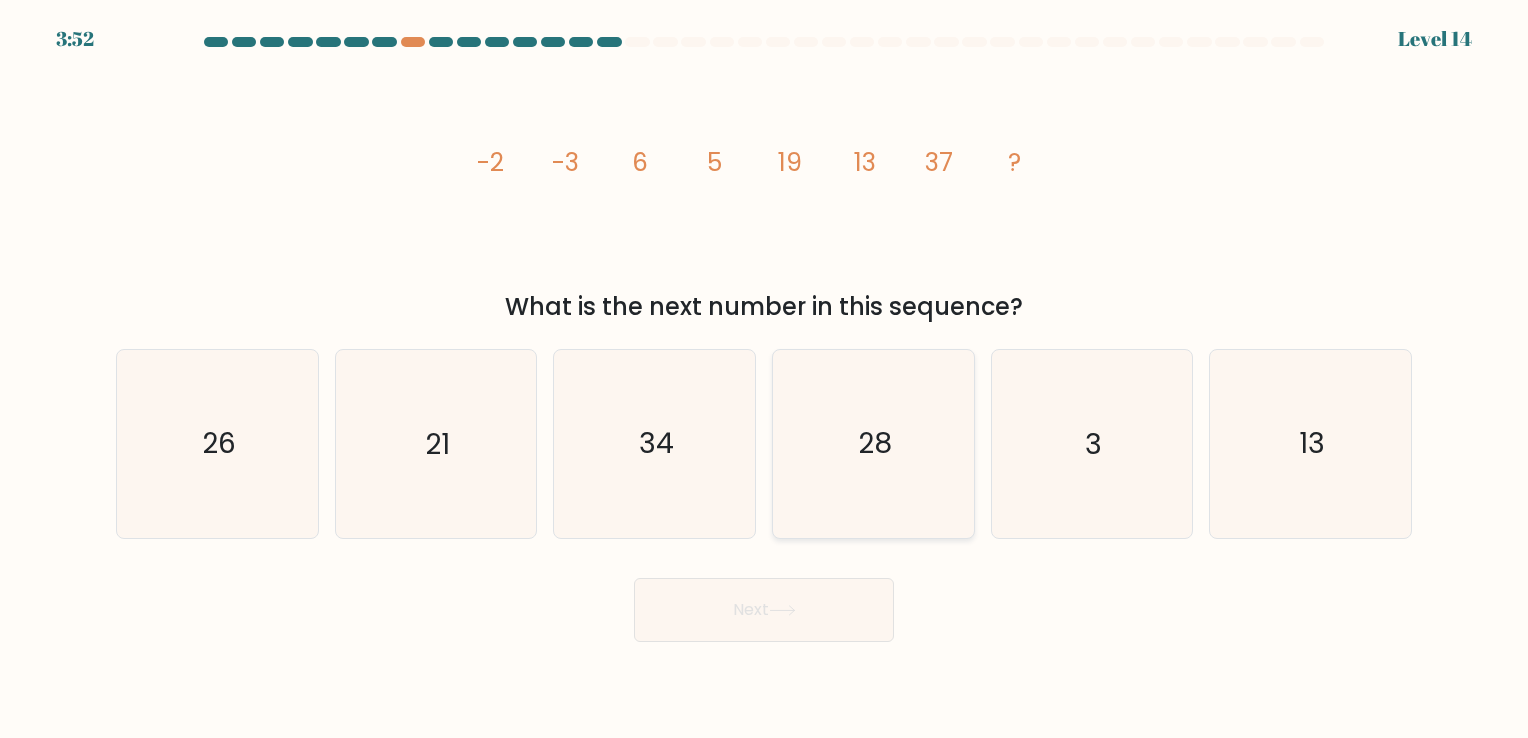 click on "28" 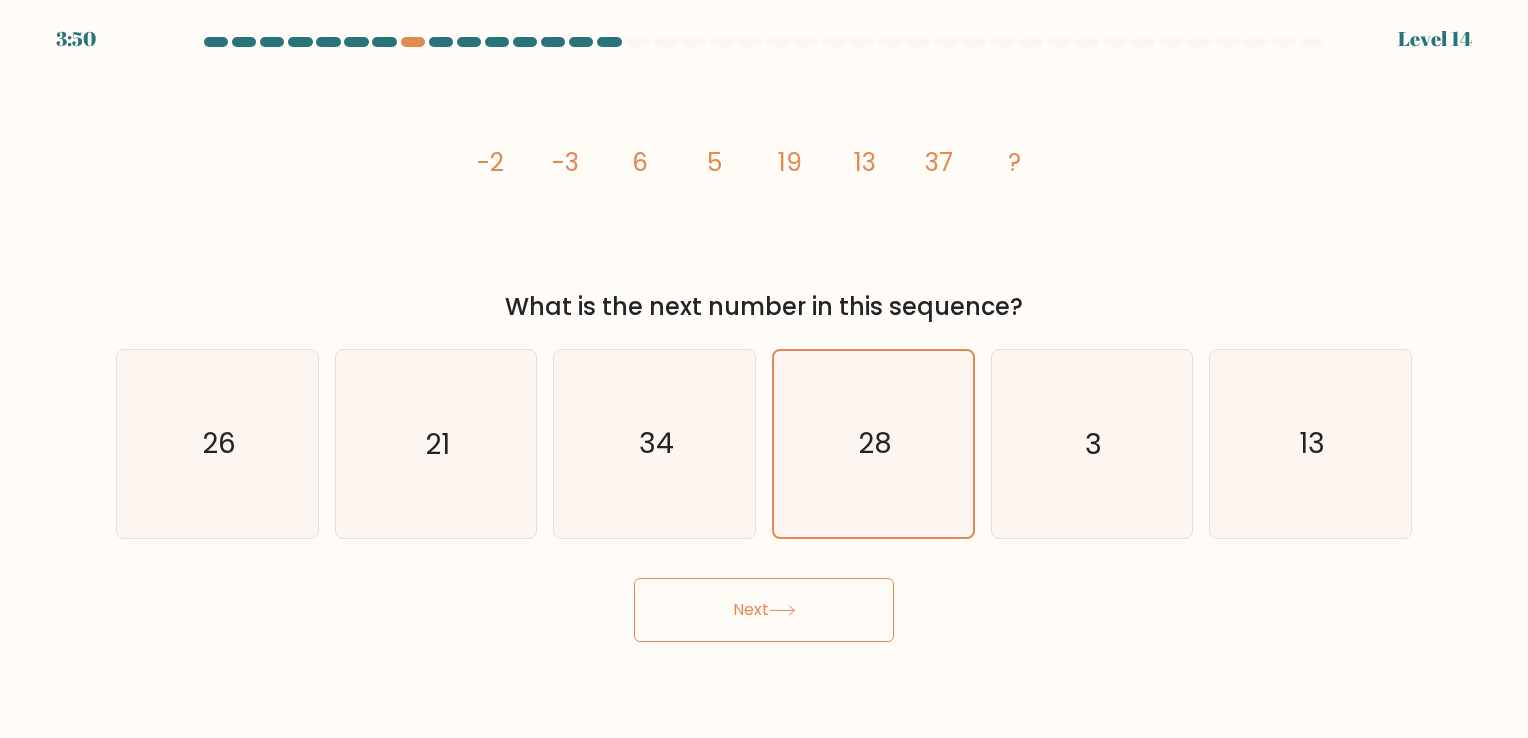 click on "Next" at bounding box center [764, 610] 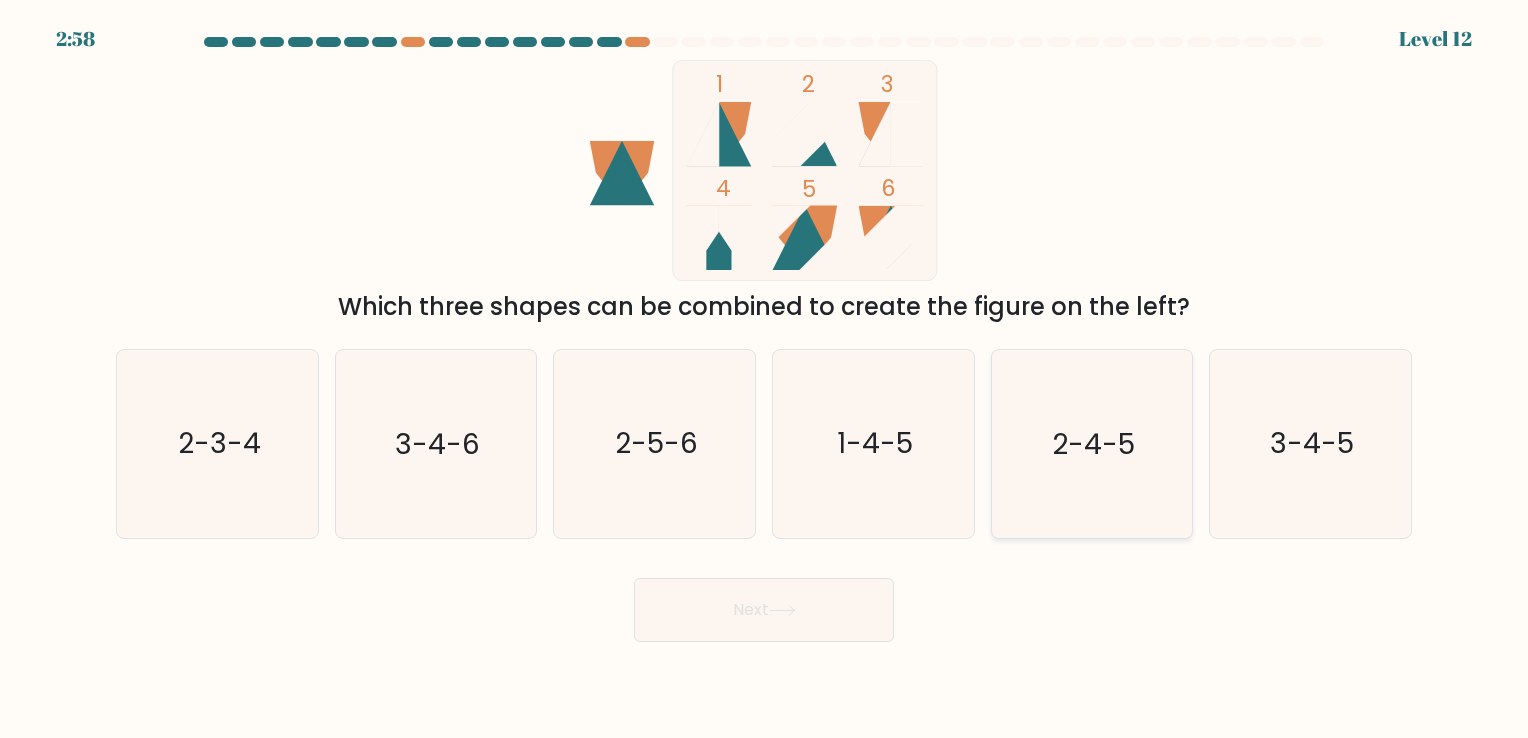 click on "2-4-5" 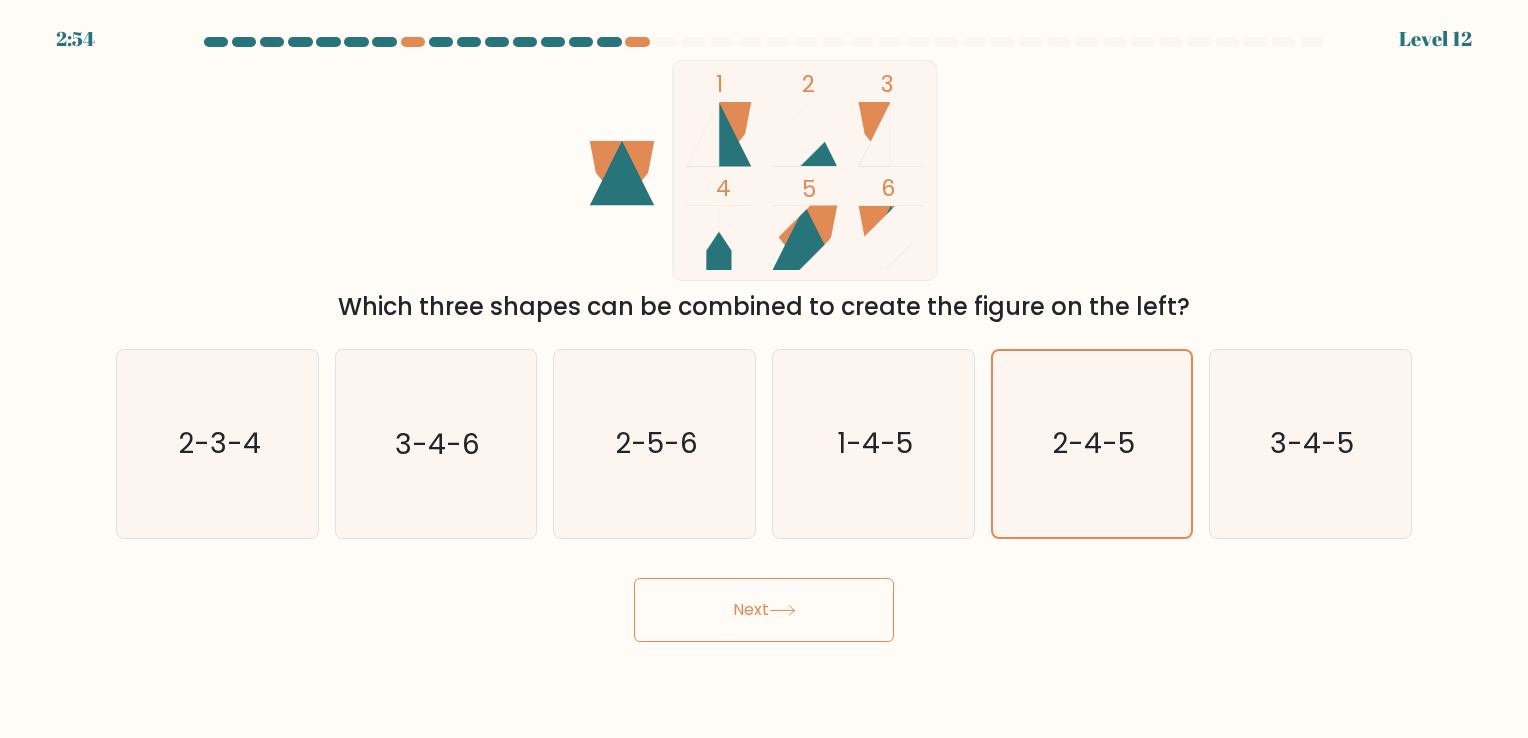 click 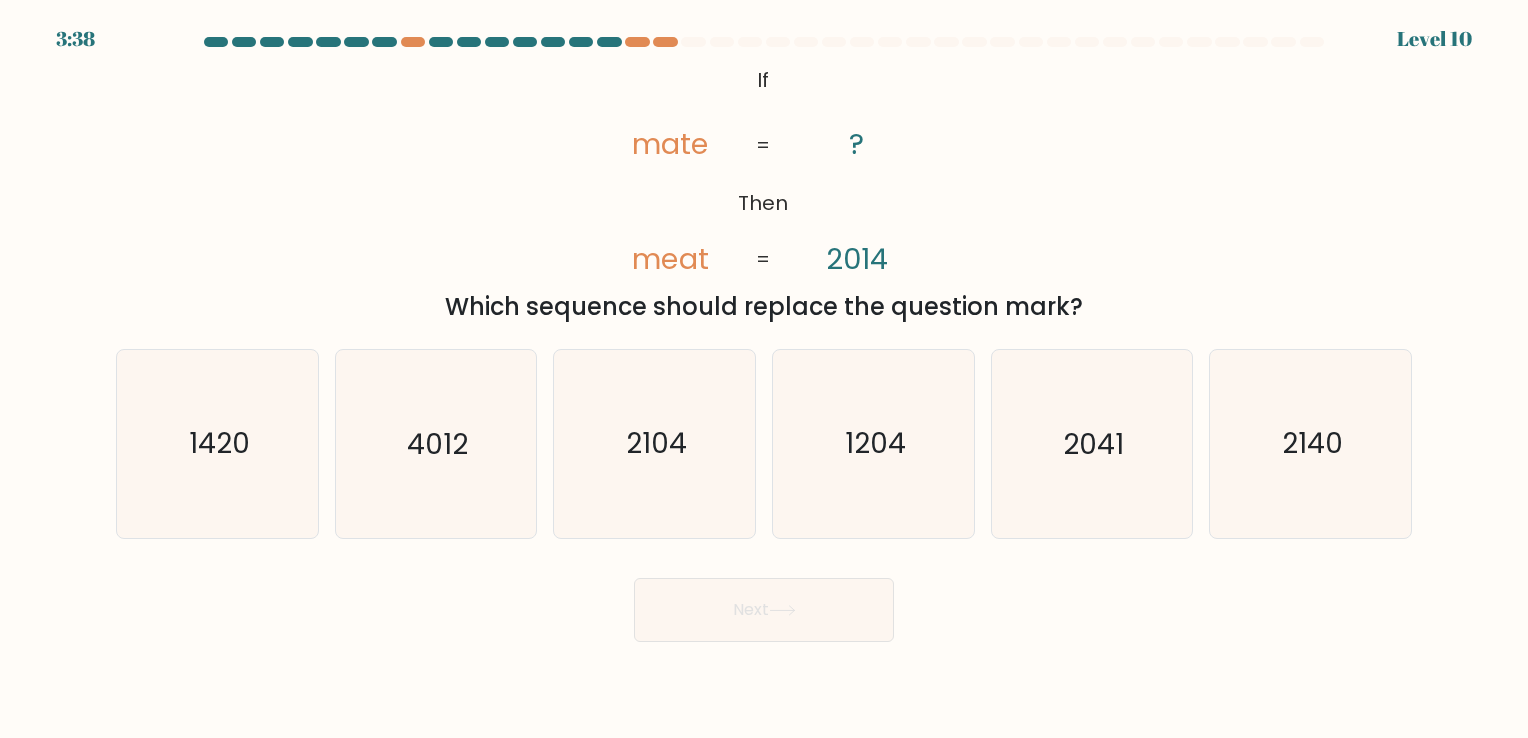 click 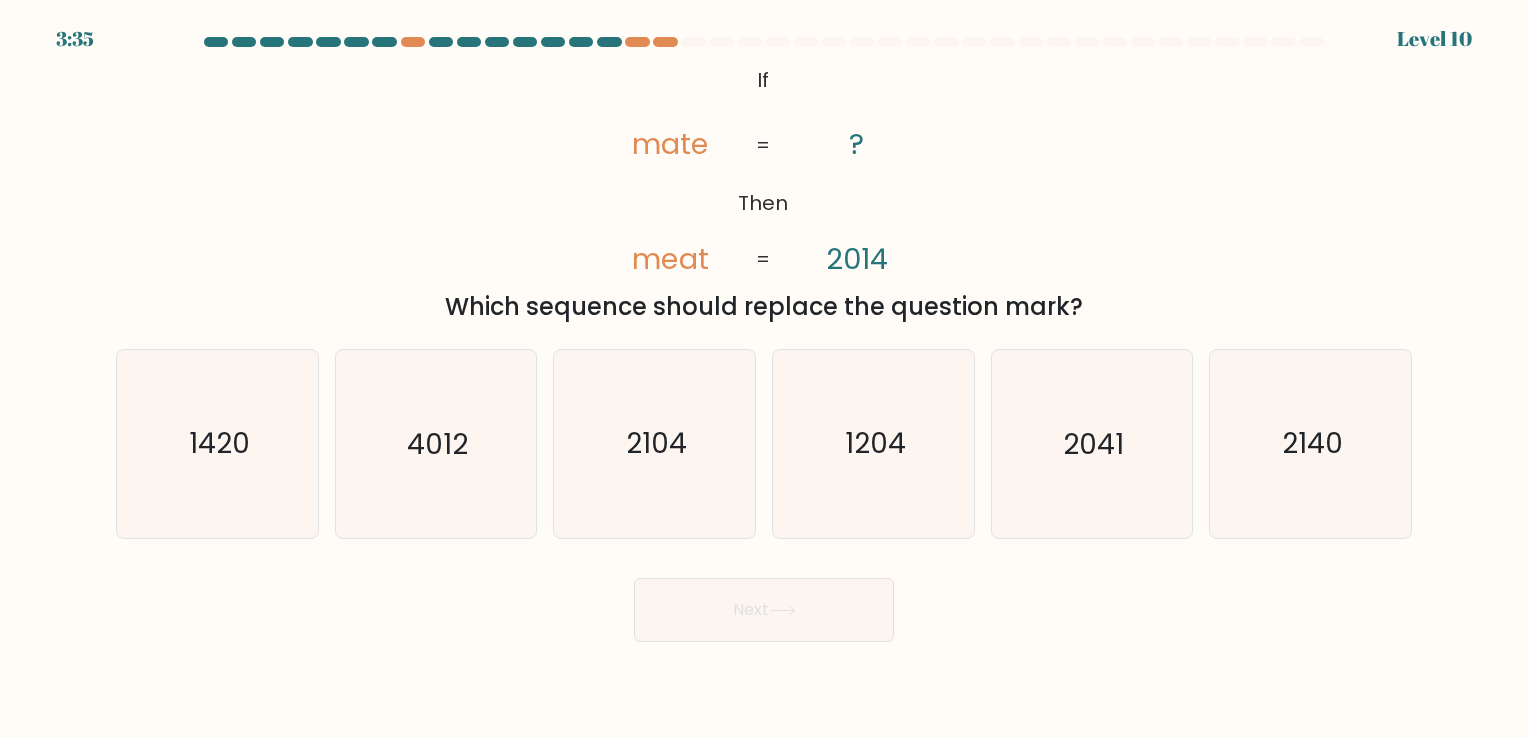 click on "@import url('https://fonts.googleapis.com/css?family=Abril+Fatface:400,100,100italic,300,300italic,400italic,500,500italic,700,700italic,900,900italic');           If       Then       mate       meat       ?       2014       =       =" 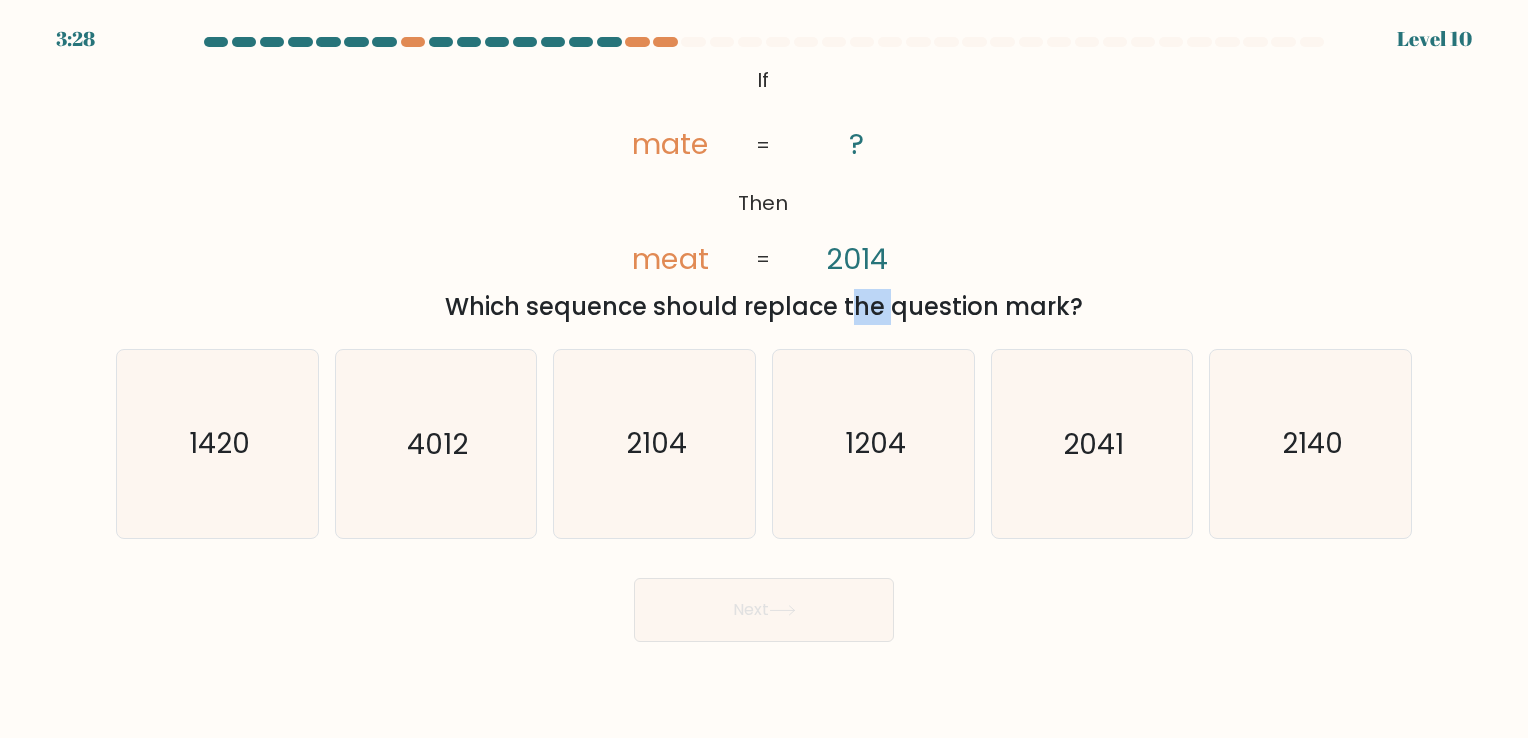 drag, startPoint x: 684, startPoint y: 284, endPoint x: 728, endPoint y: 290, distance: 44.407207 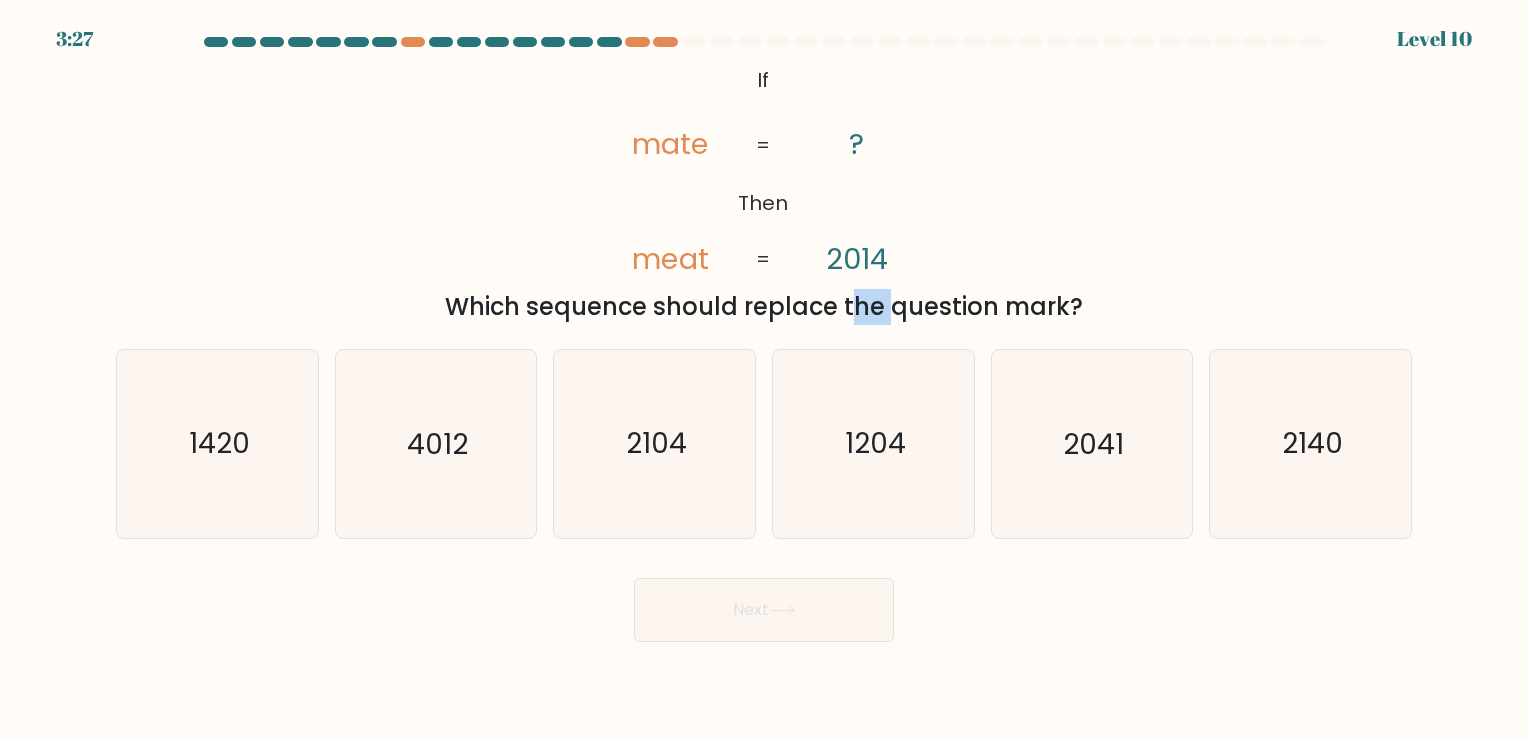 click on "Which sequence should replace the question mark?" at bounding box center [764, 307] 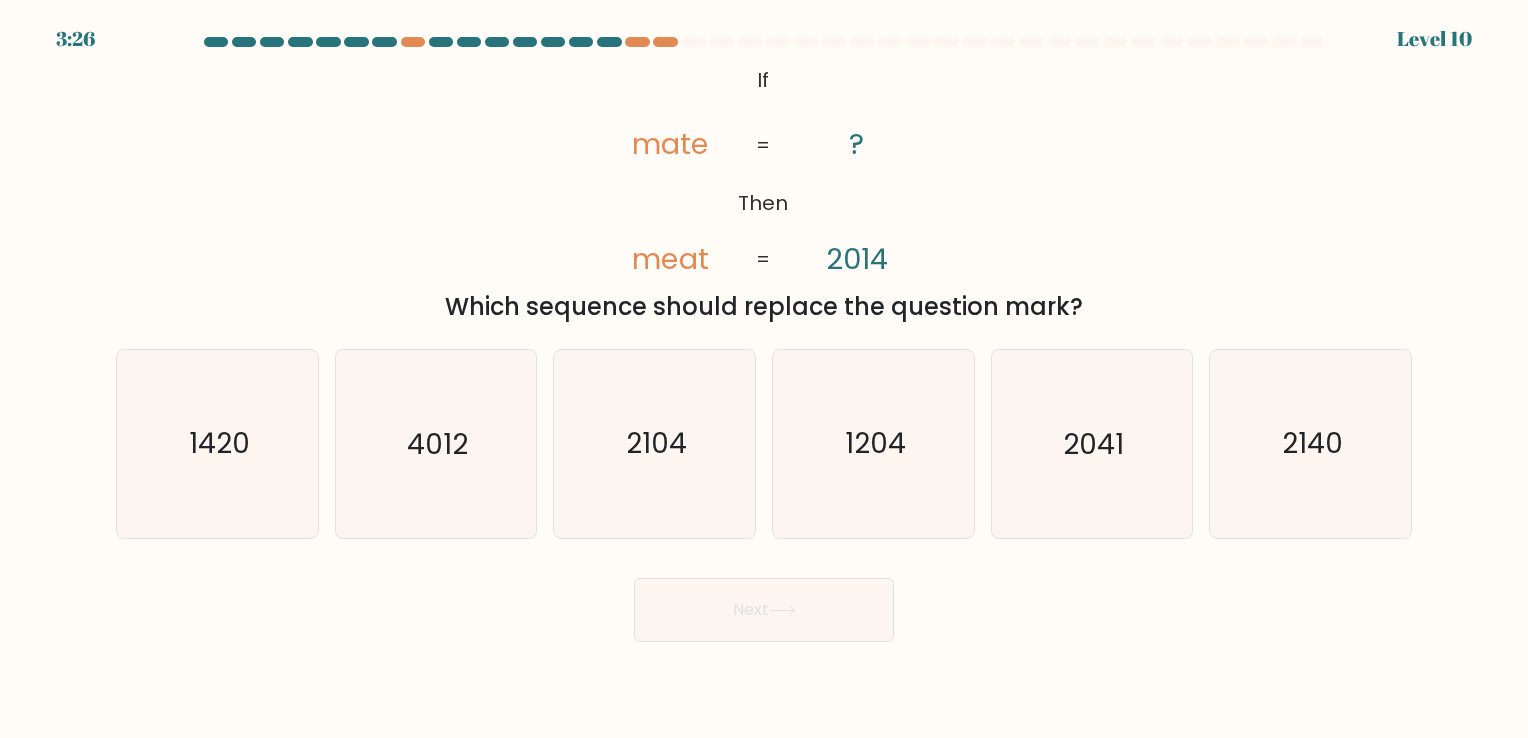 click on "@import url('https://fonts.googleapis.com/css?family=Abril+Fatface:400,100,100italic,300,300italic,400italic,500,500italic,700,700italic,900,900italic');           If       Then       mate       meat       ?       2014       =       =" 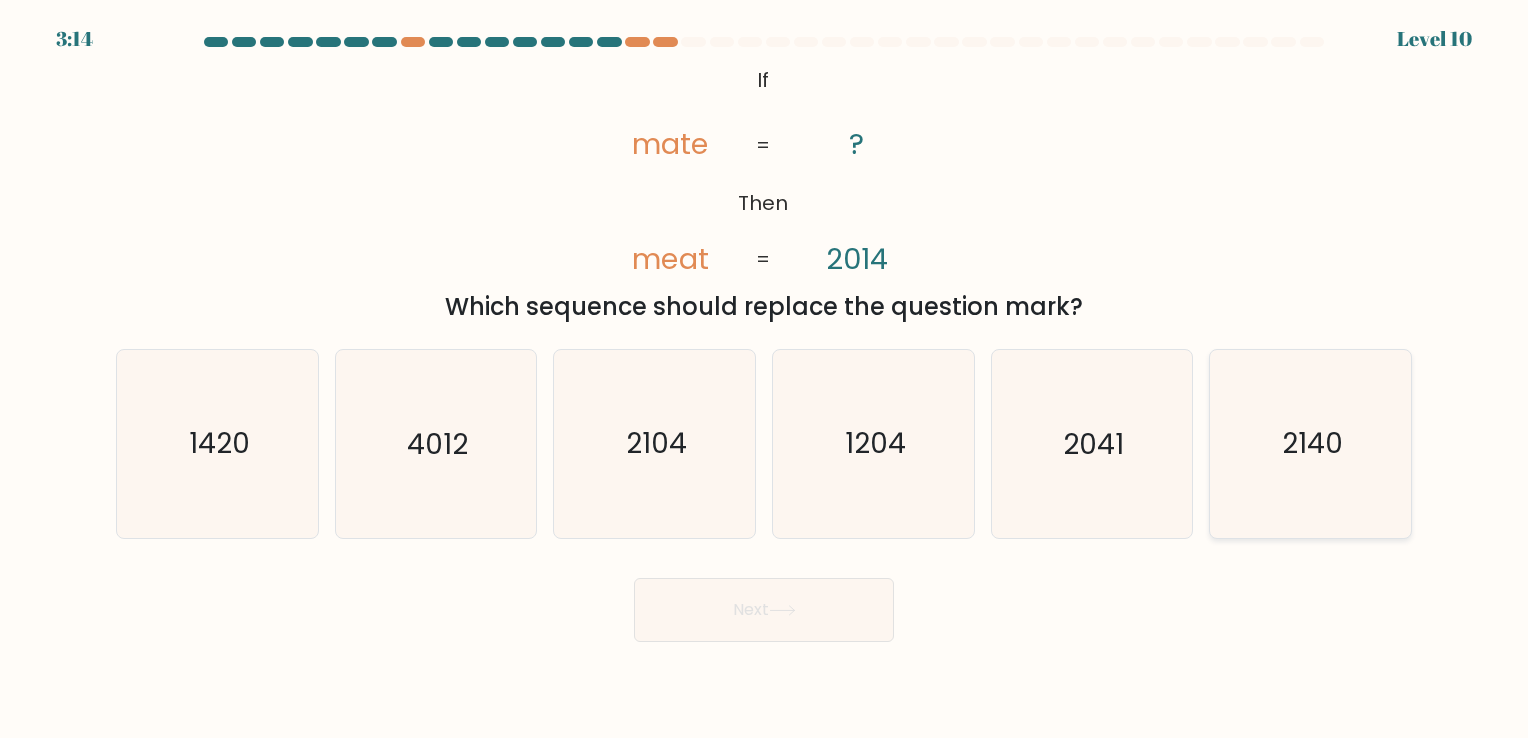 click on "2140" 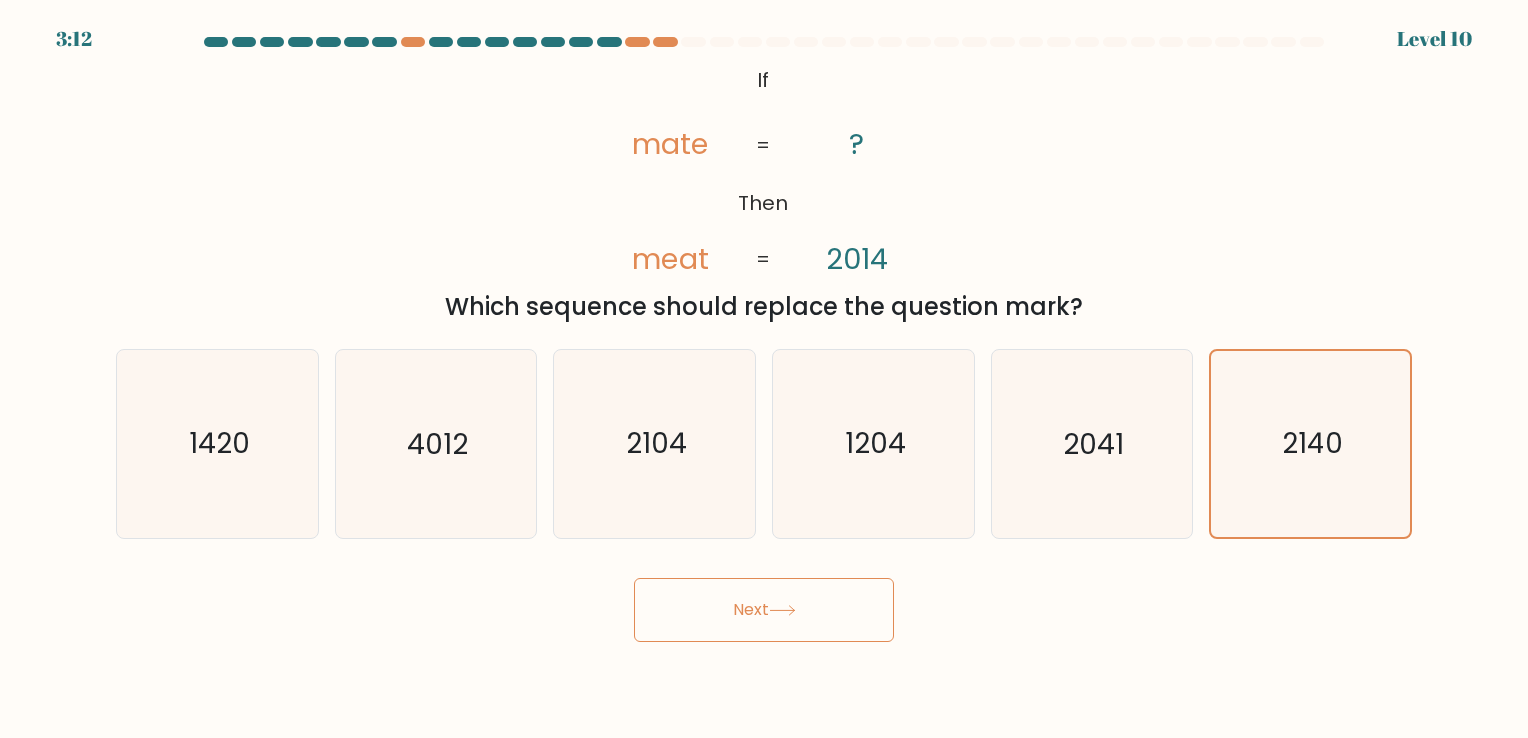 click on "Next" at bounding box center (764, 610) 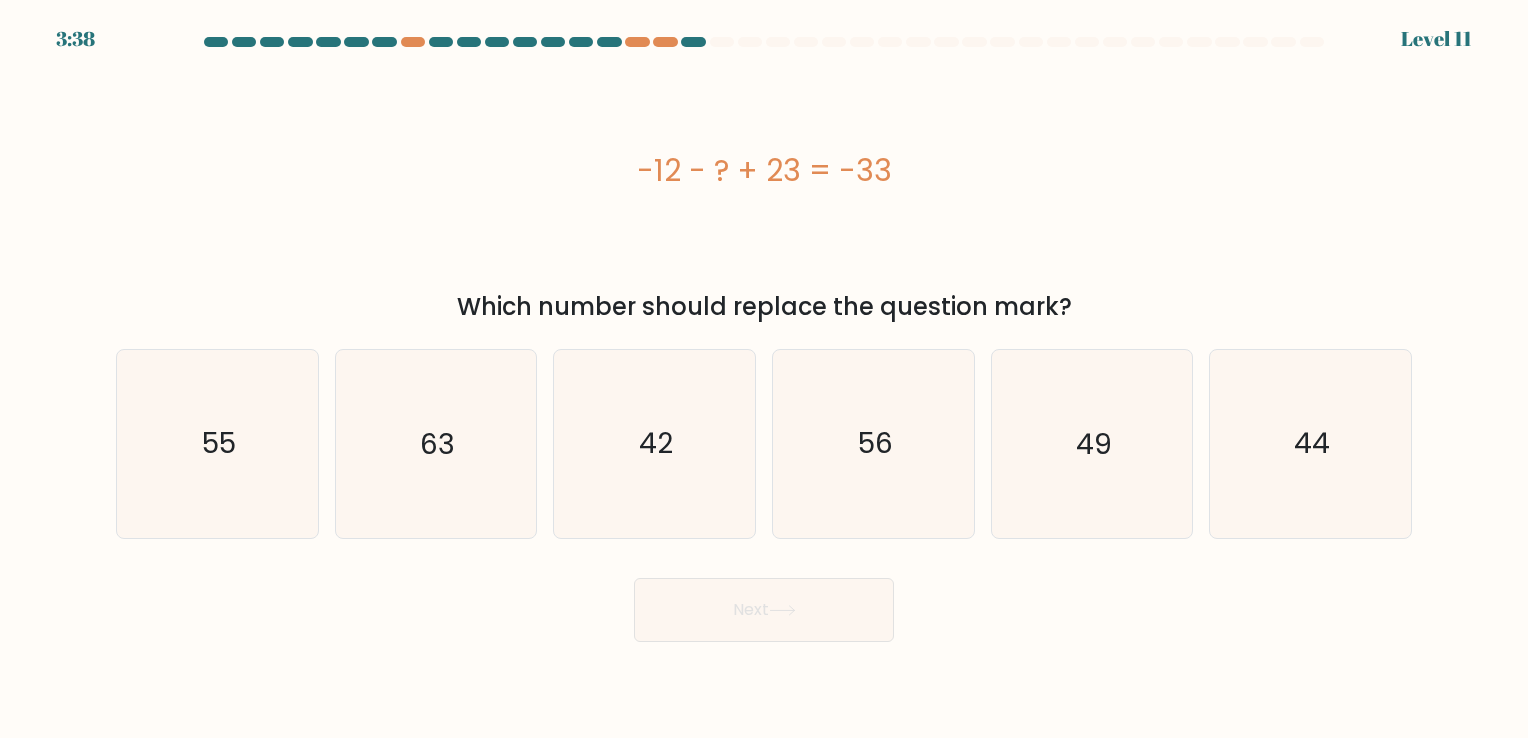 click on "a.
55
b.
63
c." at bounding box center (764, 435) 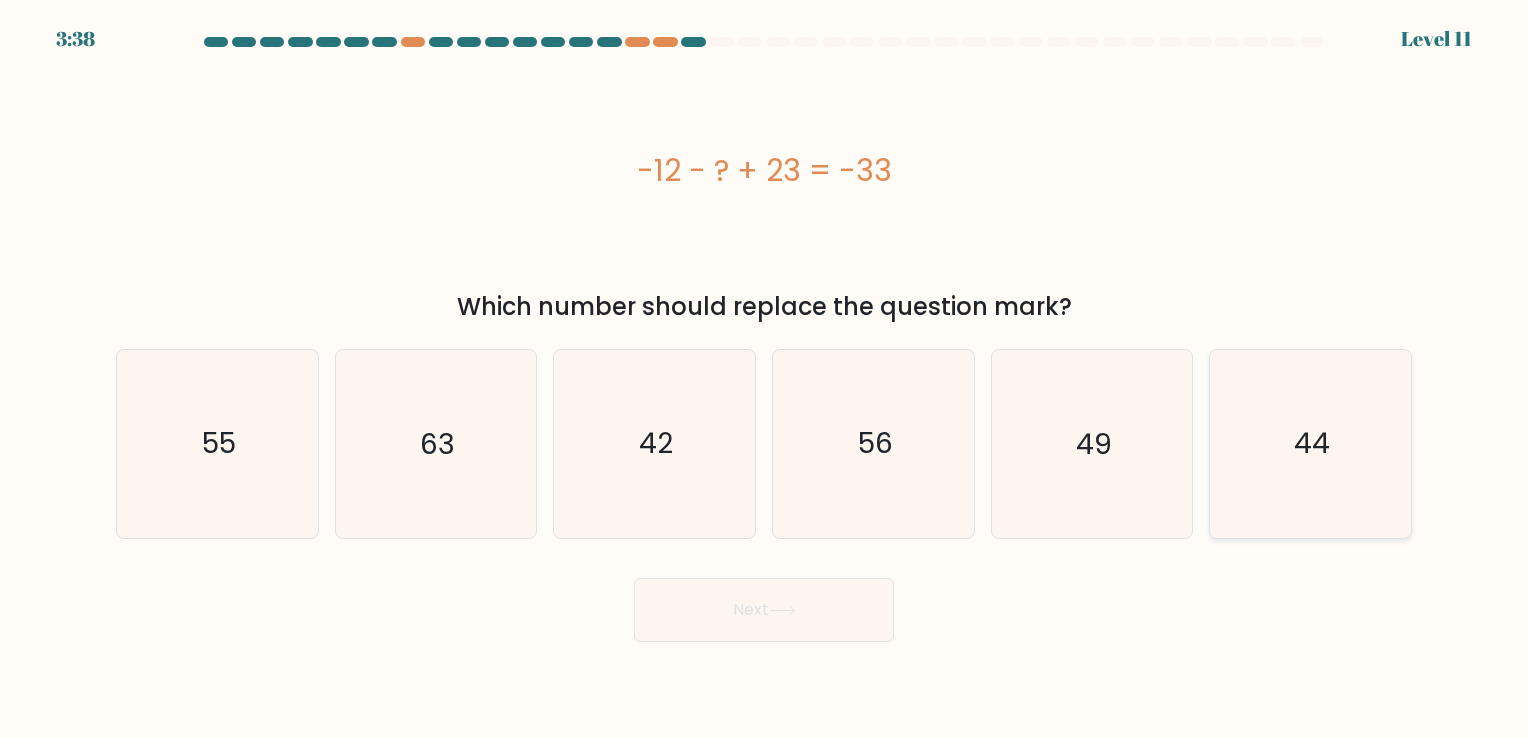 click on "44" 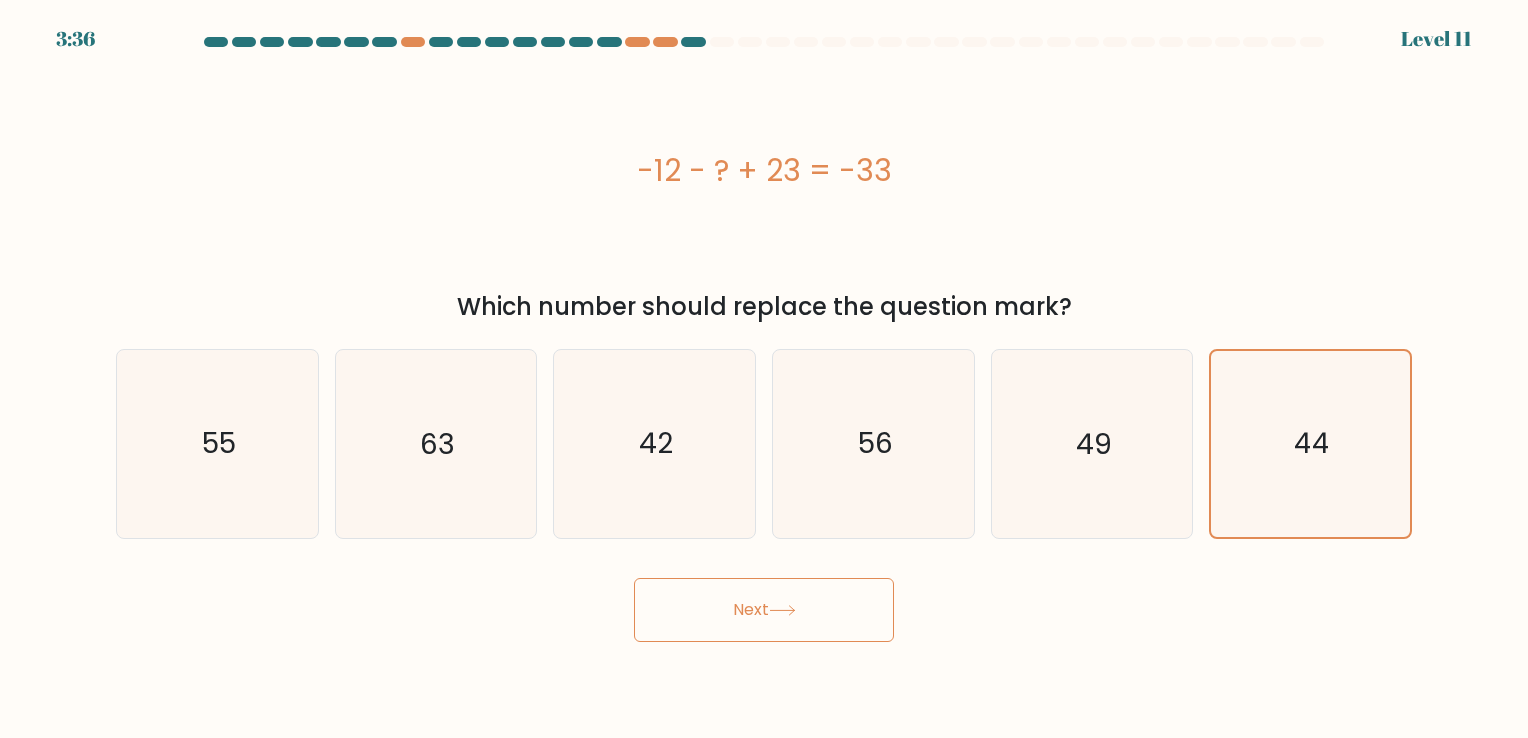 click on "Next" at bounding box center [764, 610] 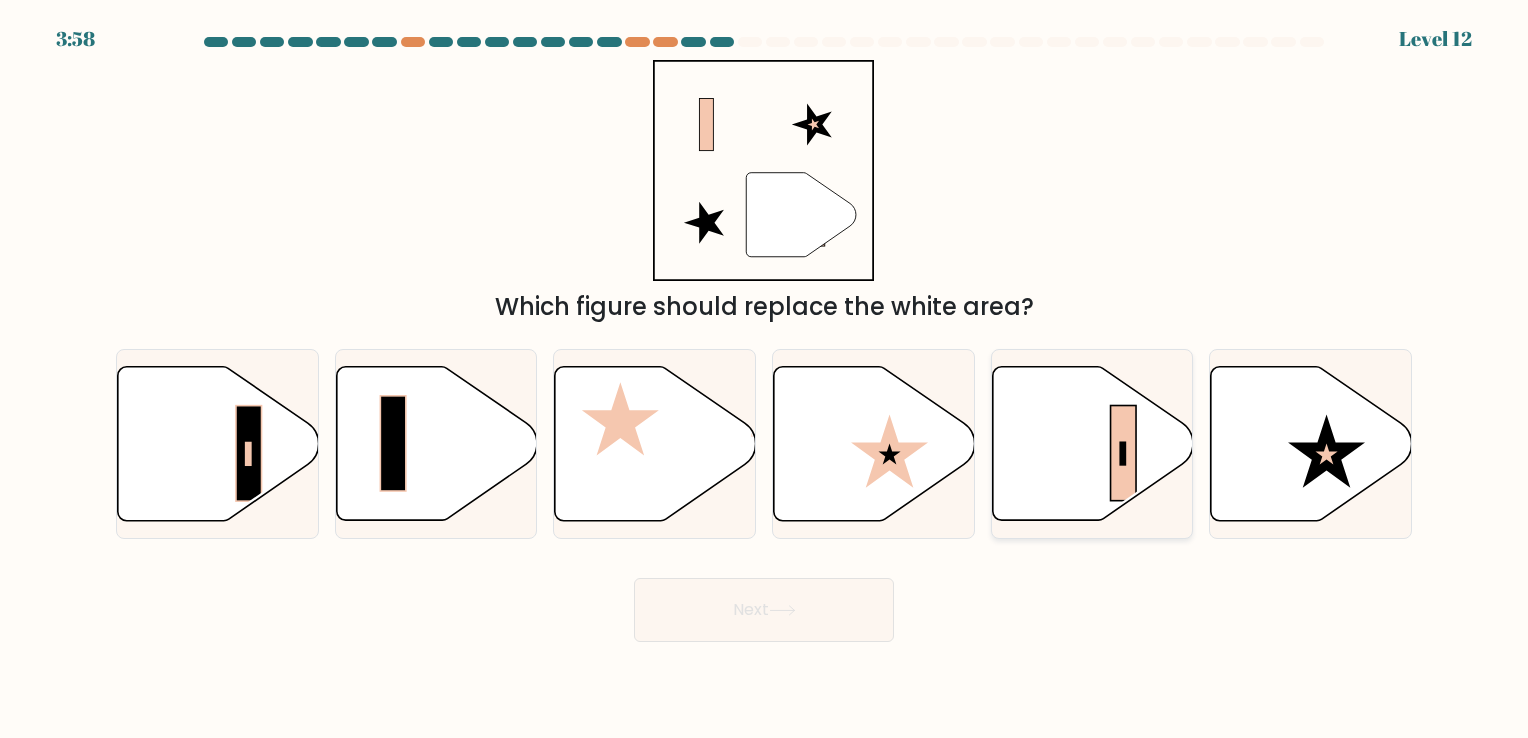 click 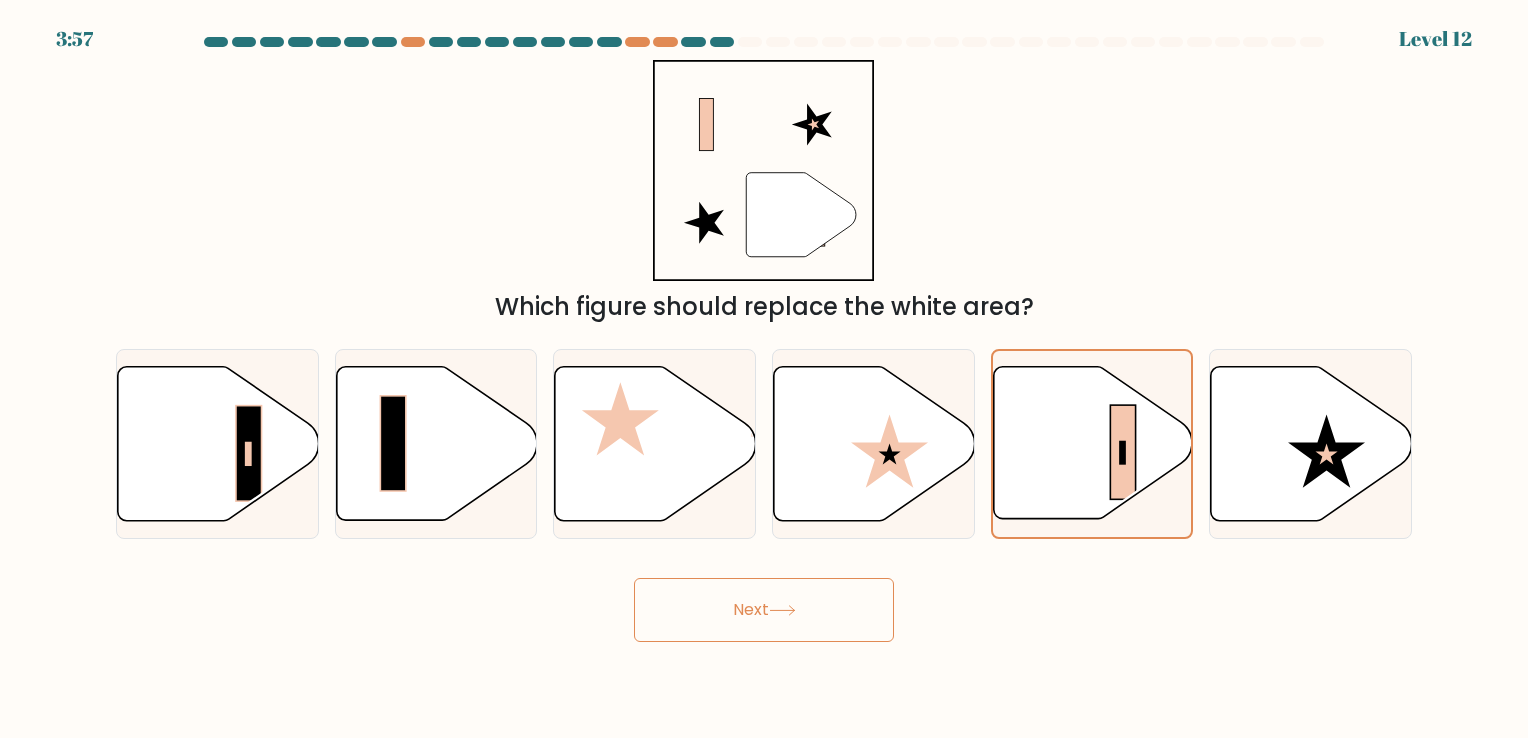 click on "Next" at bounding box center [764, 610] 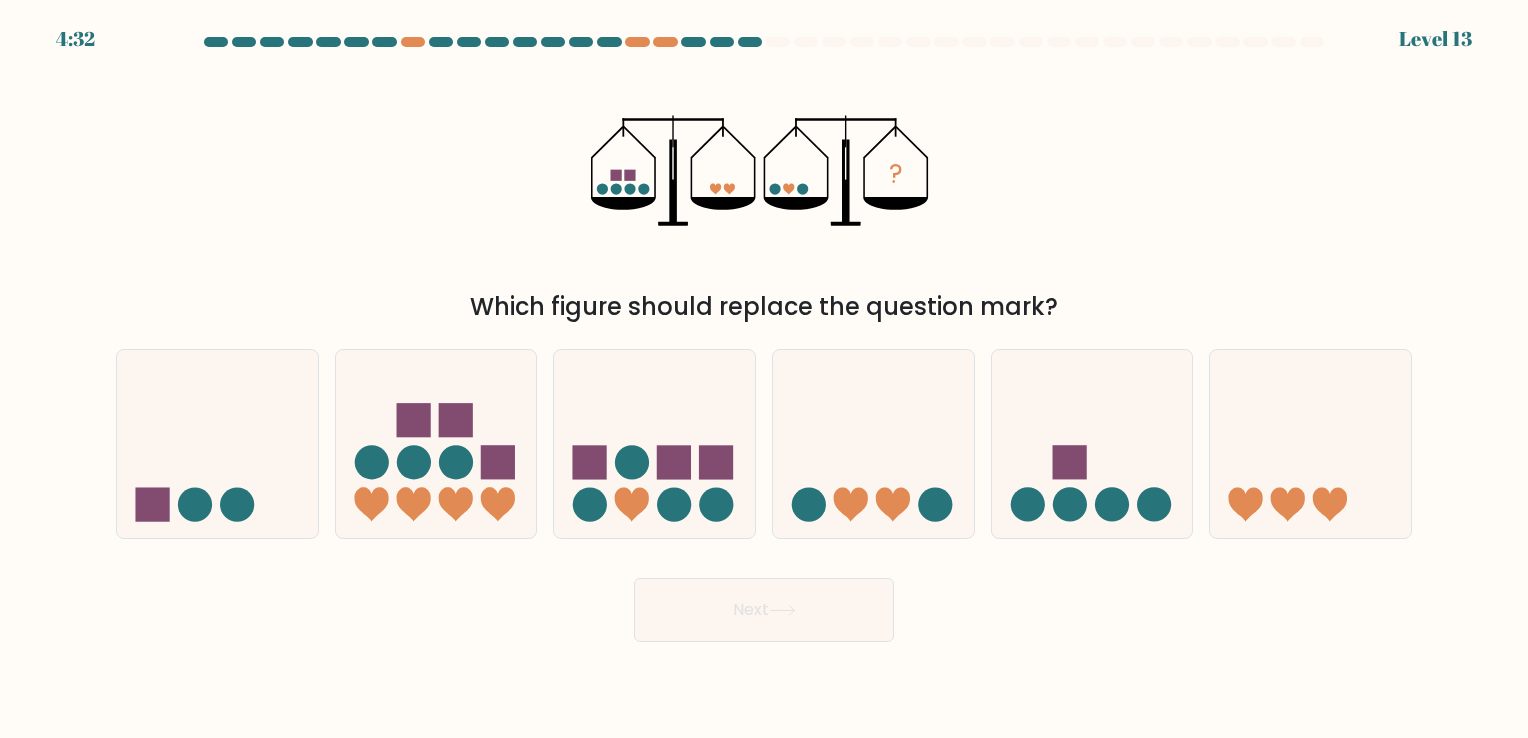 drag, startPoint x: 632, startPoint y: 190, endPoint x: 629, endPoint y: 180, distance: 10.440307 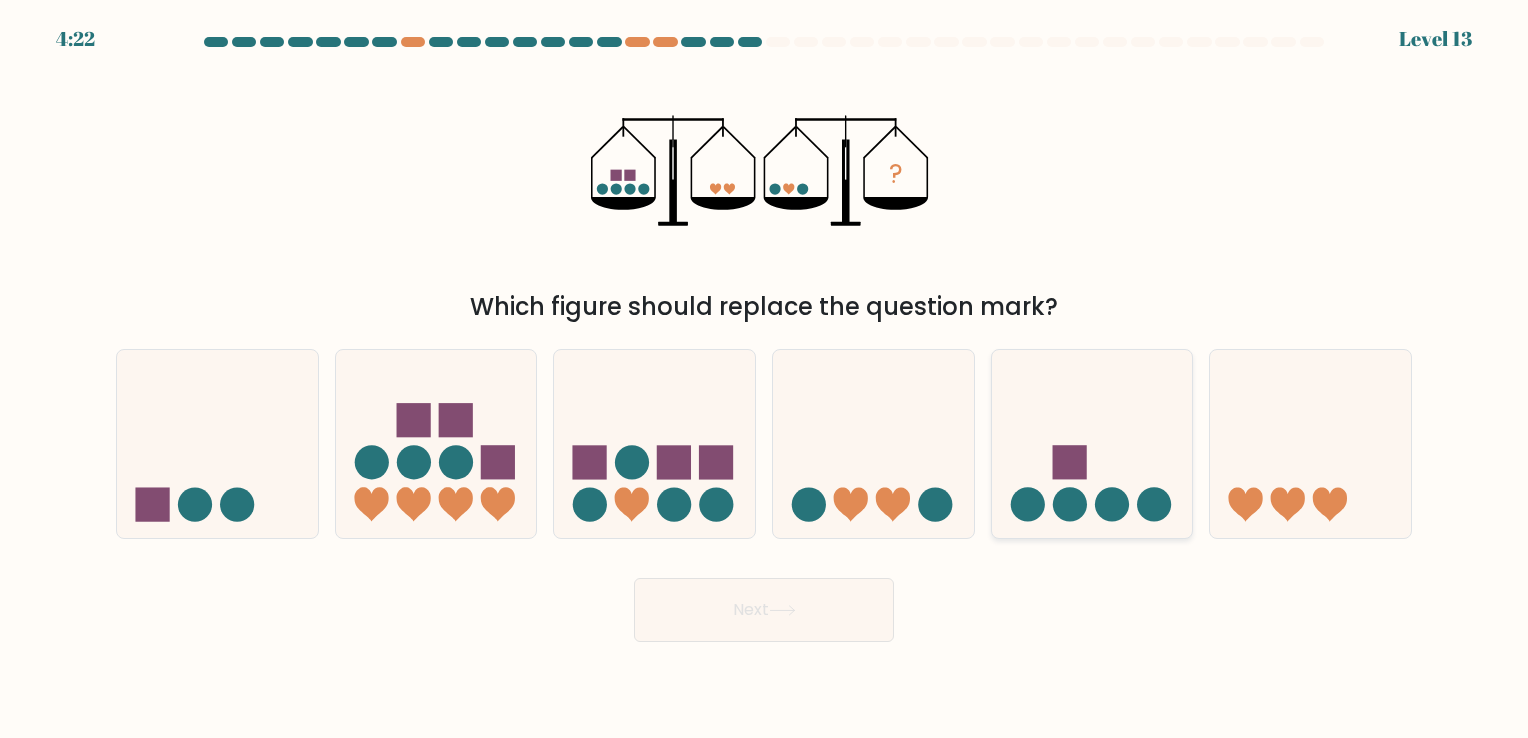 click 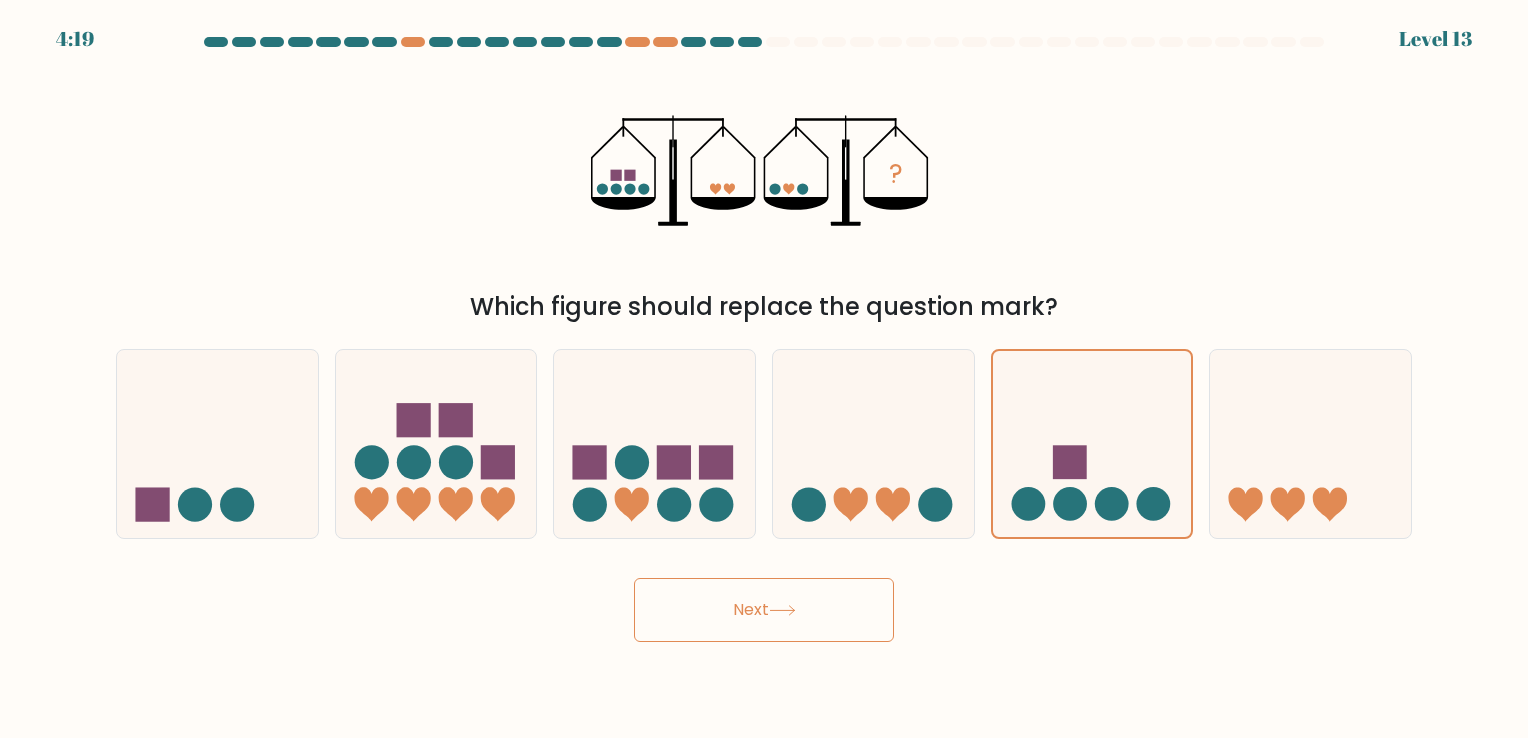 click on "Next" at bounding box center (764, 610) 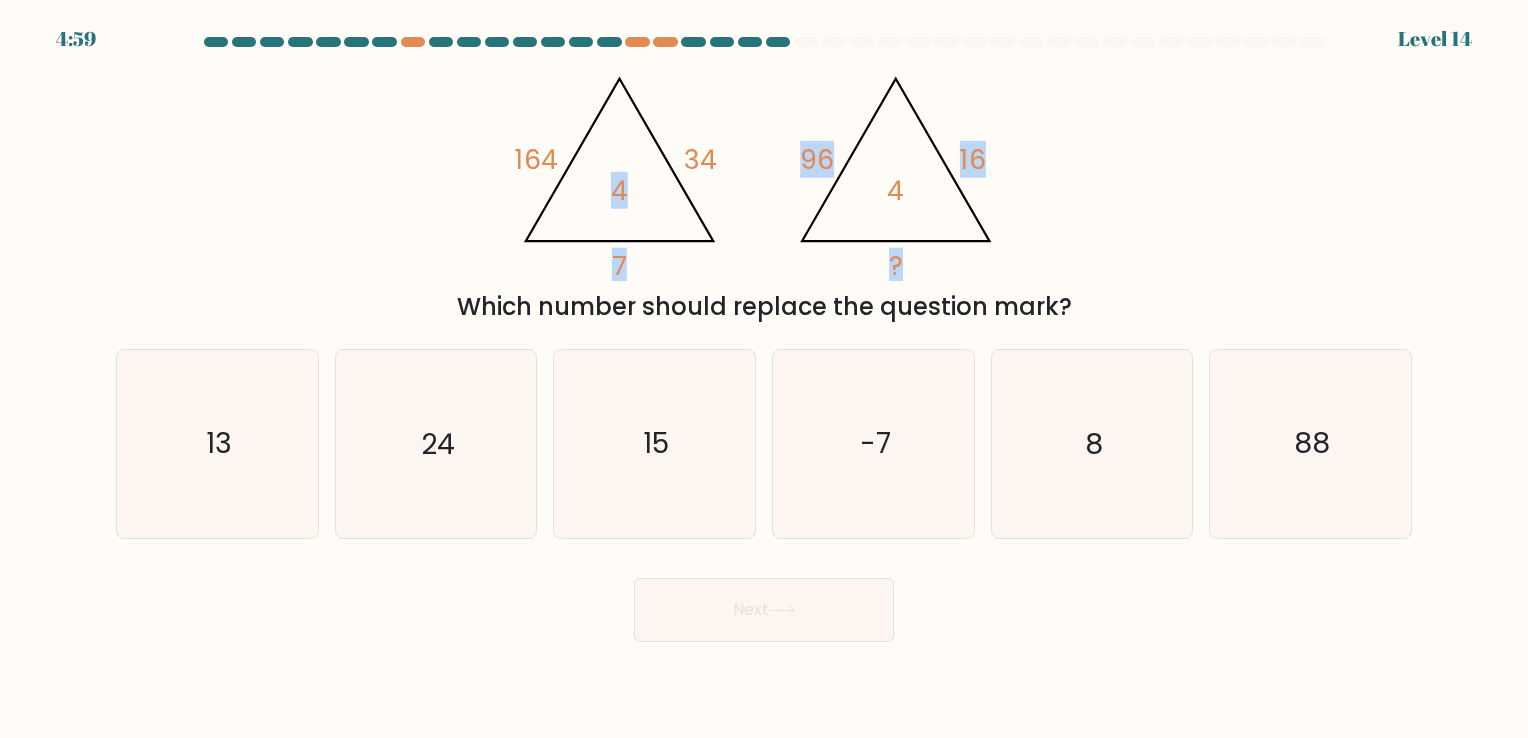 drag, startPoint x: 891, startPoint y: 152, endPoint x: 595, endPoint y: 248, distance: 311.1784 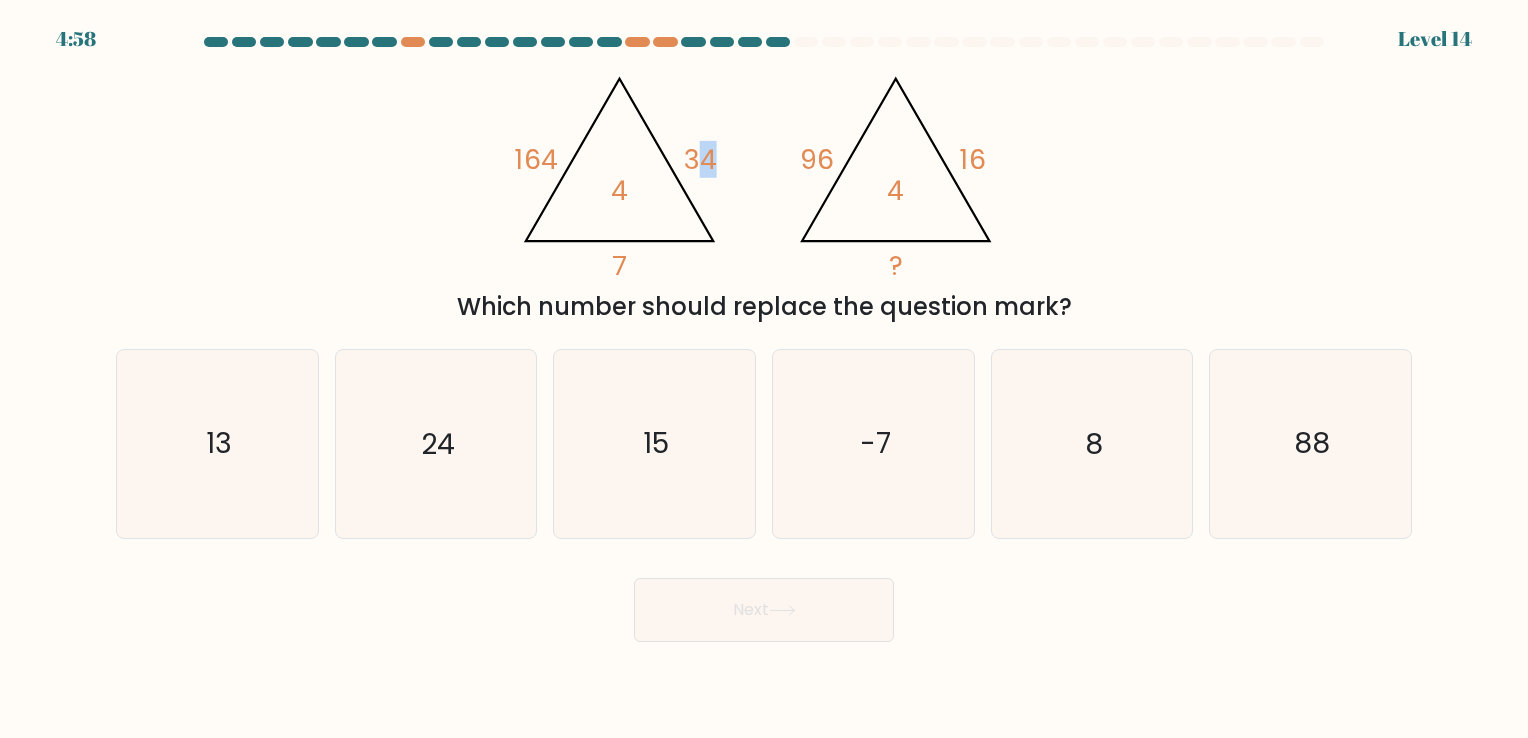 drag, startPoint x: 595, startPoint y: 248, endPoint x: 709, endPoint y: 237, distance: 114.52947 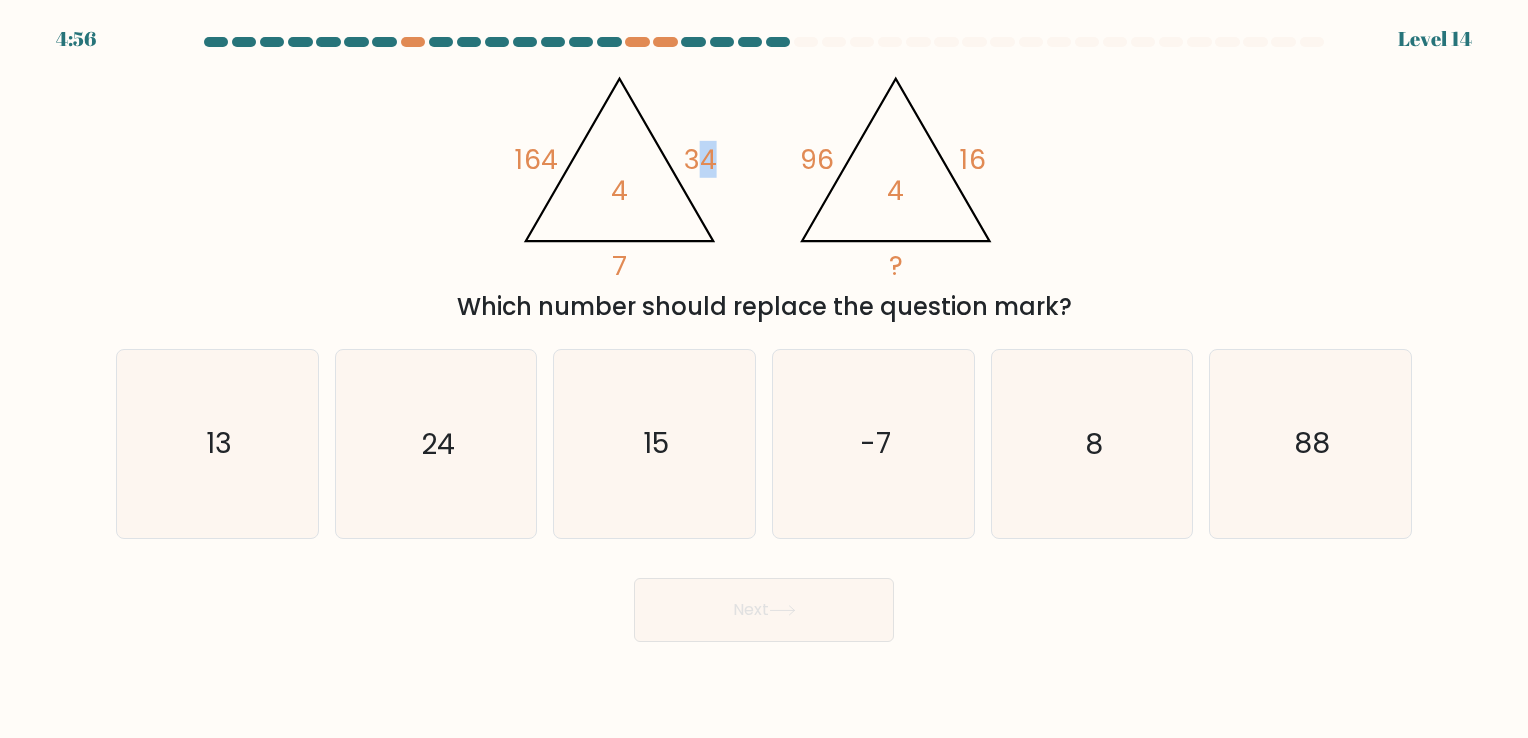 click on "@import url('https://fonts.googleapis.com/css?family=Abril+Fatface:400,100,100italic,300,300italic,400italic,500,500italic,700,700italic,900,900italic');                        164       34       7       4                                       @import url('https://fonts.googleapis.com/css?family=Abril+Fatface:400,100,100italic,300,300italic,400italic,500,500italic,700,700italic,900,900italic');                        96       16       ?       4" 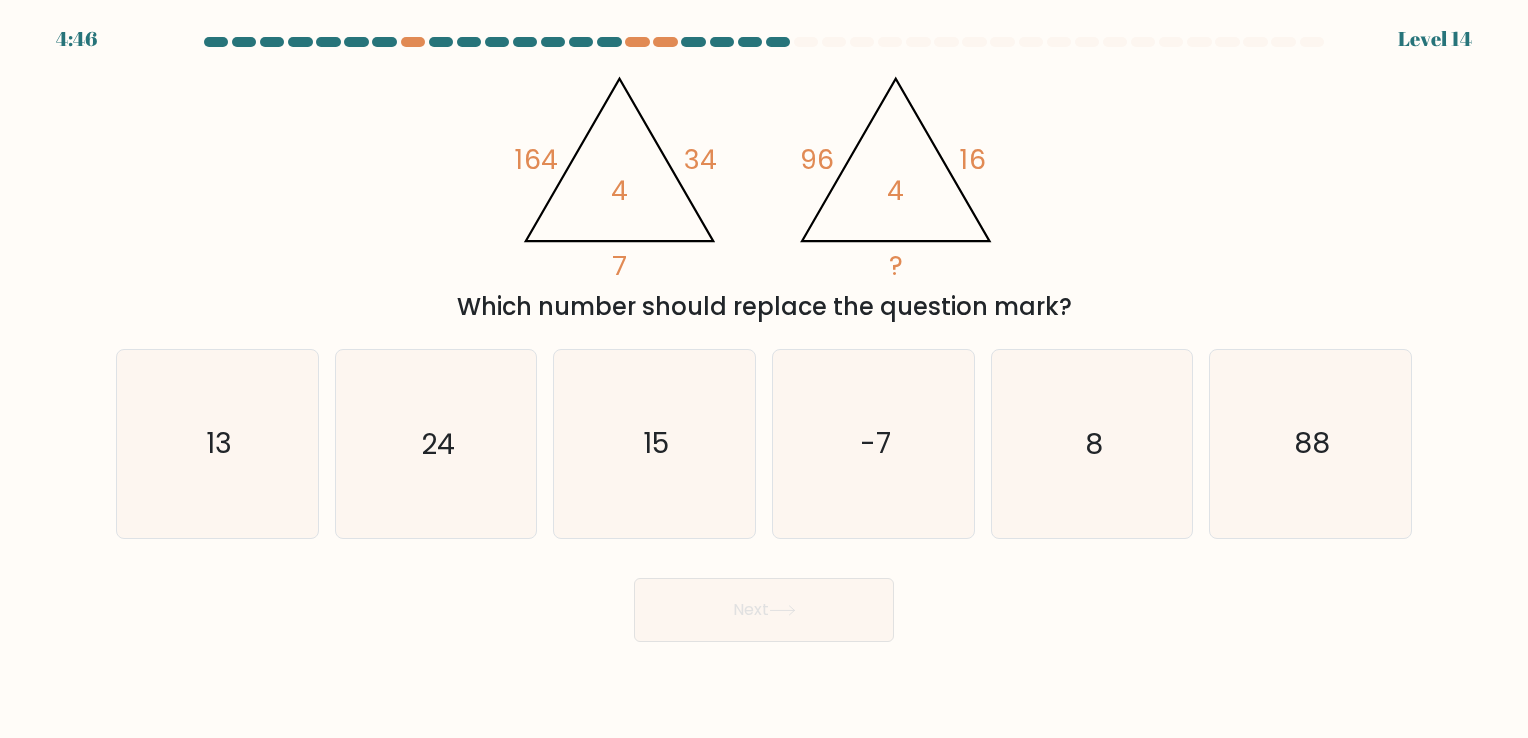 click 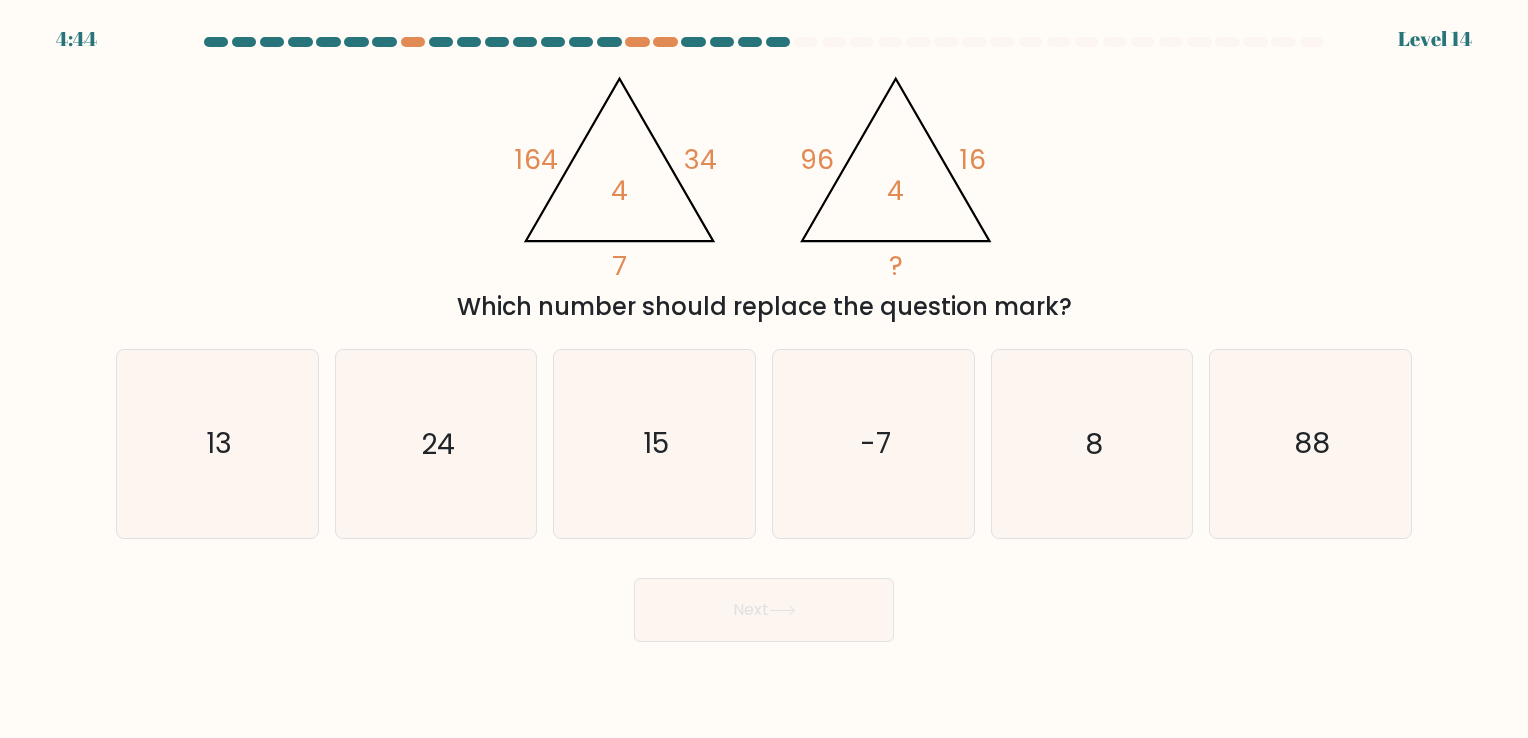 drag, startPoint x: 710, startPoint y: 238, endPoint x: 613, endPoint y: 233, distance: 97.128784 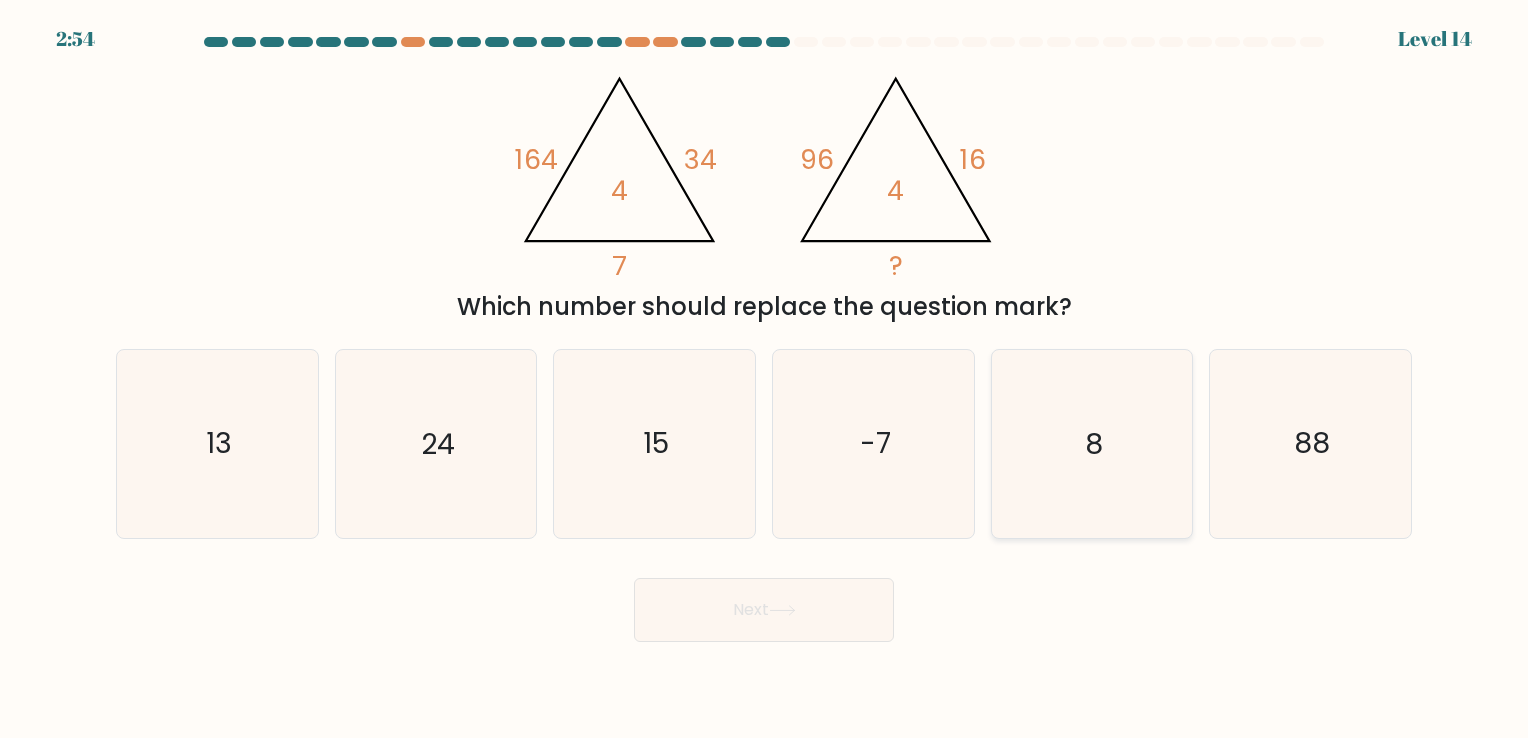 click on "8" 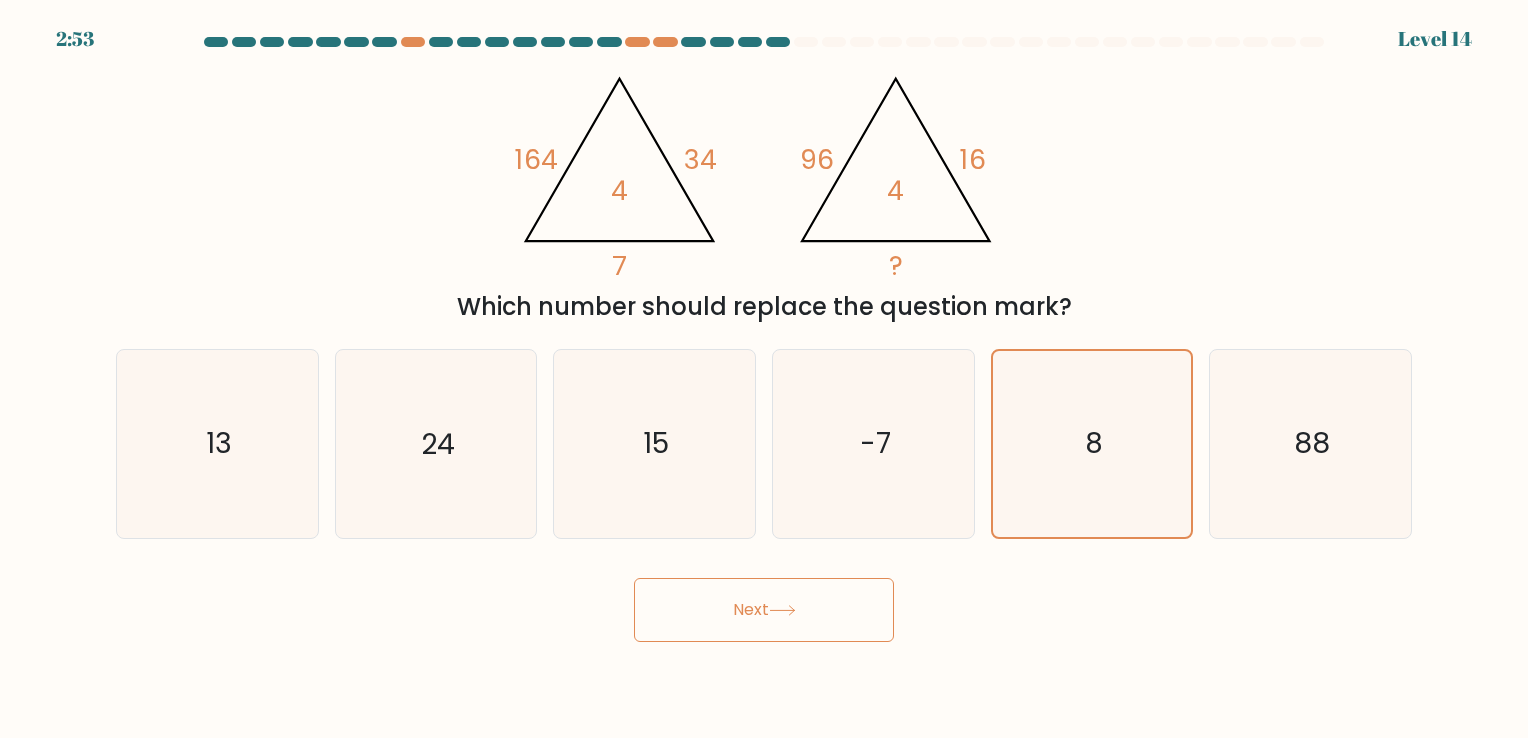 click on "Next" at bounding box center [764, 610] 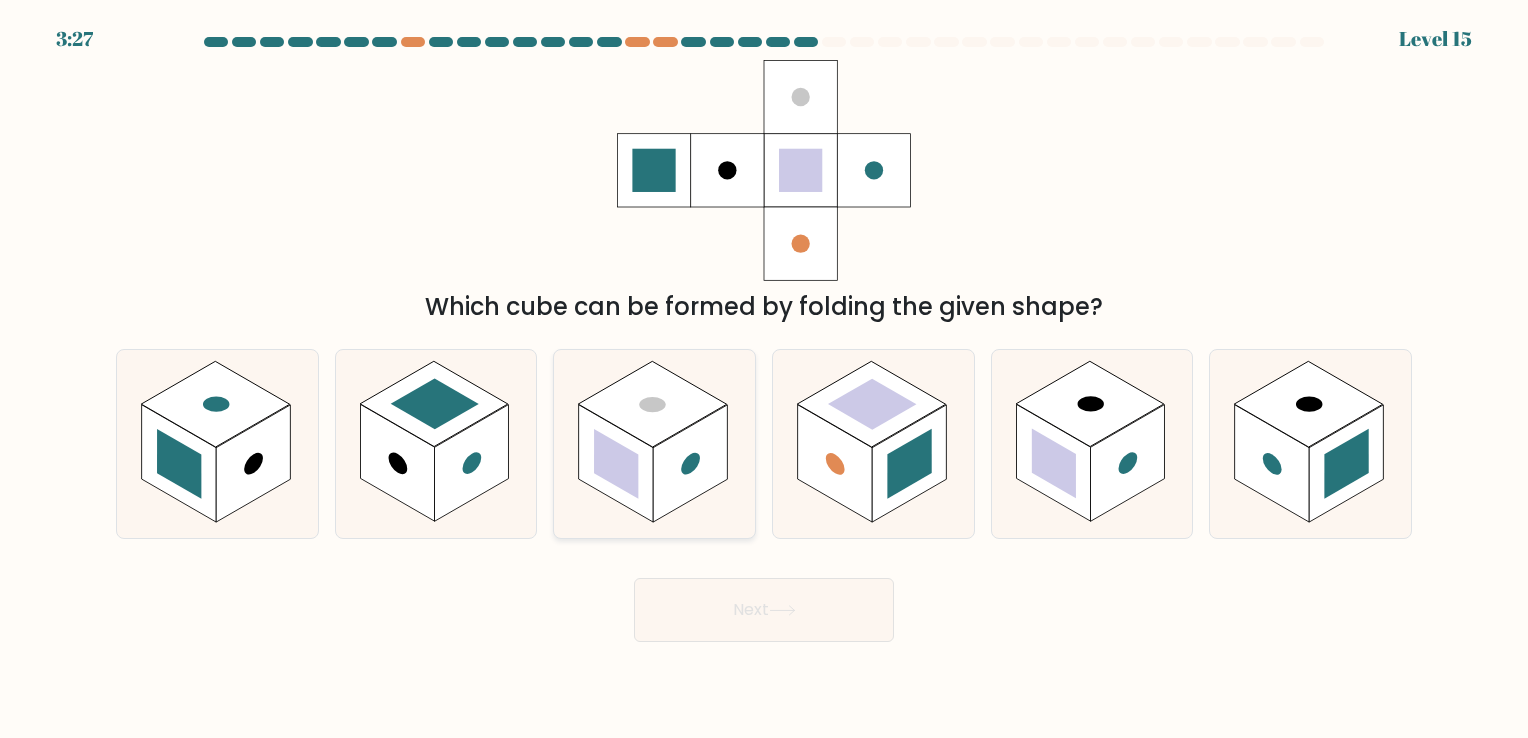 click 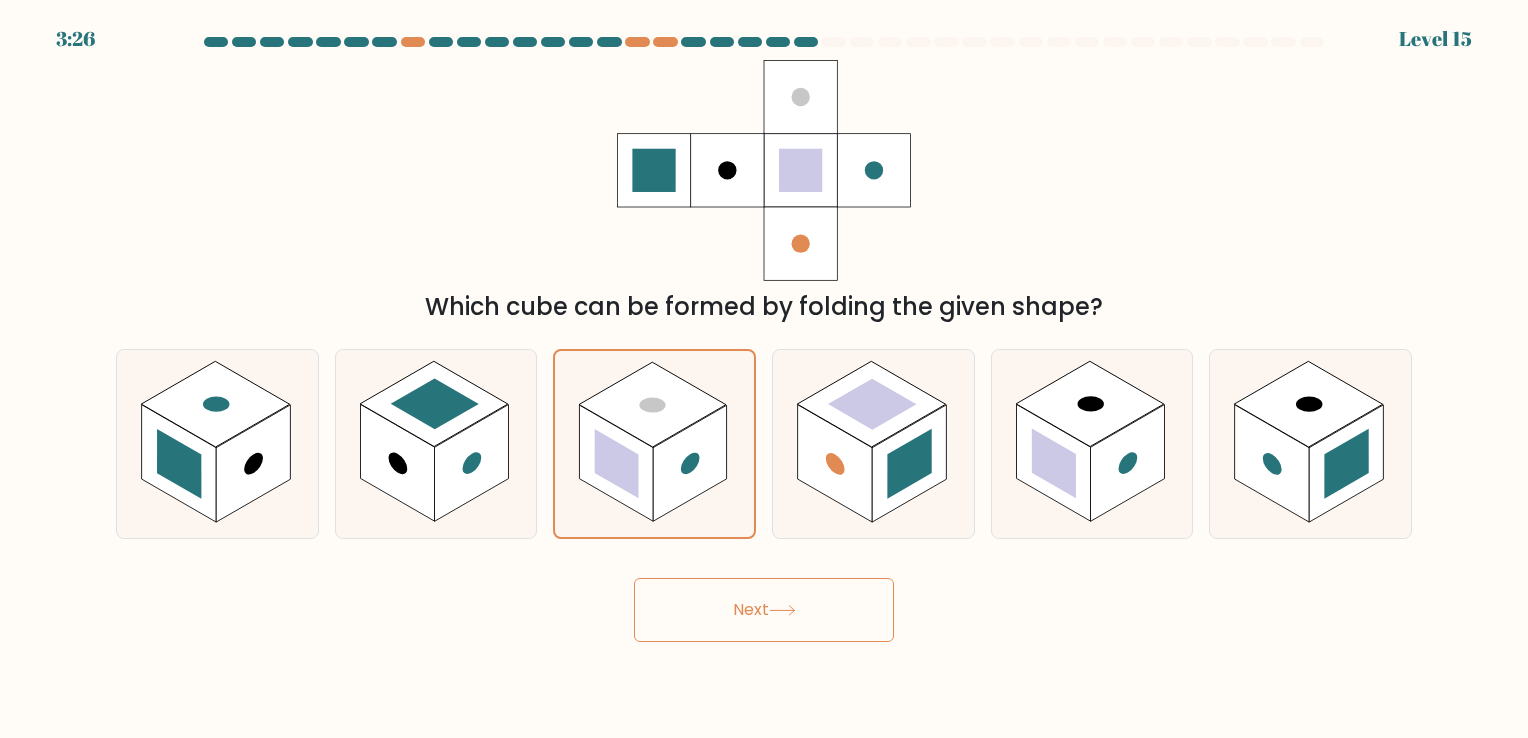 click on "Next" at bounding box center (764, 610) 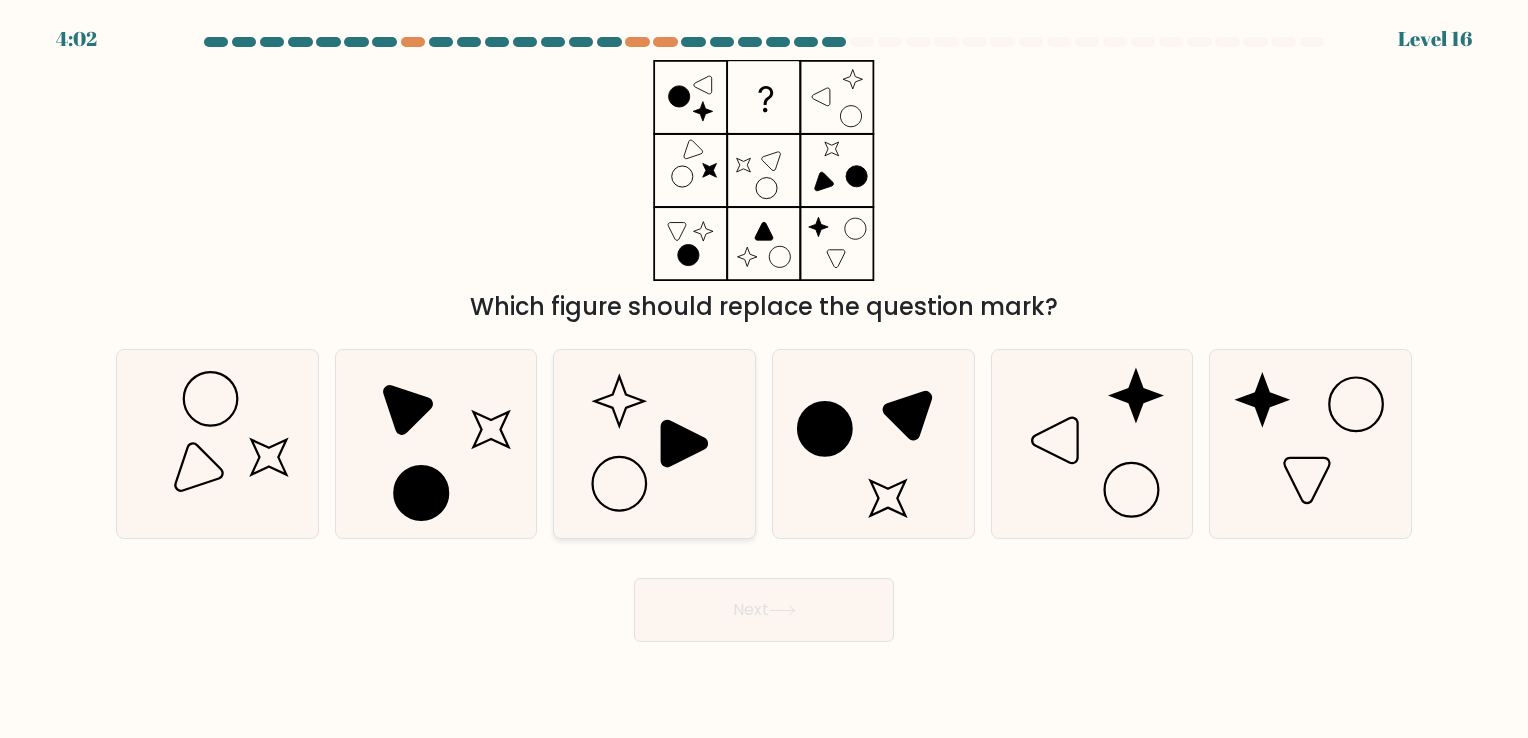 click 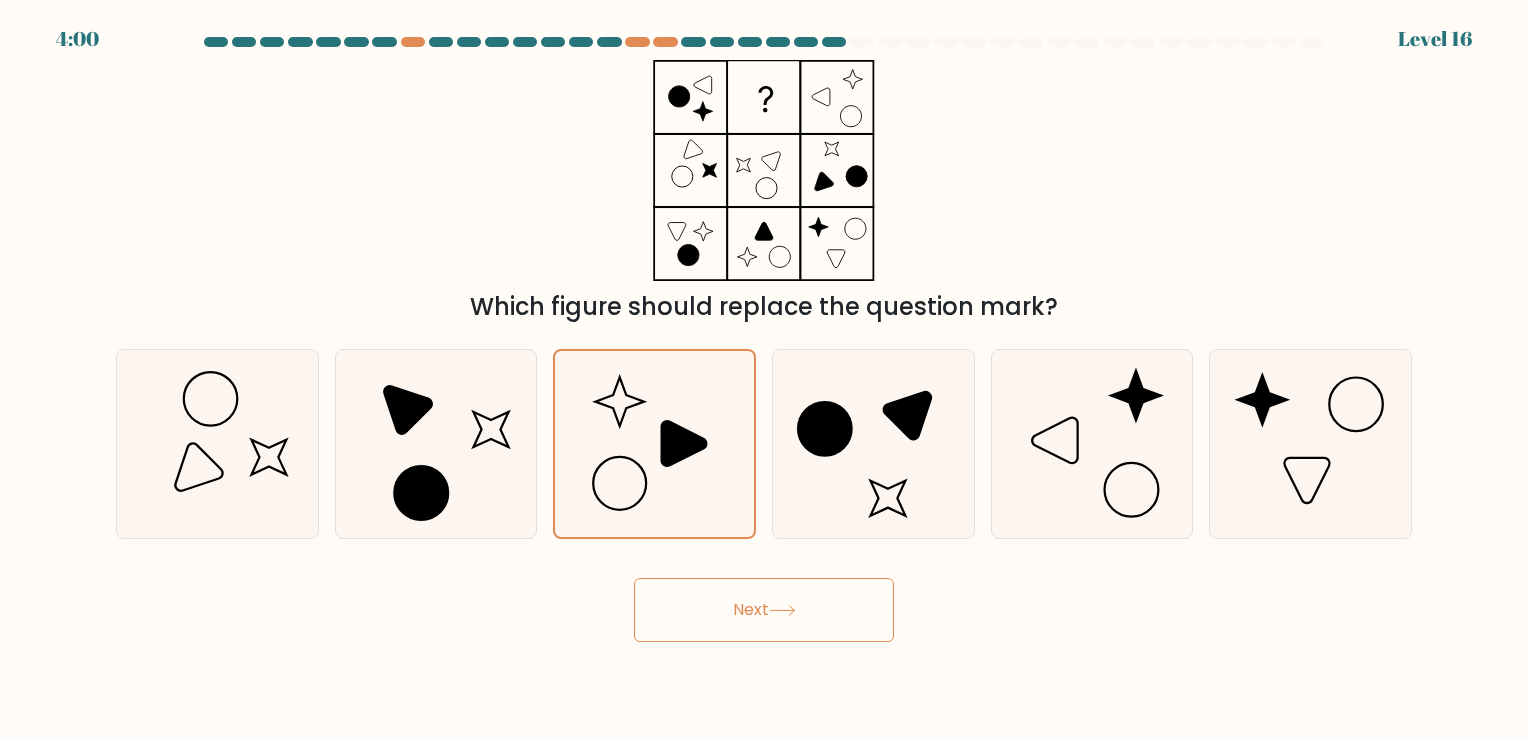 click on "Next" at bounding box center (764, 610) 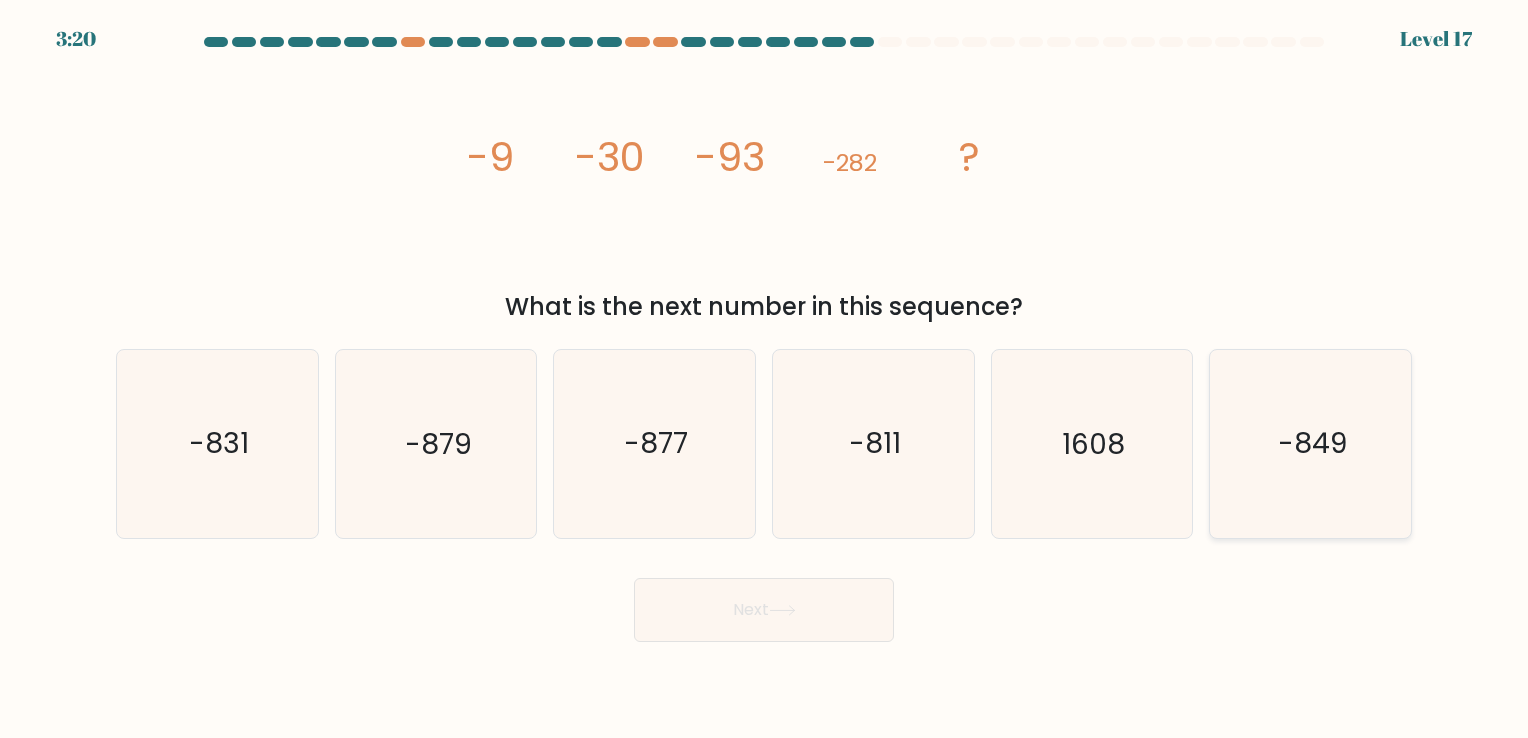click on "-849" 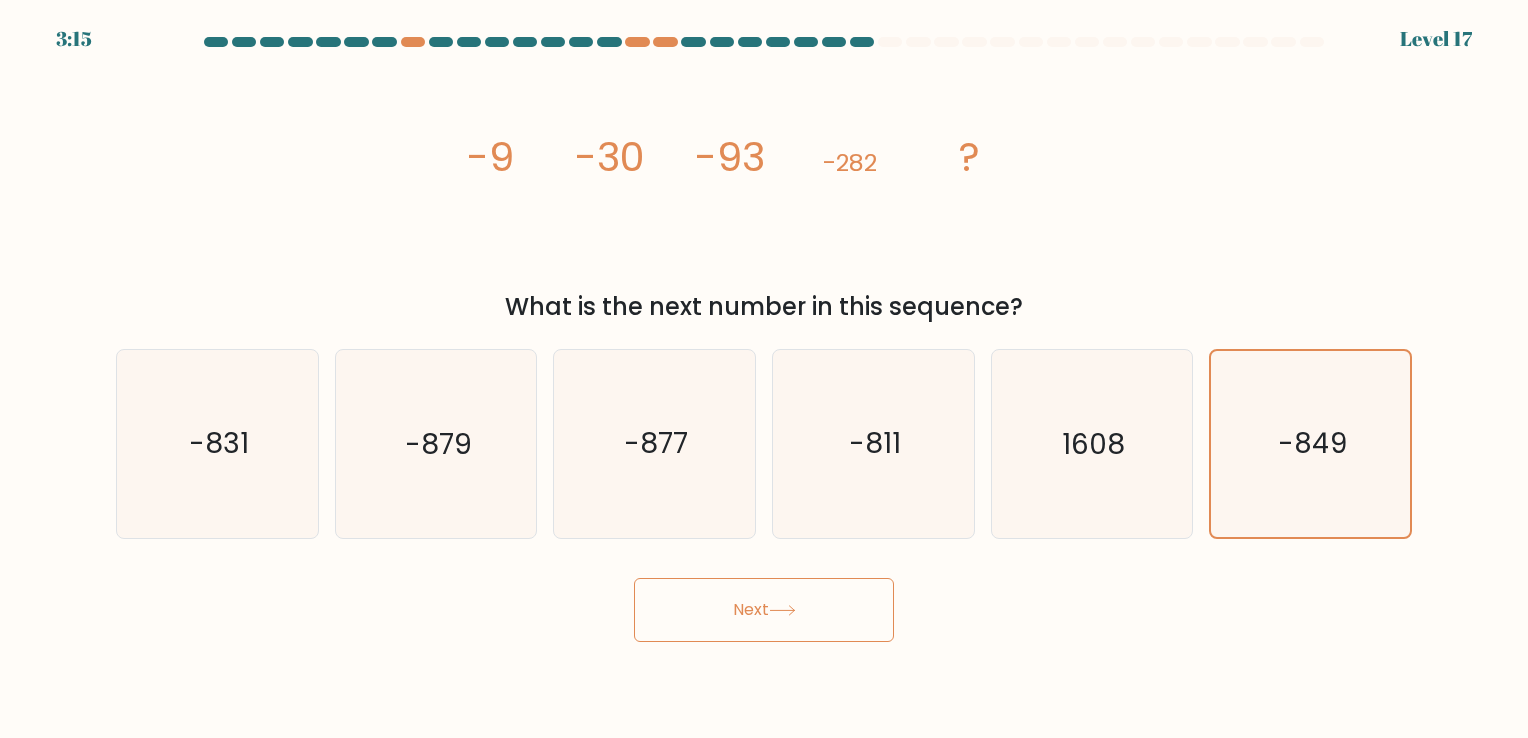 click on "Next" at bounding box center [764, 610] 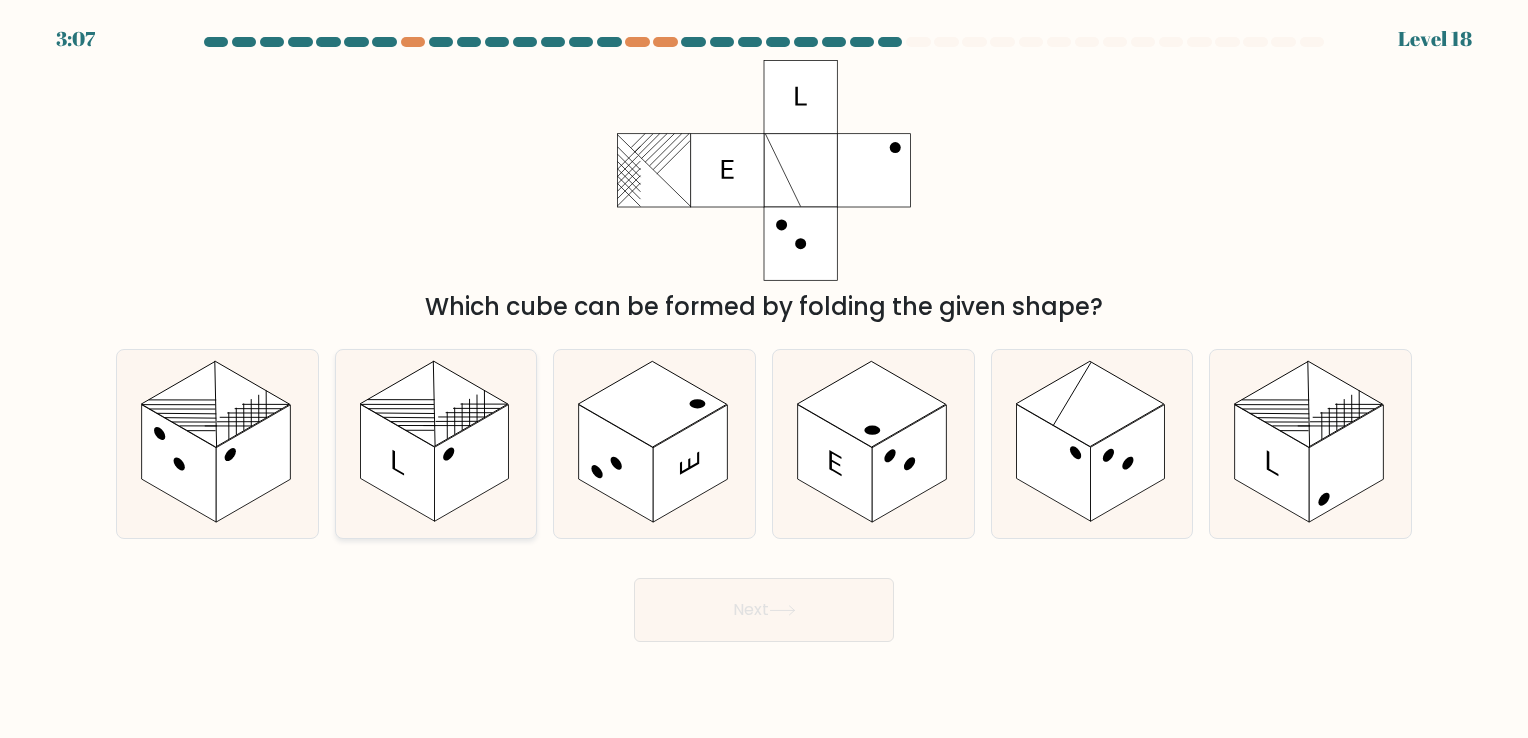click 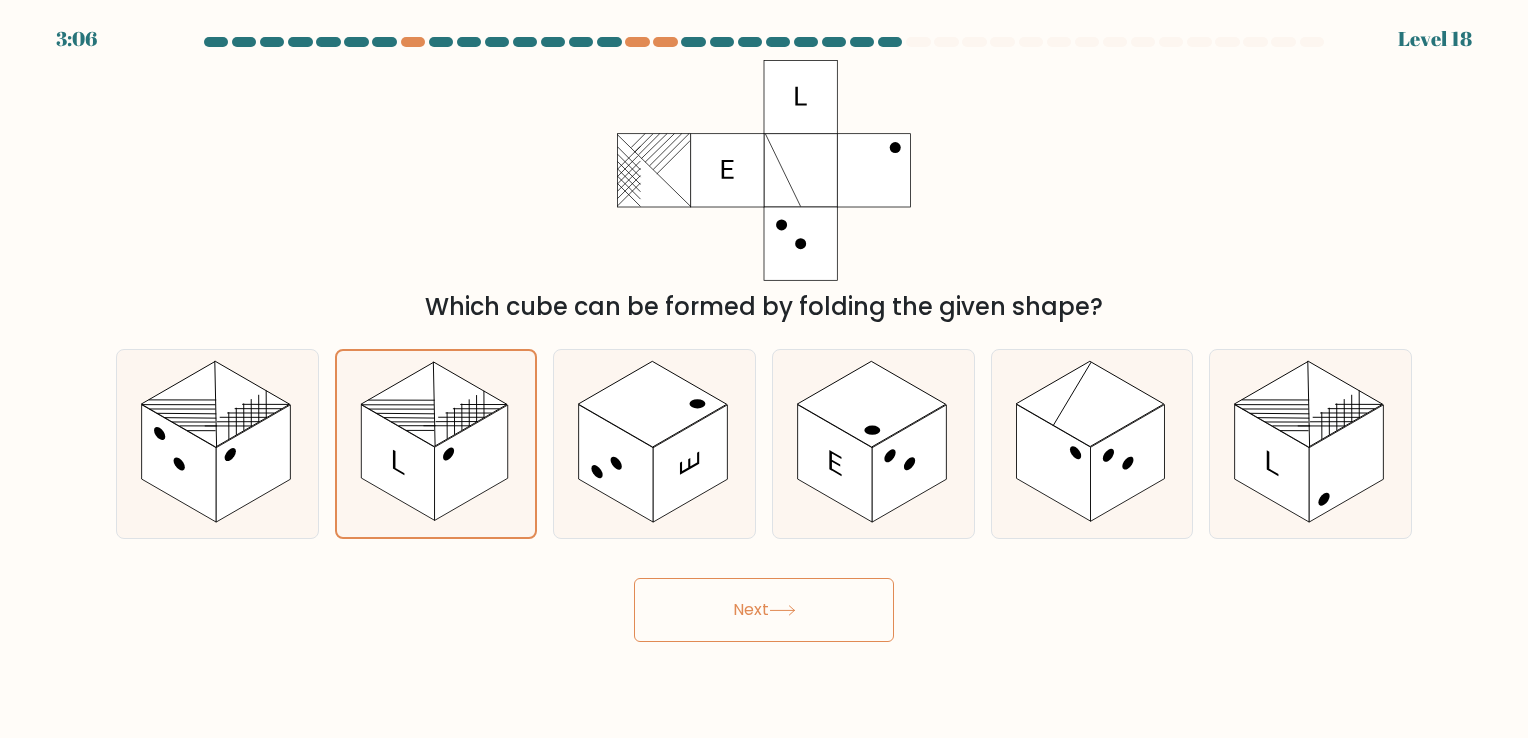 click on "Next" at bounding box center (764, 610) 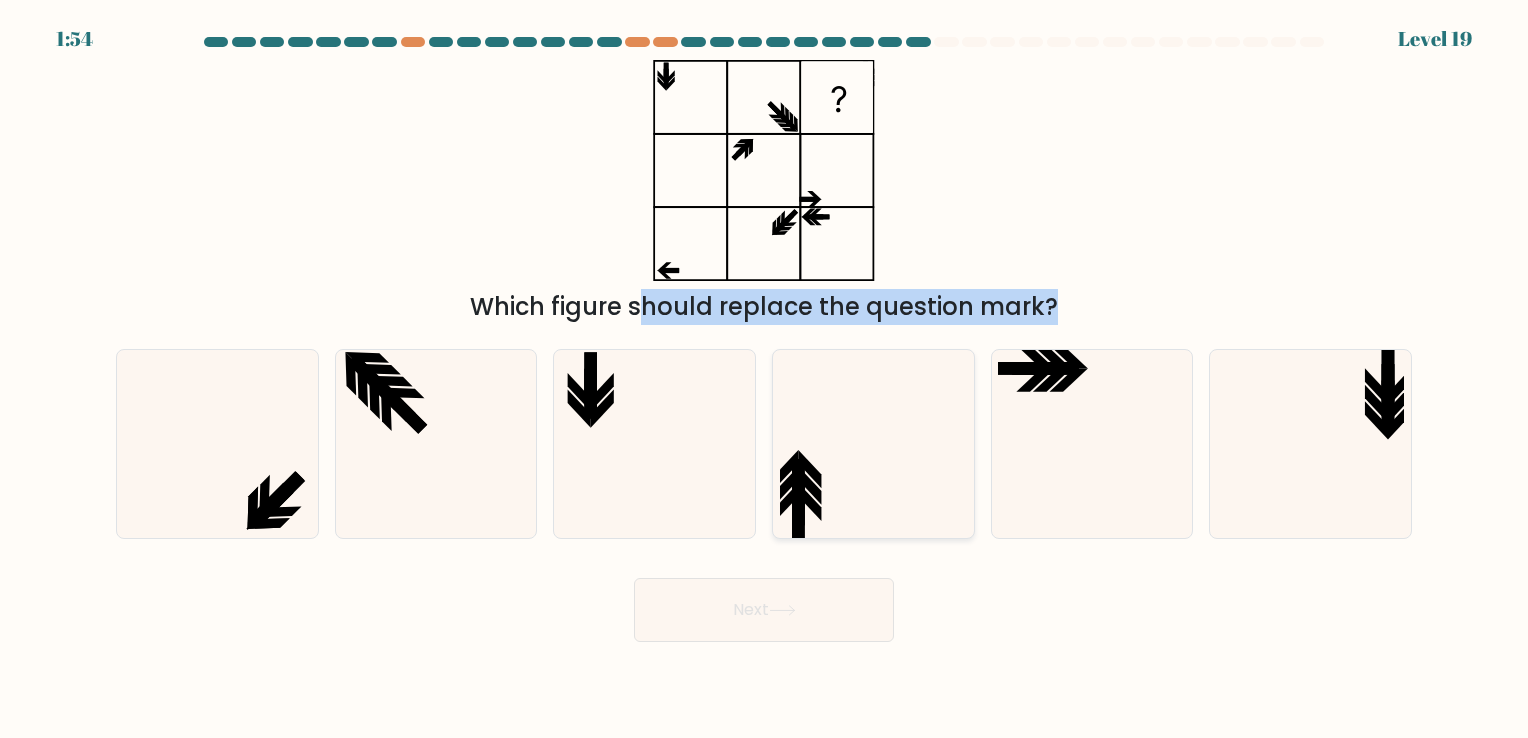 drag, startPoint x: 892, startPoint y: 203, endPoint x: 822, endPoint y: 483, distance: 288.6174 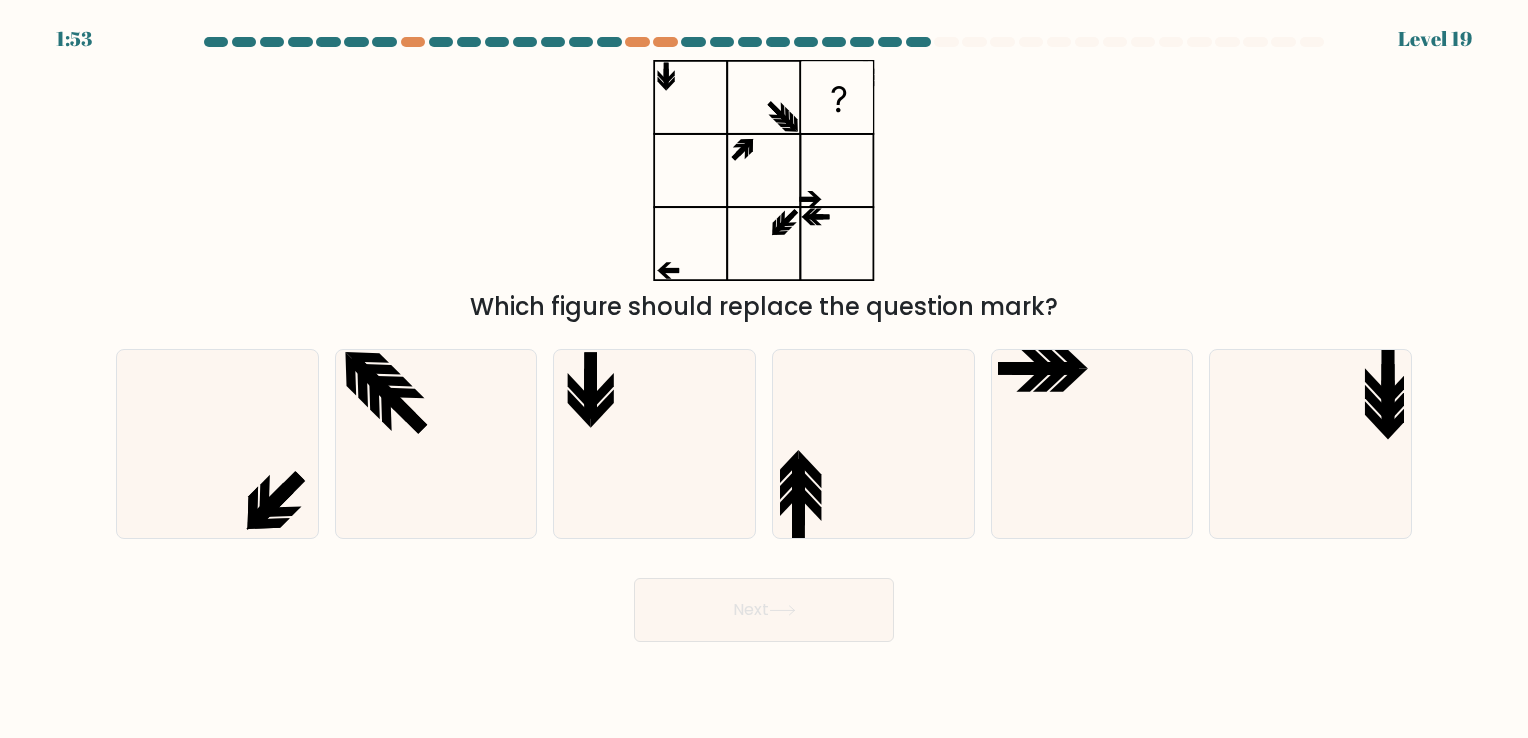 drag, startPoint x: 822, startPoint y: 483, endPoint x: 831, endPoint y: 556, distance: 73.552704 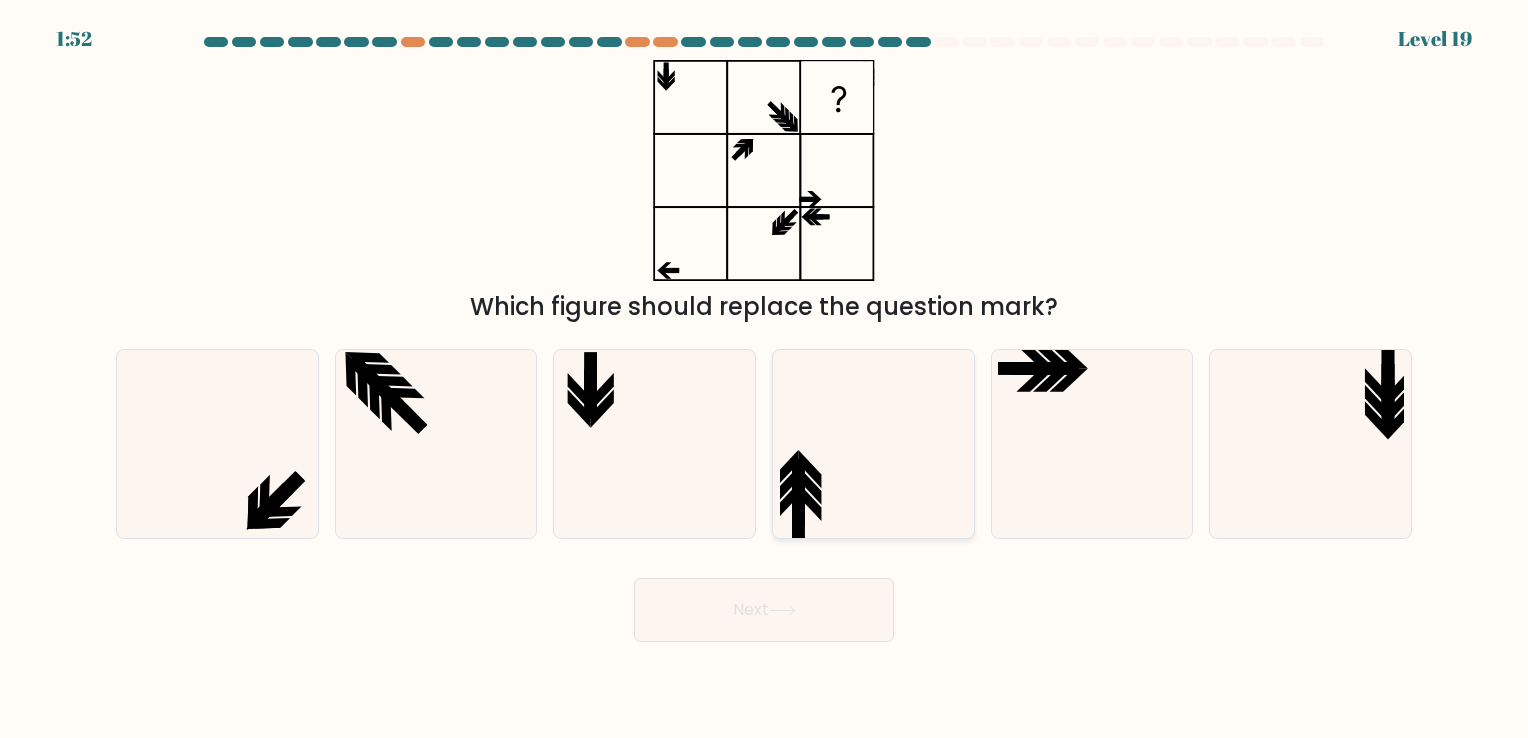 click 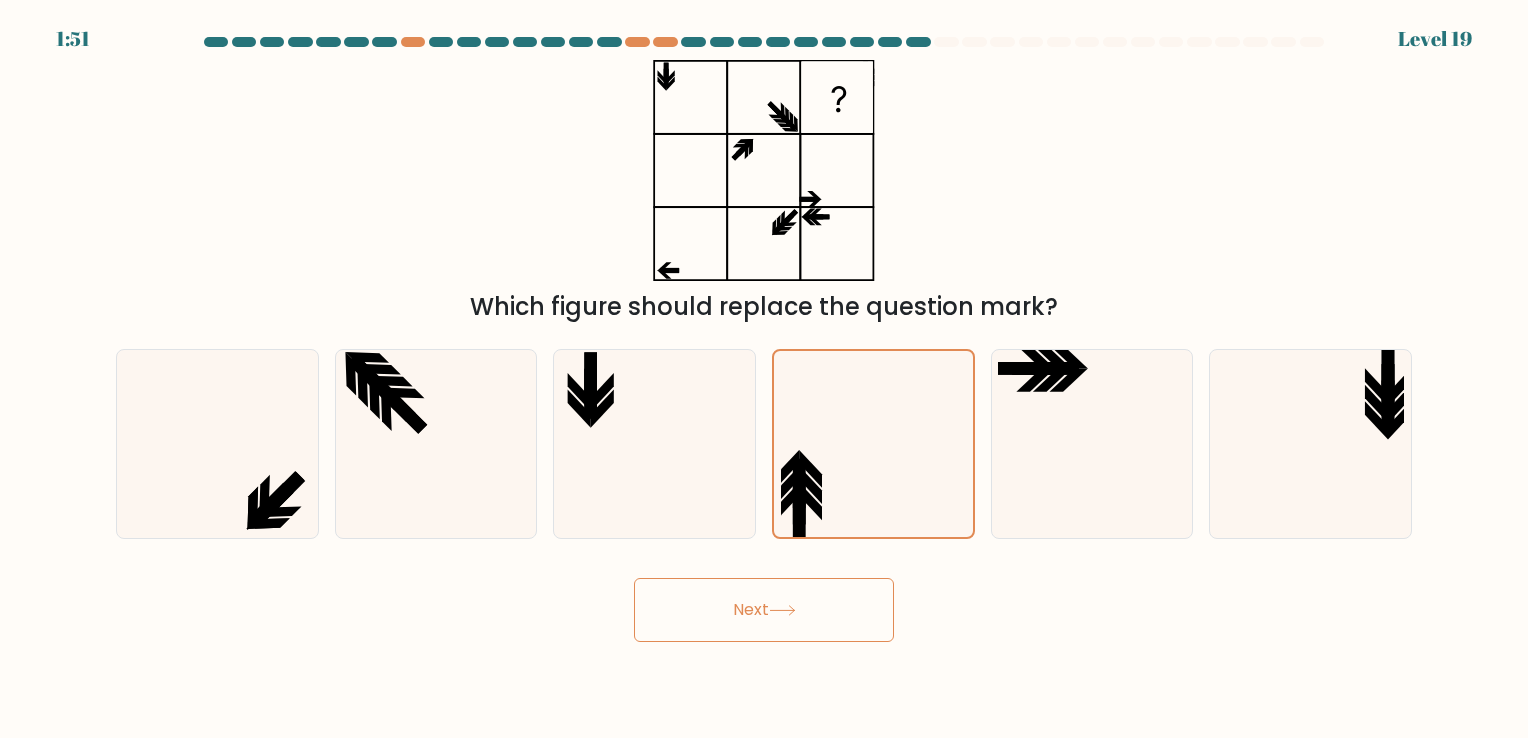 click on "Next" at bounding box center (764, 610) 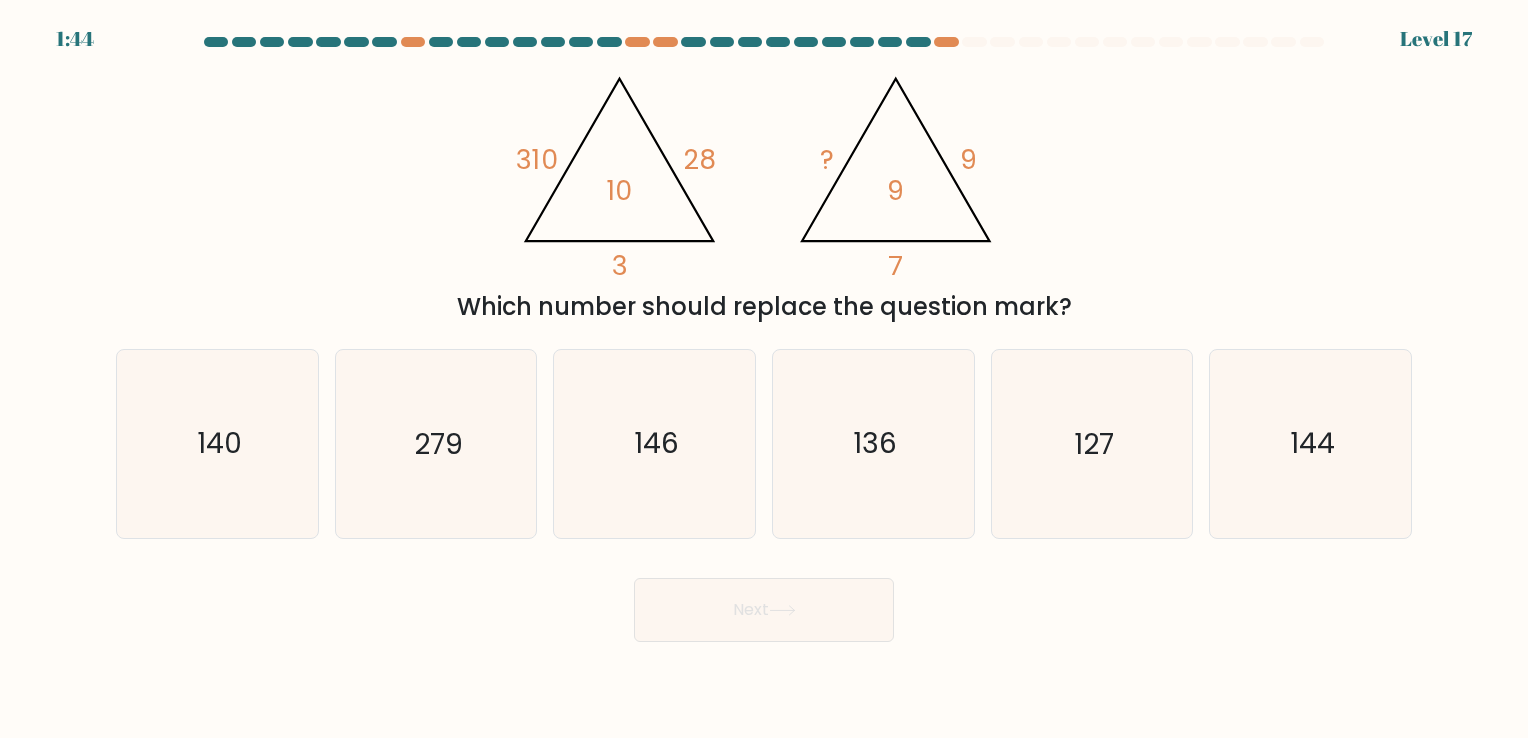 click on "1:44
Level 17" at bounding box center (764, 369) 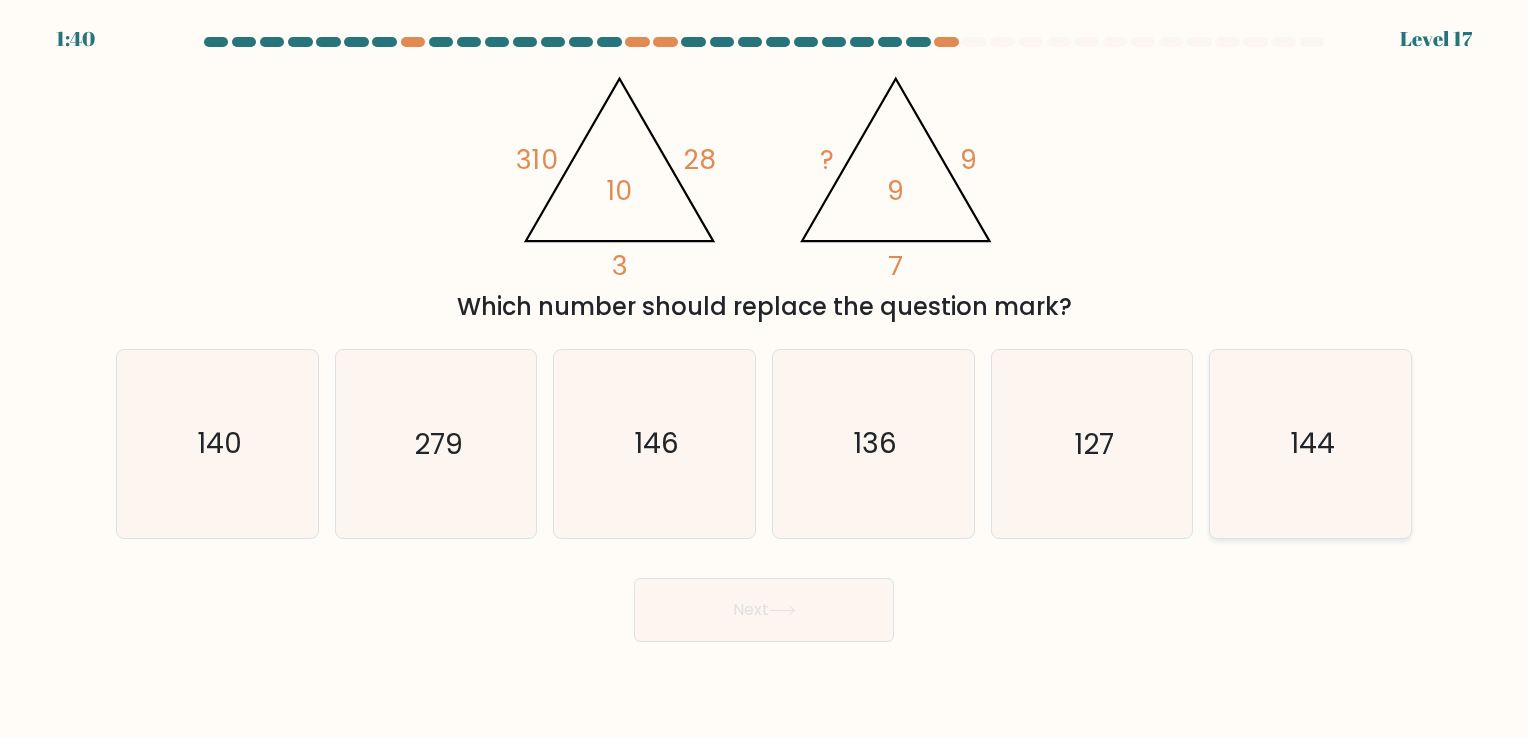 click on "144" 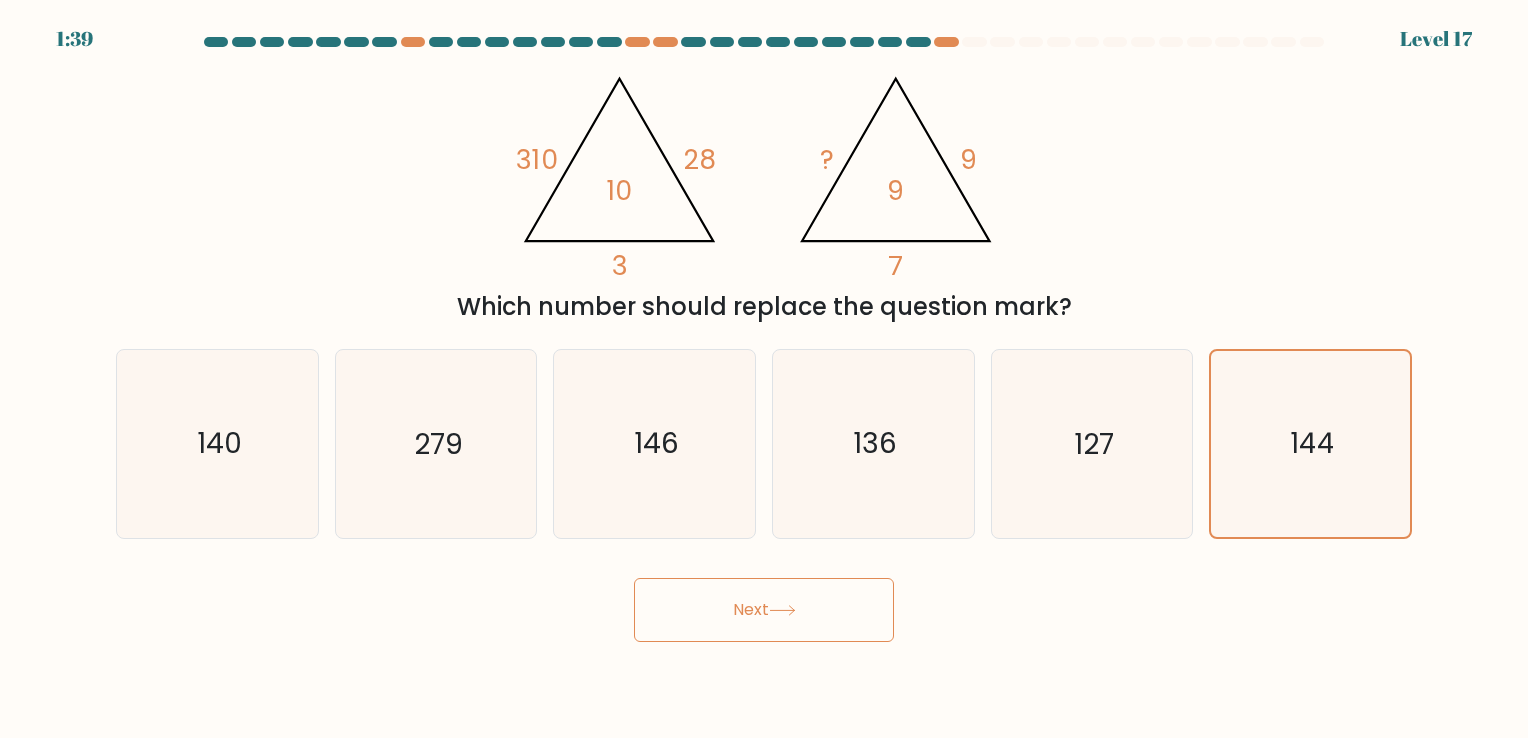 click on "Next" at bounding box center (764, 610) 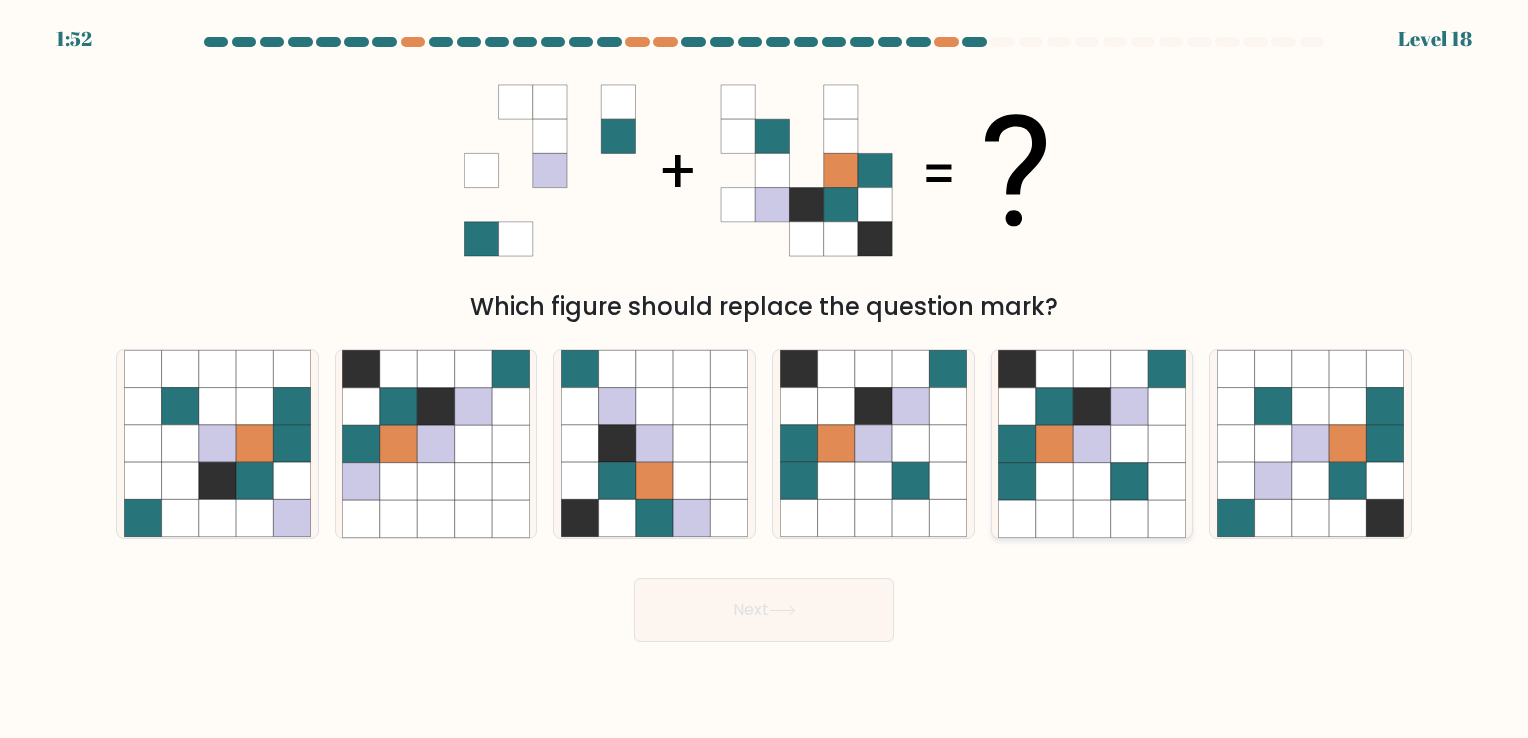 click 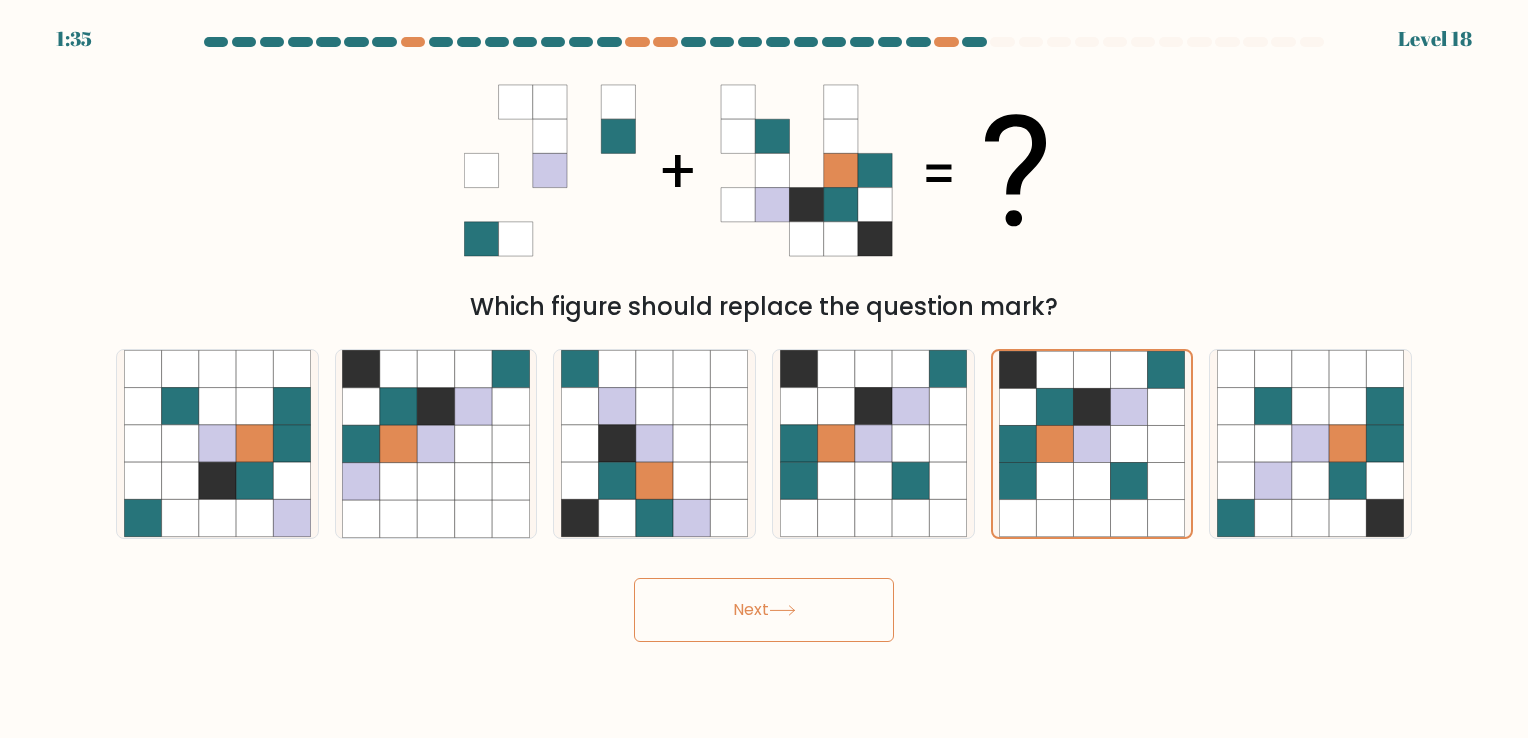 click on "Next" at bounding box center (764, 610) 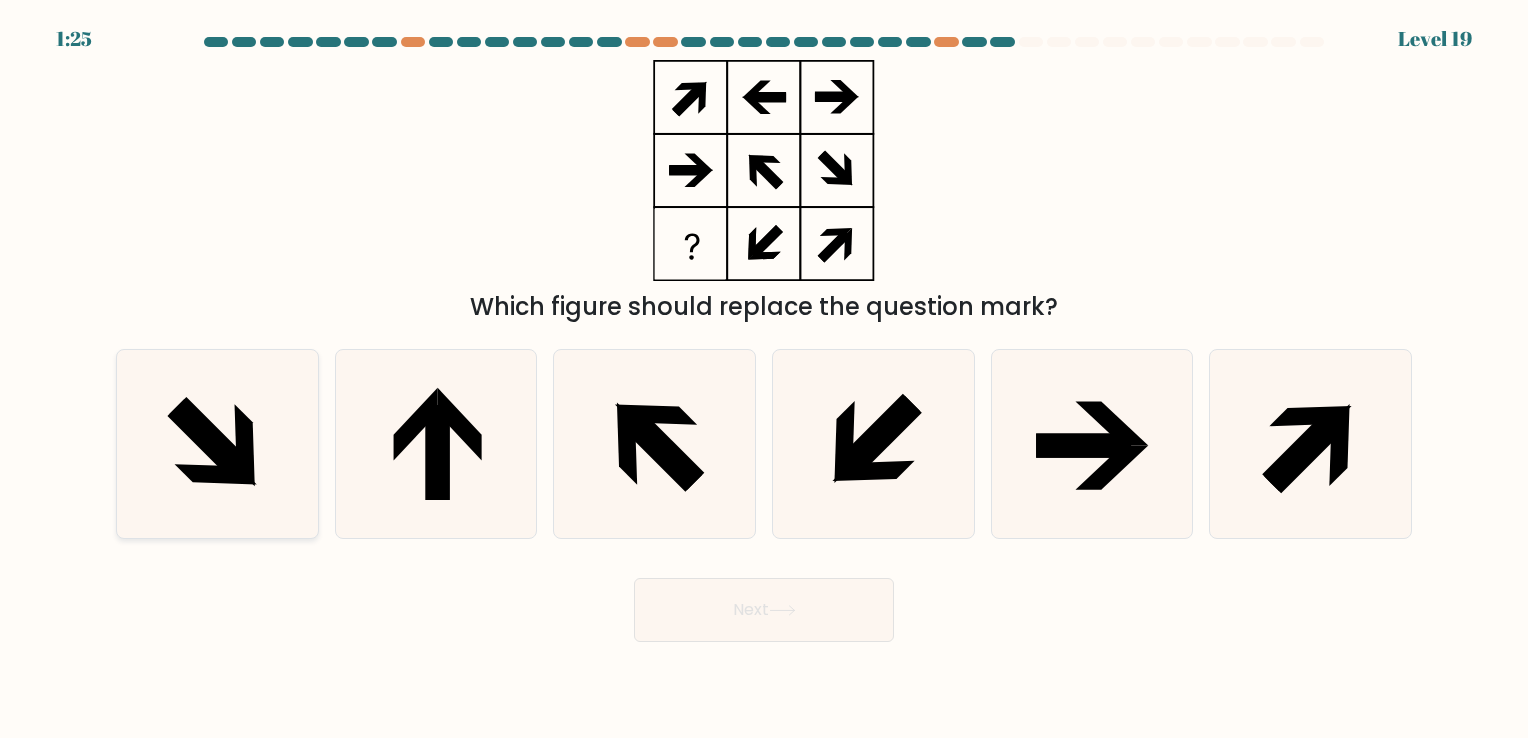 click 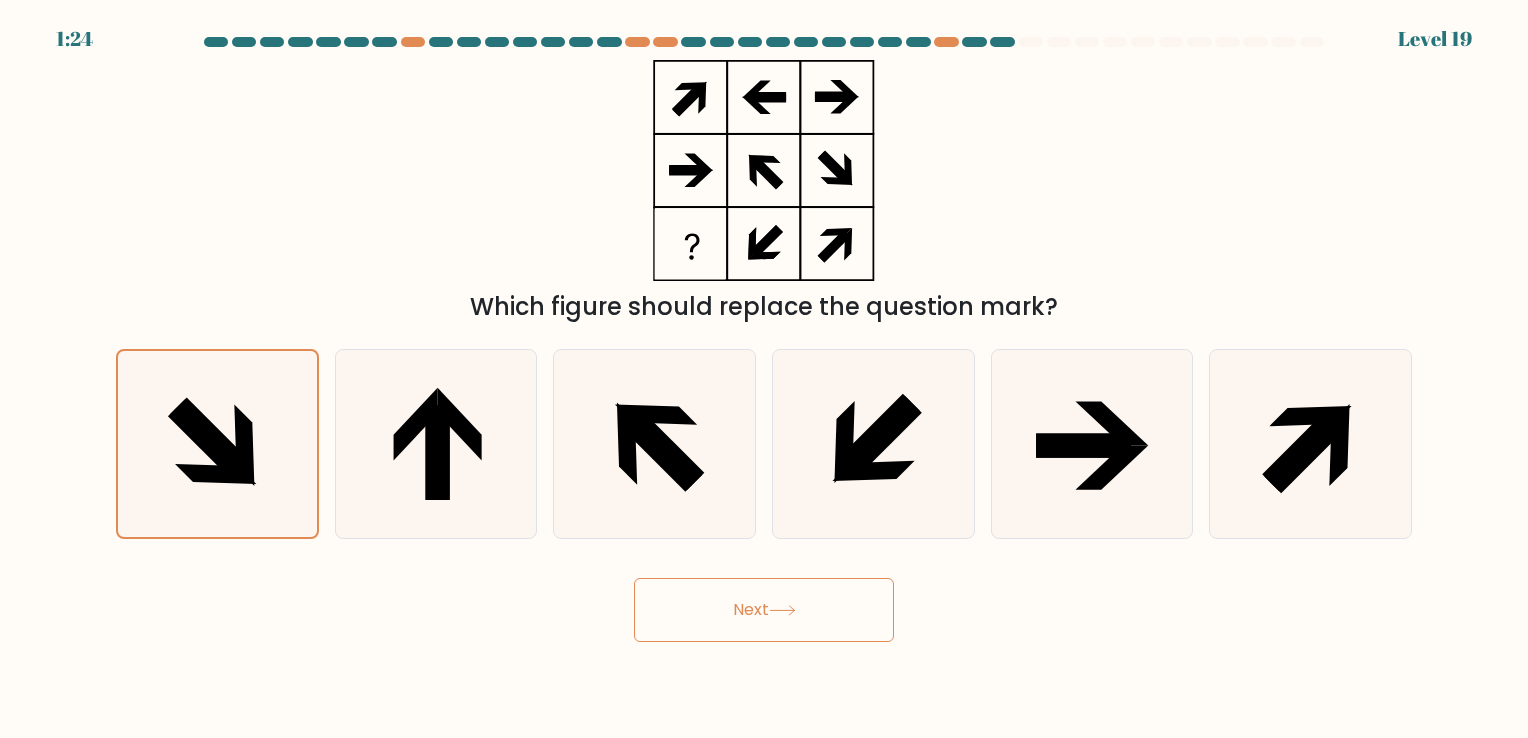 click on "Next" at bounding box center (764, 610) 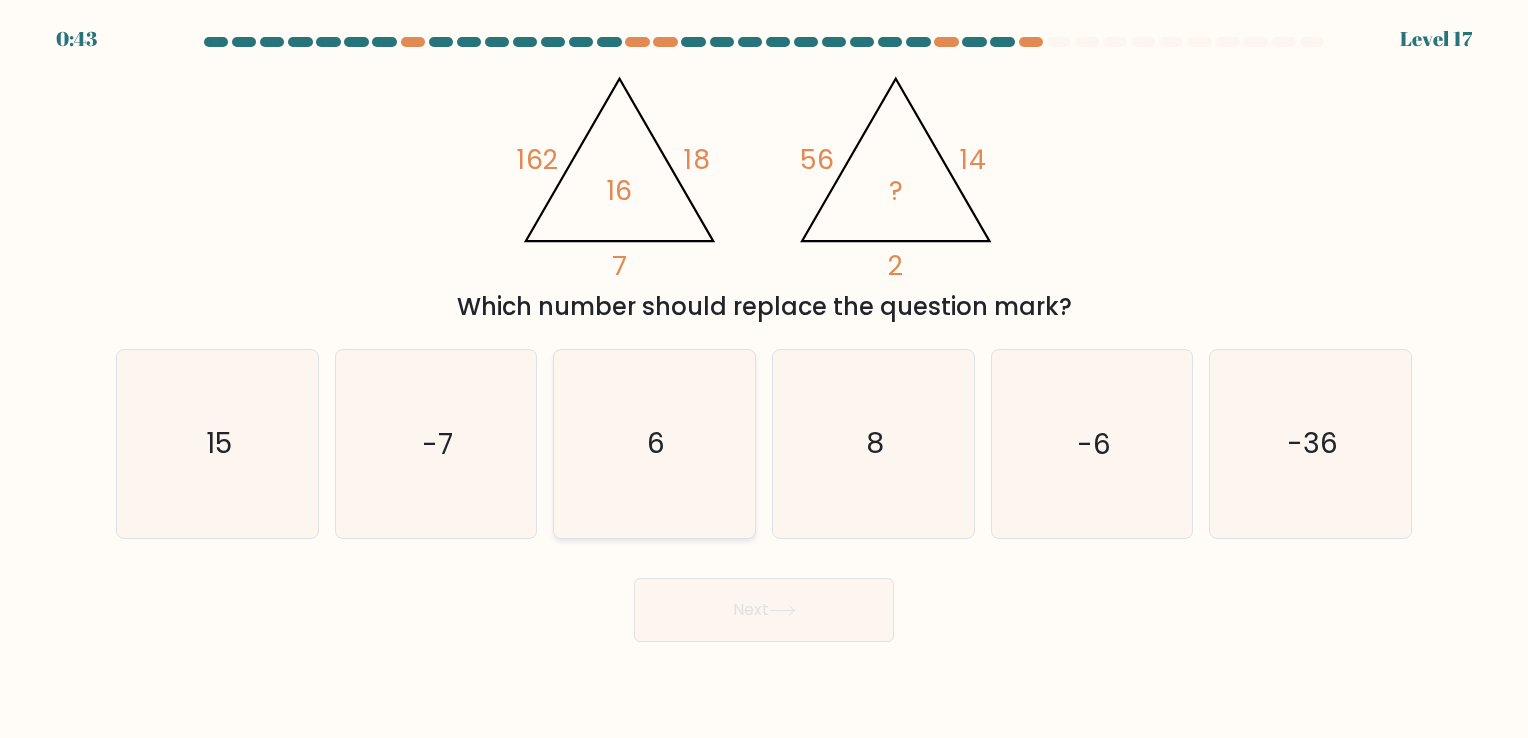 click on "6" 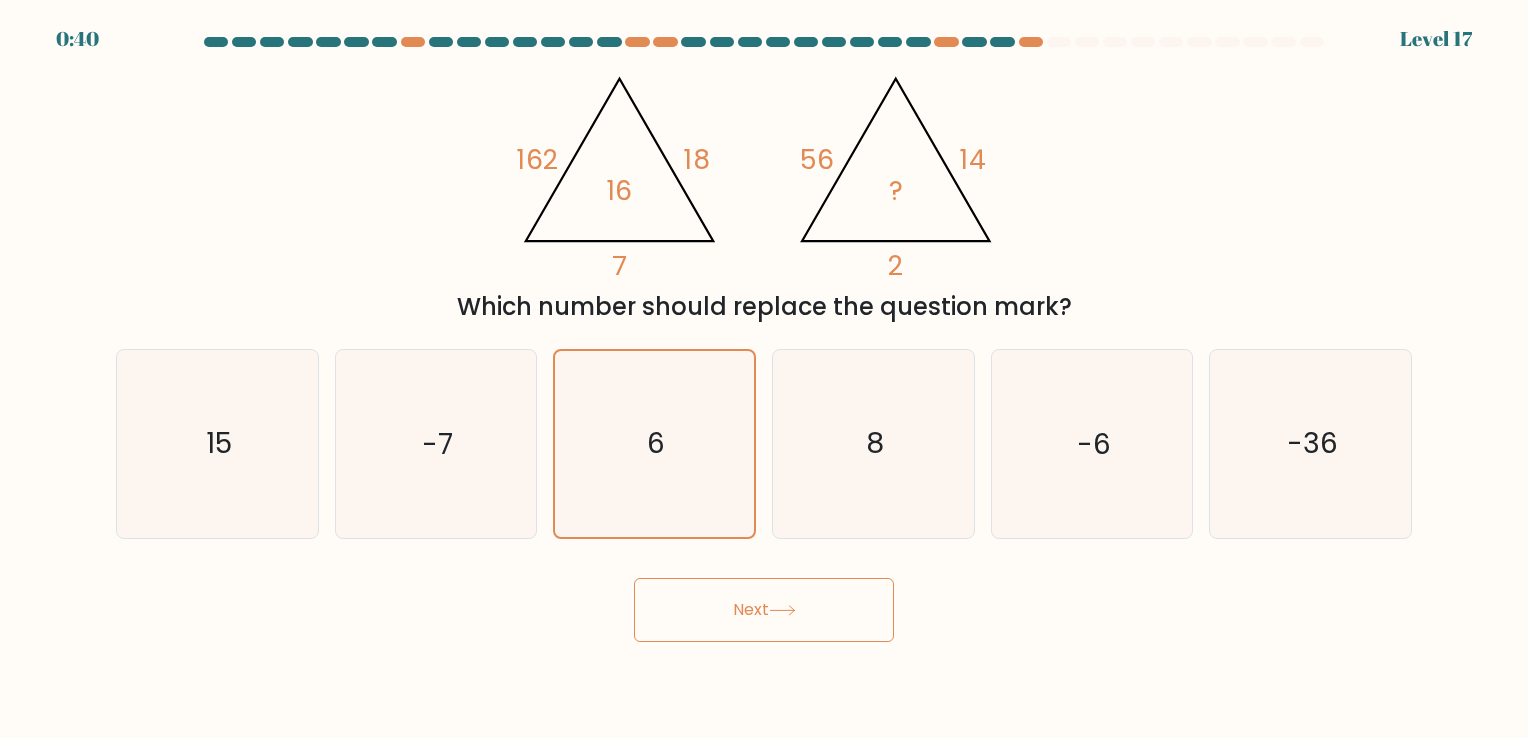 click on "Next" at bounding box center (764, 610) 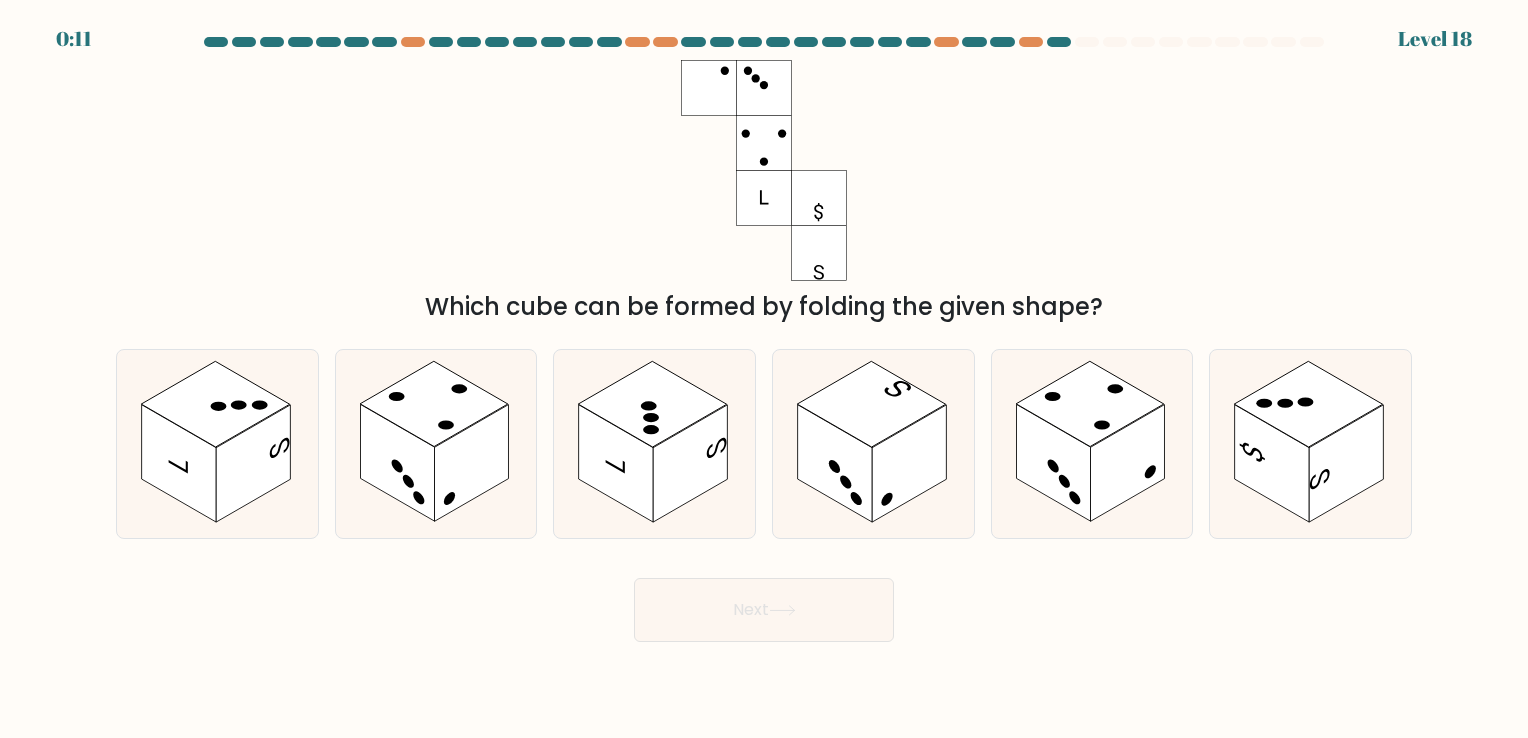 click on "0:11
Level 18" at bounding box center (764, 369) 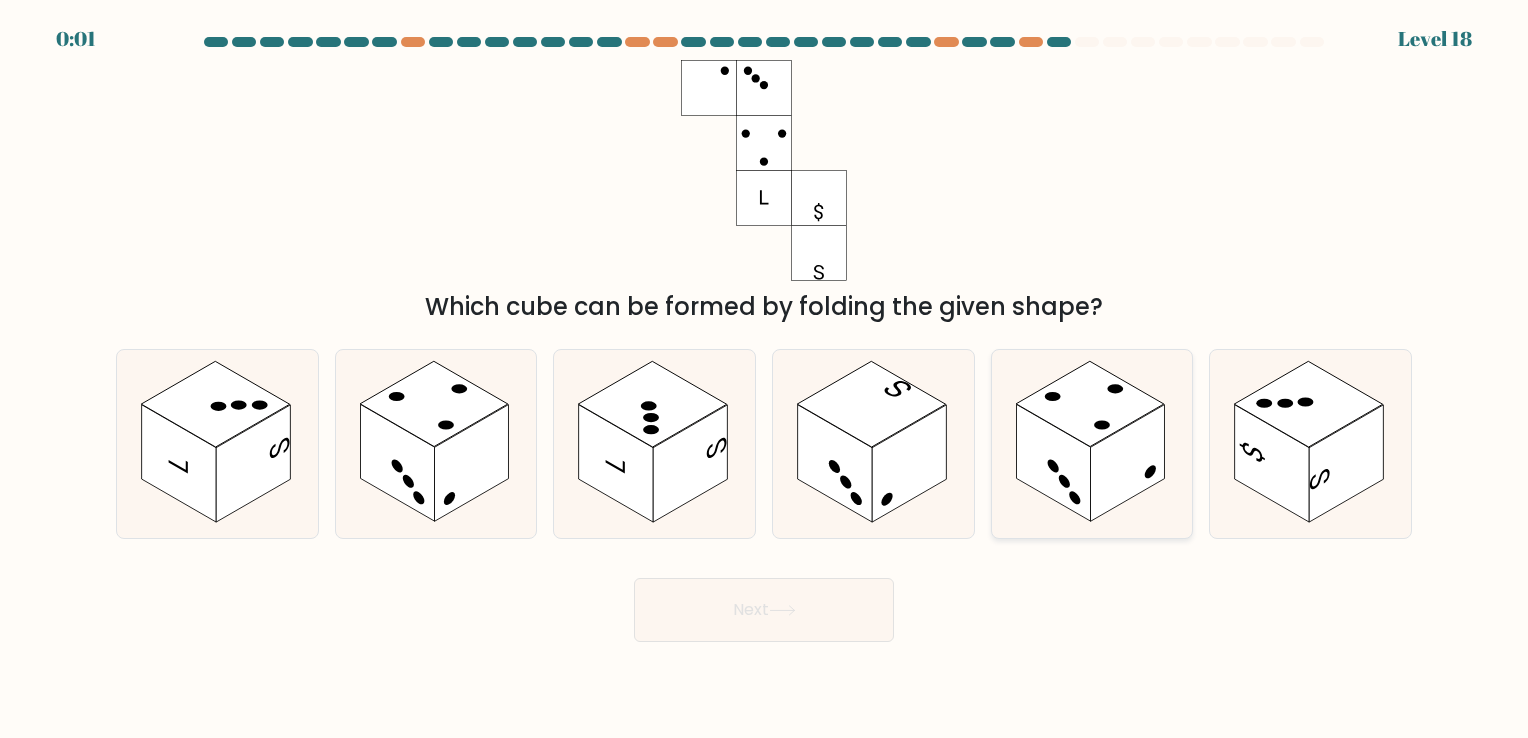 drag, startPoint x: 1062, startPoint y: 412, endPoint x: 1064, endPoint y: 459, distance: 47.042534 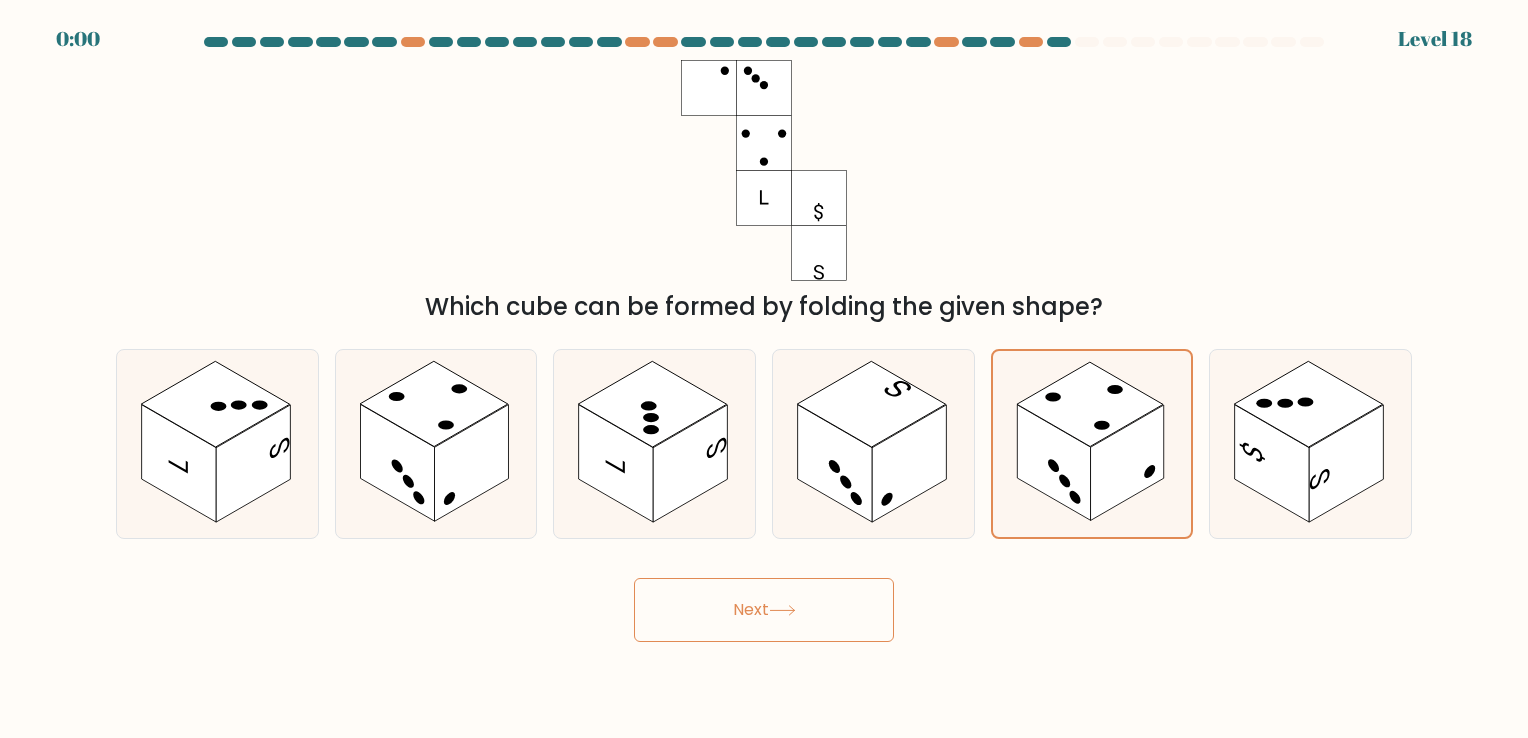 click on "Next" at bounding box center [764, 610] 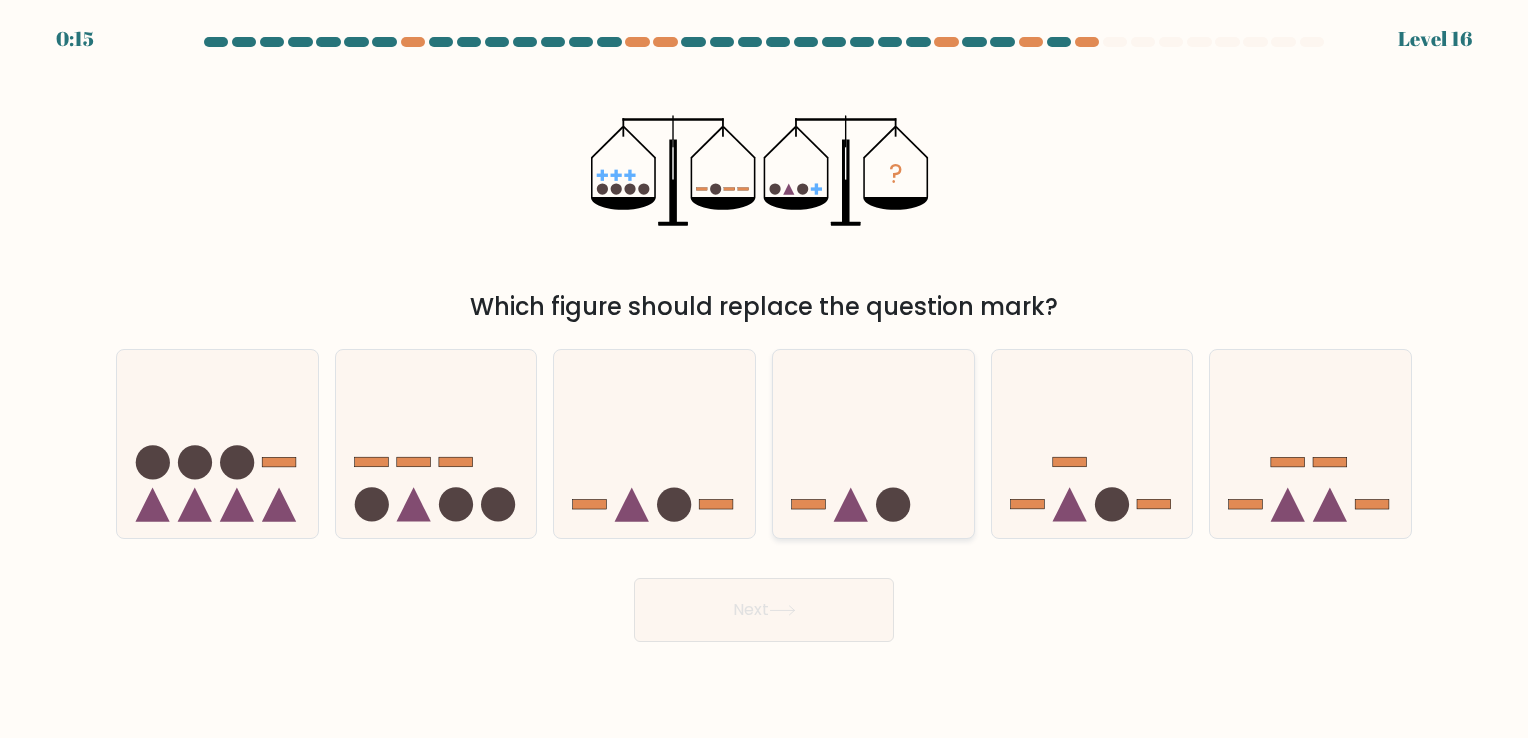 click 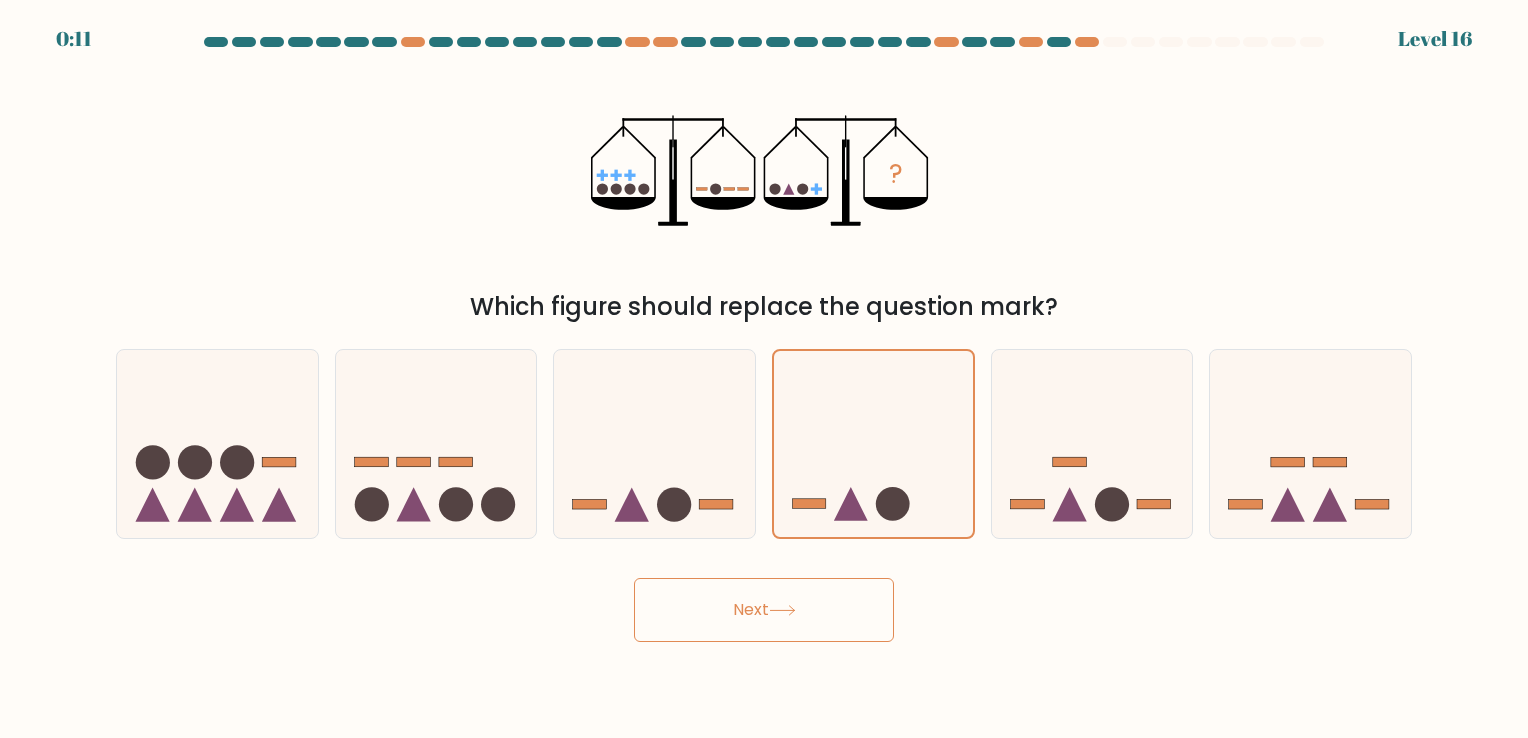 click on "Next" at bounding box center [764, 610] 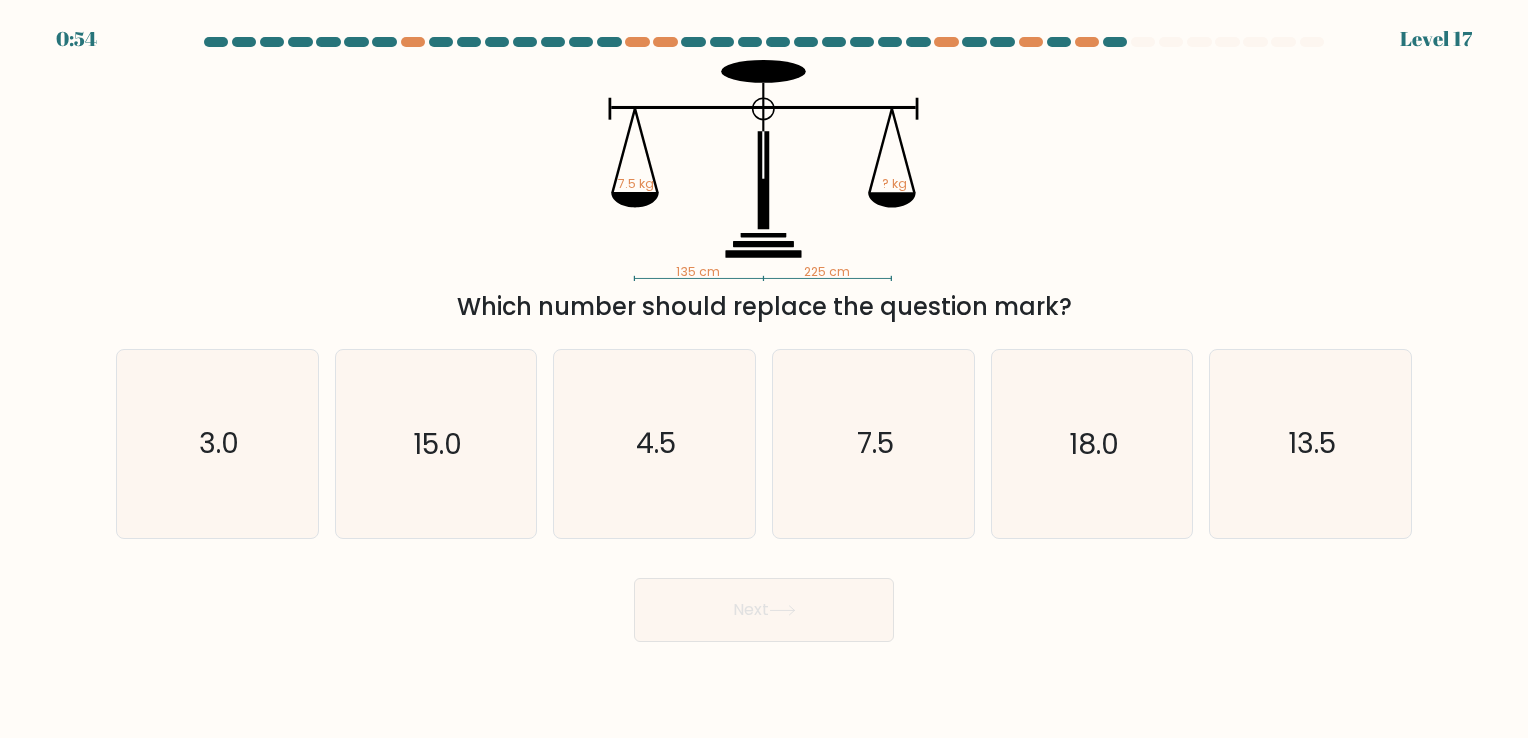 click on "135 cm   225 cm   7.5 kg   ? kg" 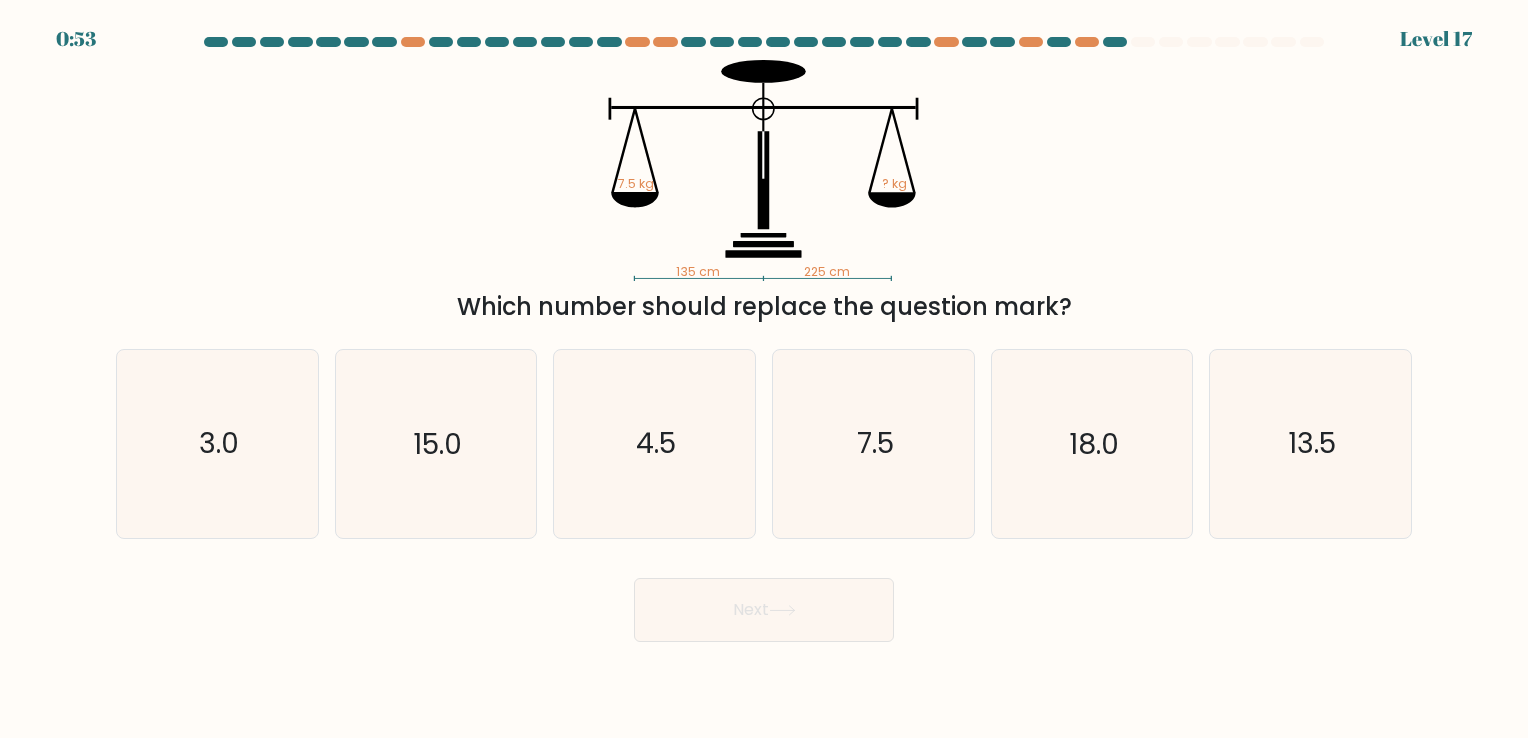 click on "135 cm   225 cm   7.5 kg   ? kg" 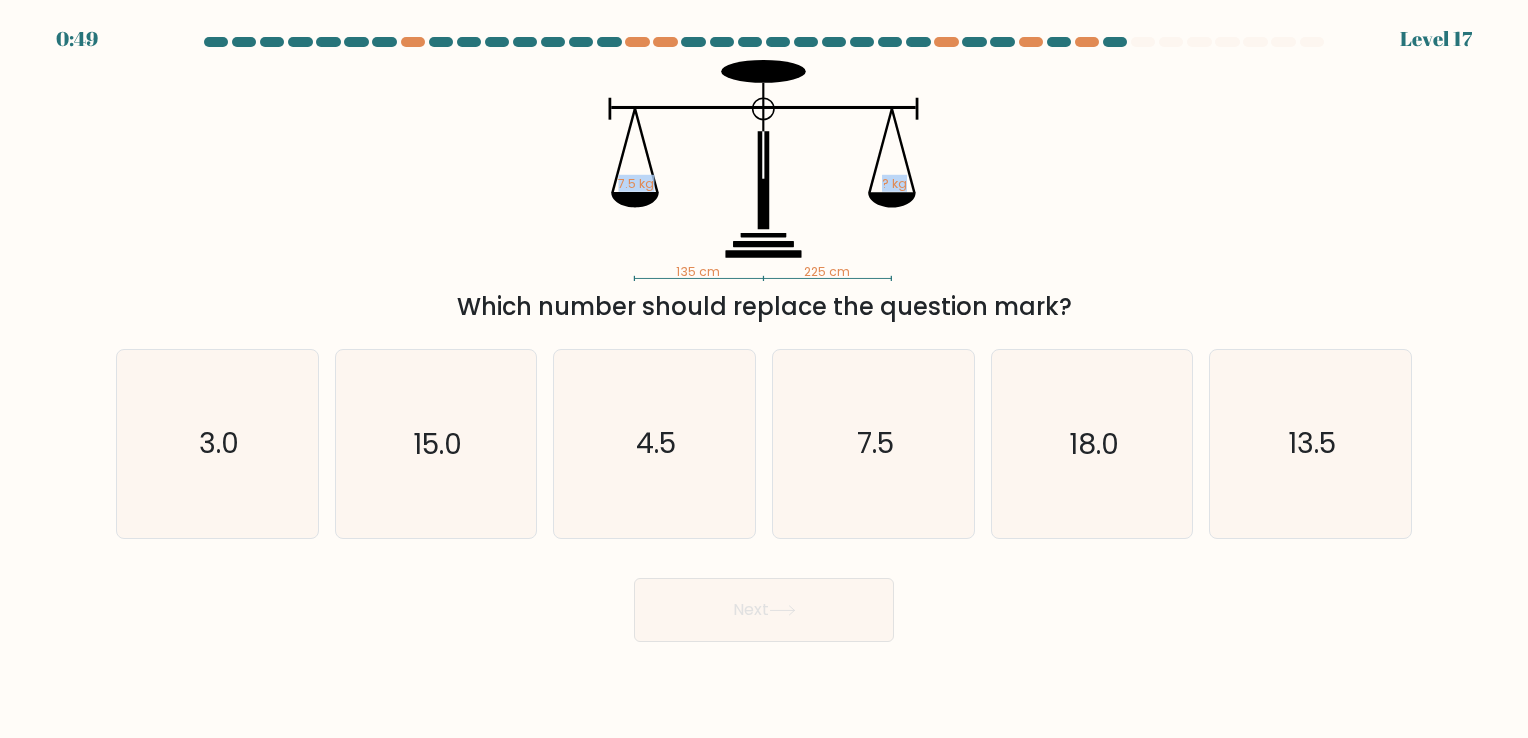 drag, startPoint x: 848, startPoint y: 266, endPoint x: 990, endPoint y: 159, distance: 177.80045 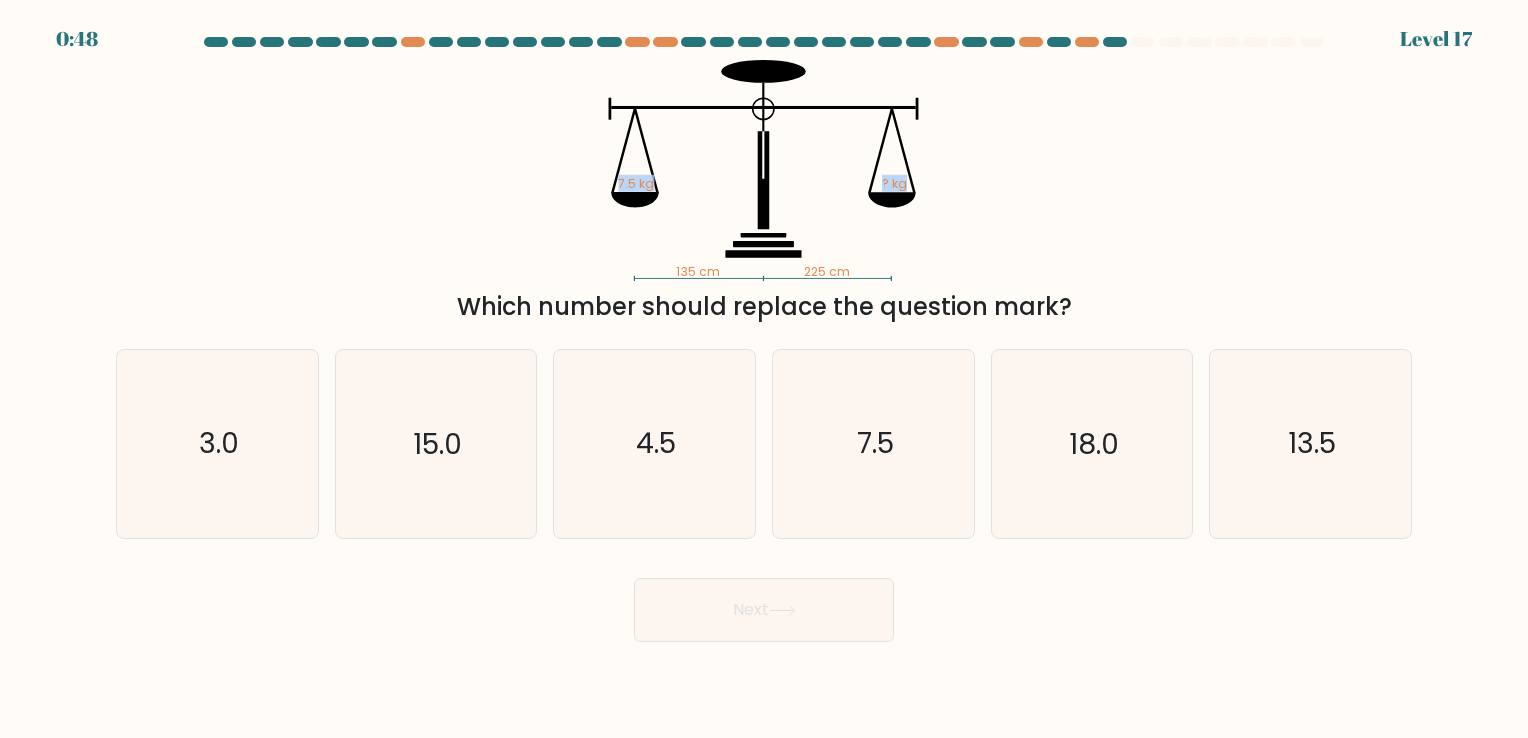 click on "135 cm   225 cm   7.5 kg   ? kg" 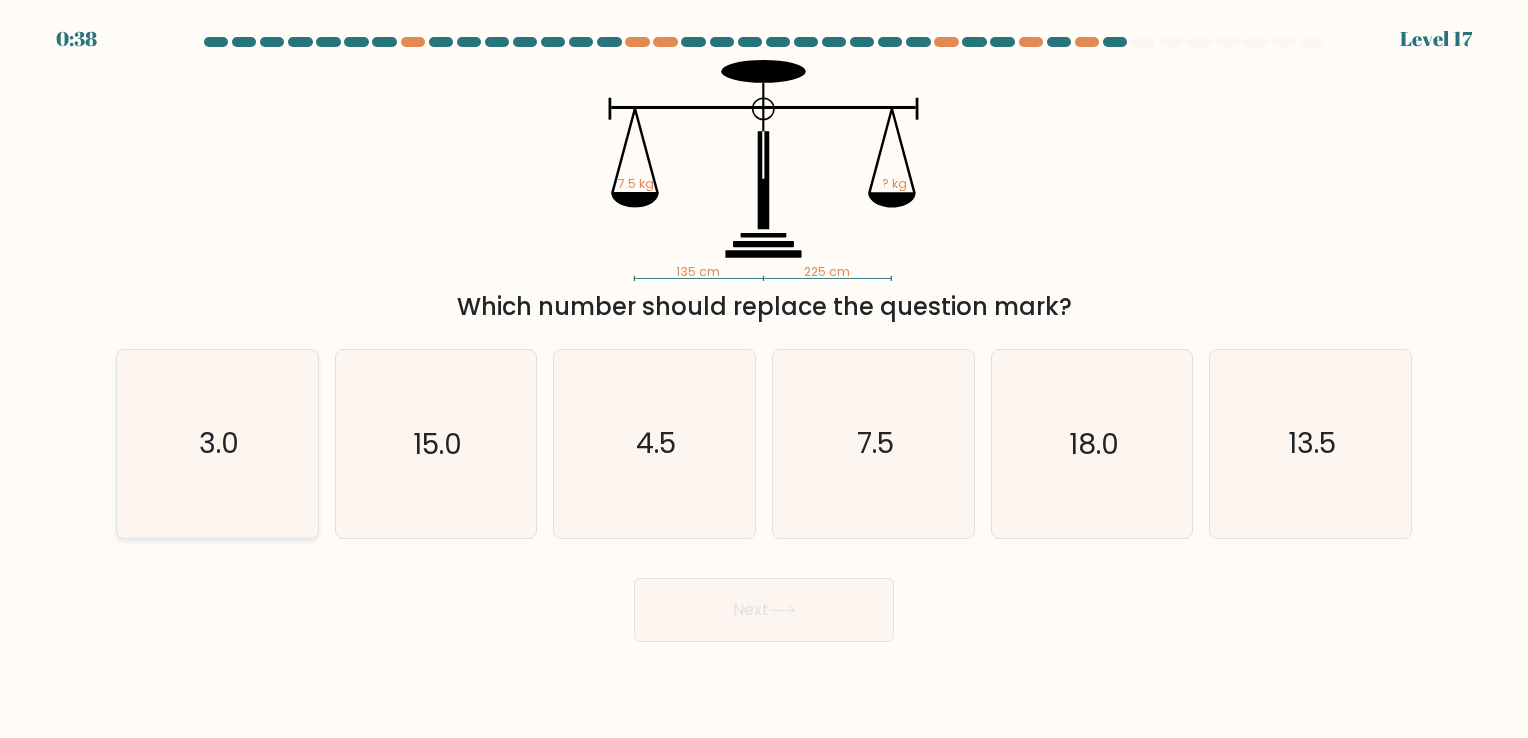 click on "3.0" 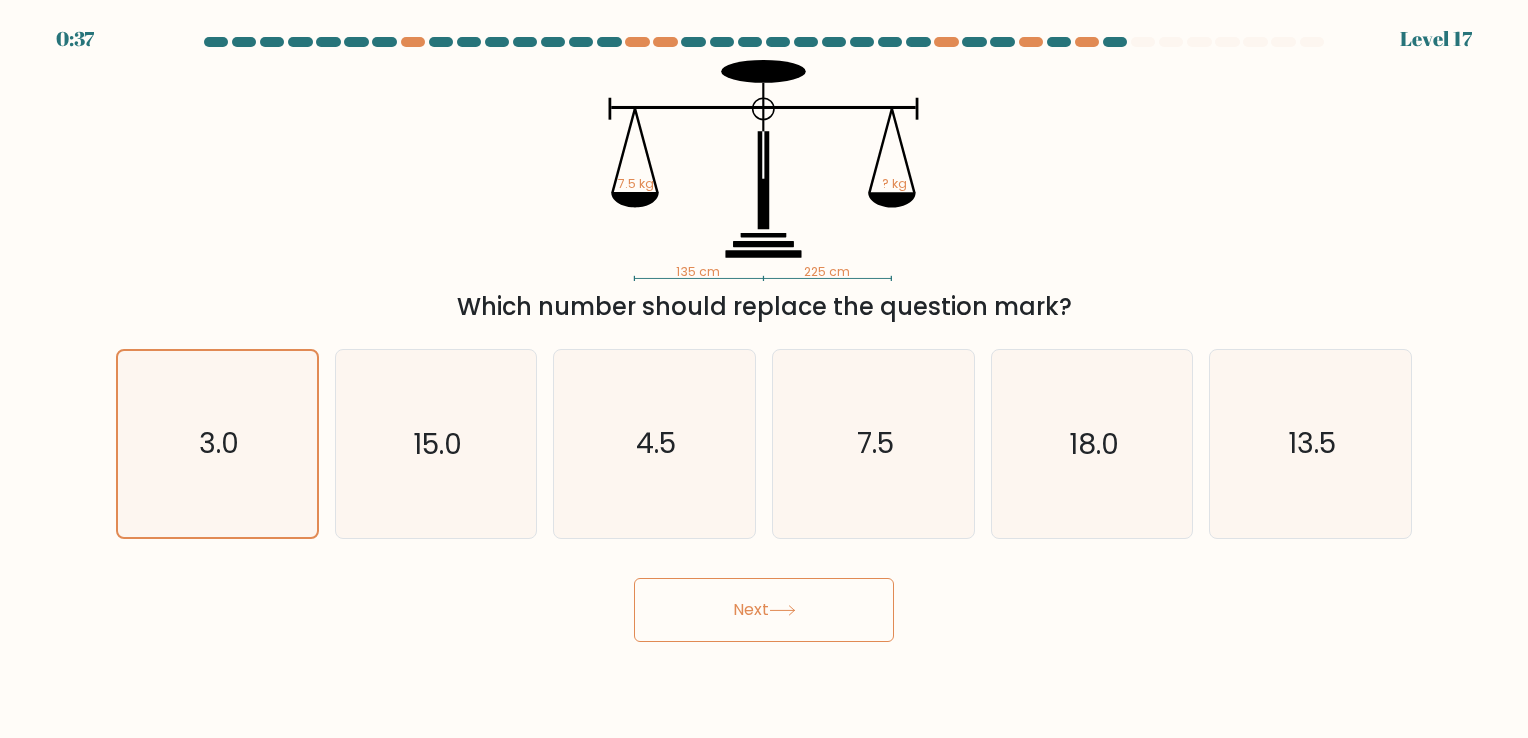 click on "Next" at bounding box center (764, 610) 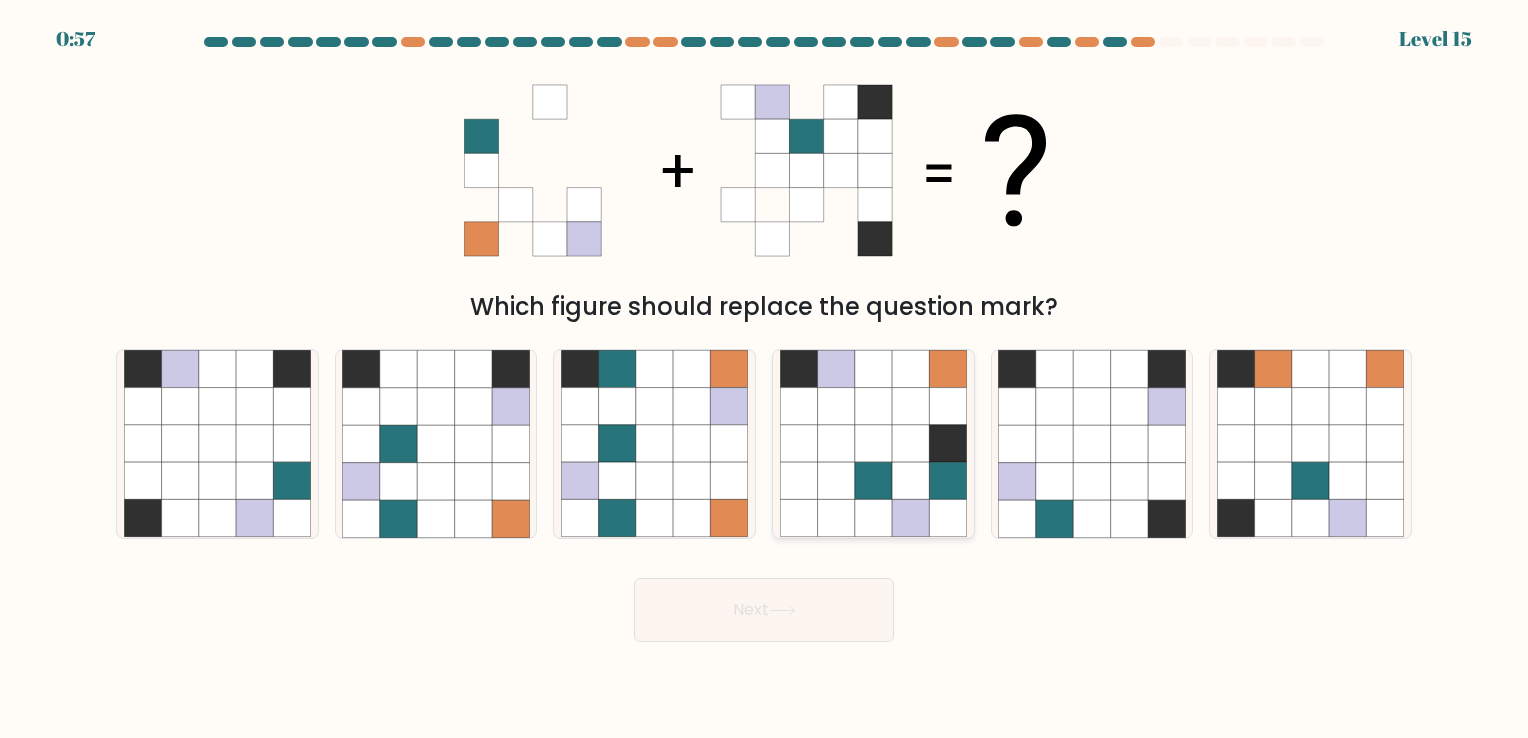 click 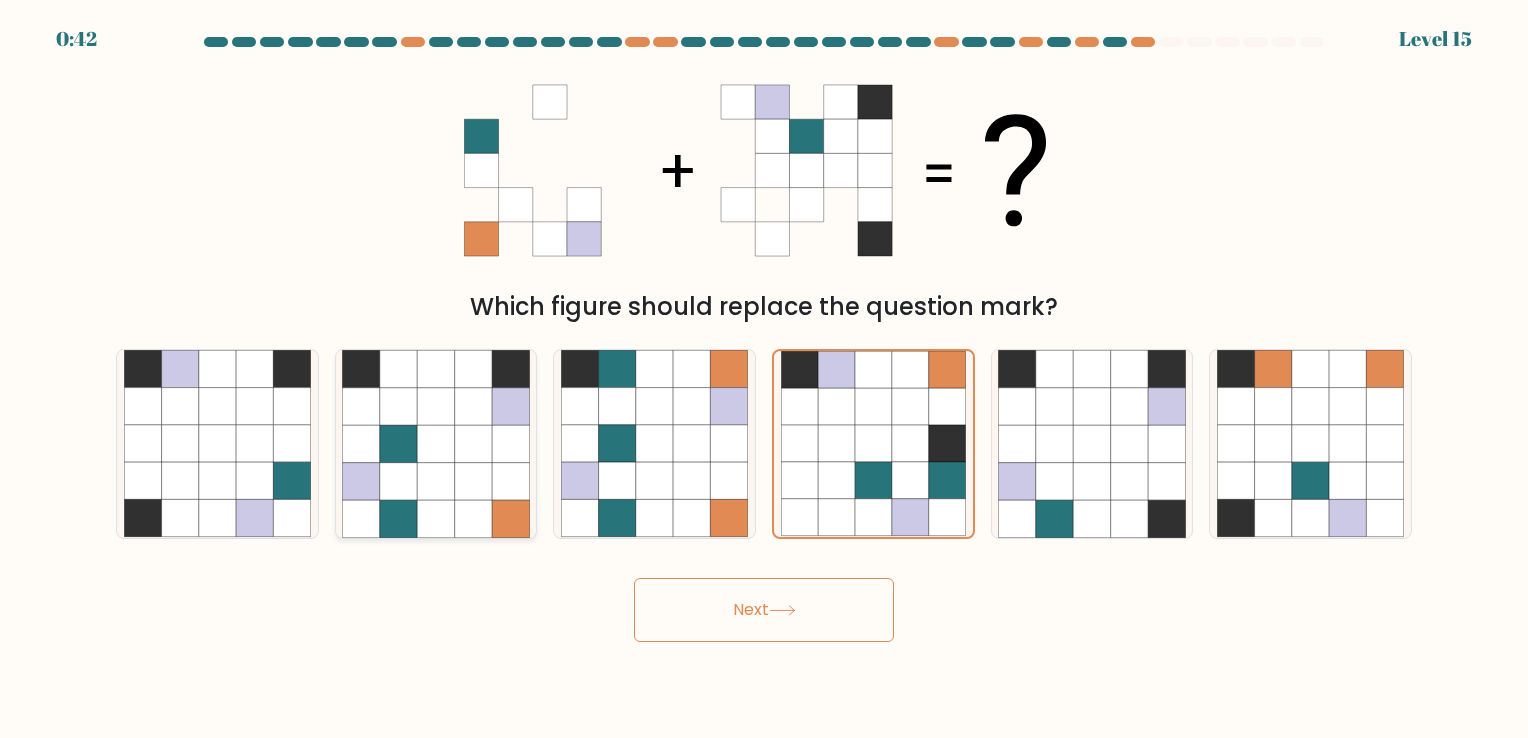 click 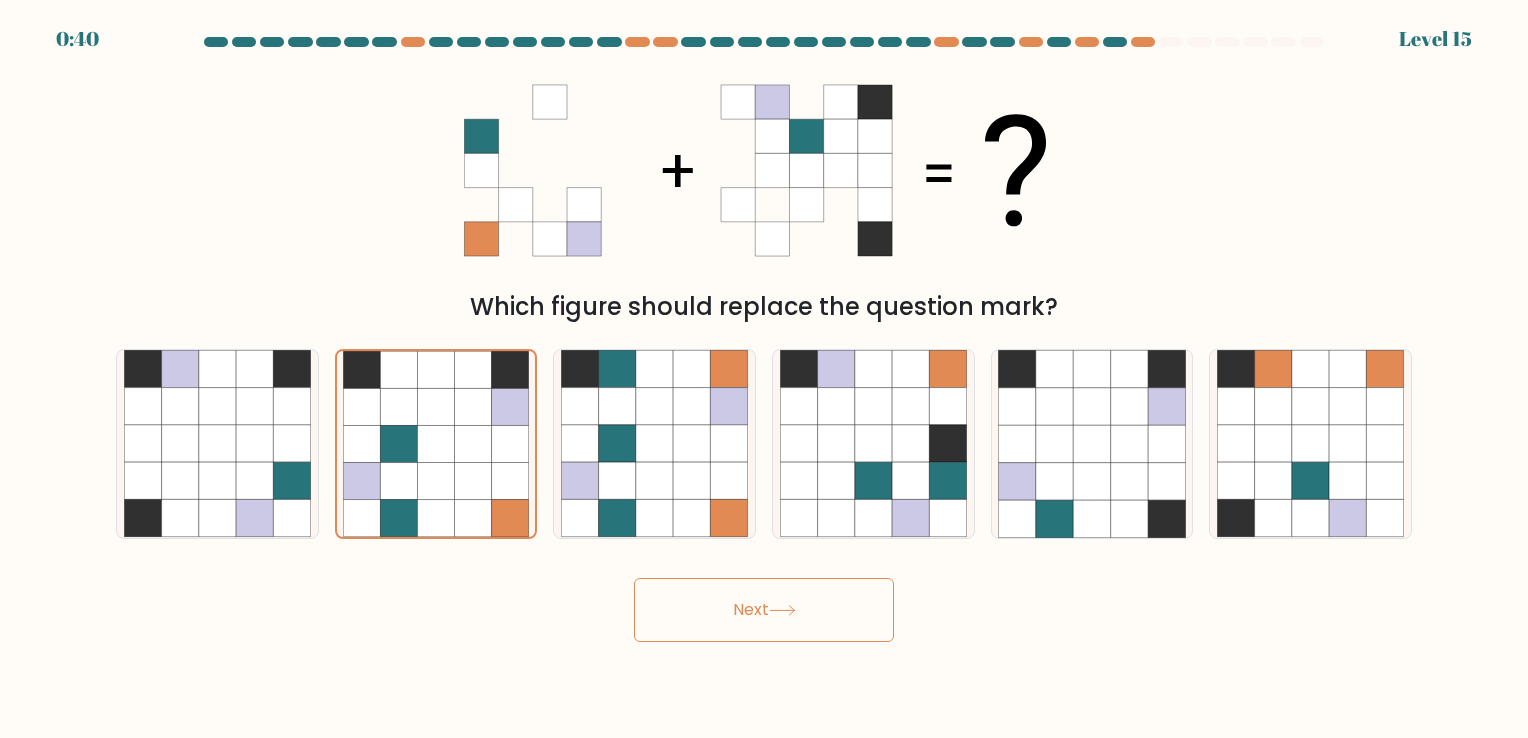 click on "Next" at bounding box center (764, 610) 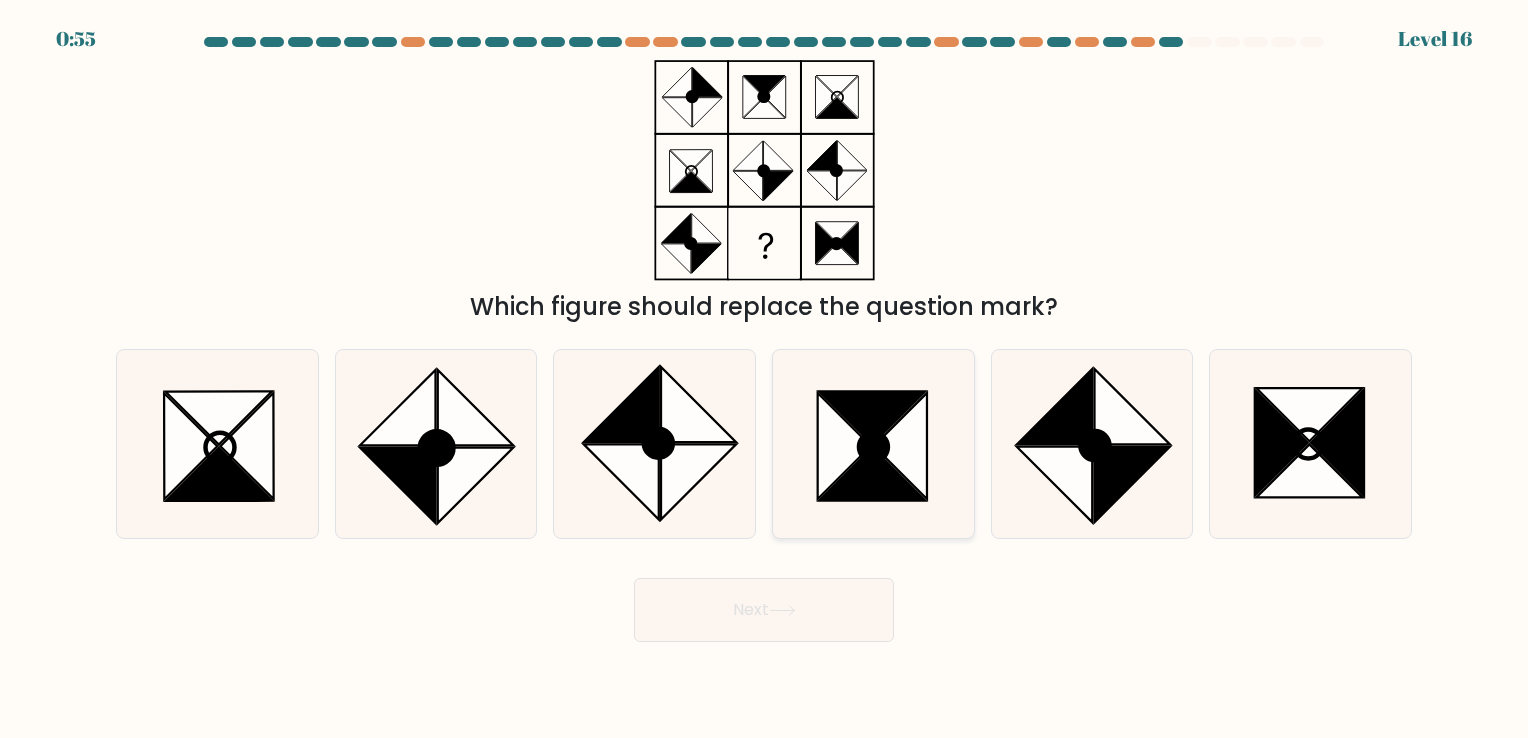 click 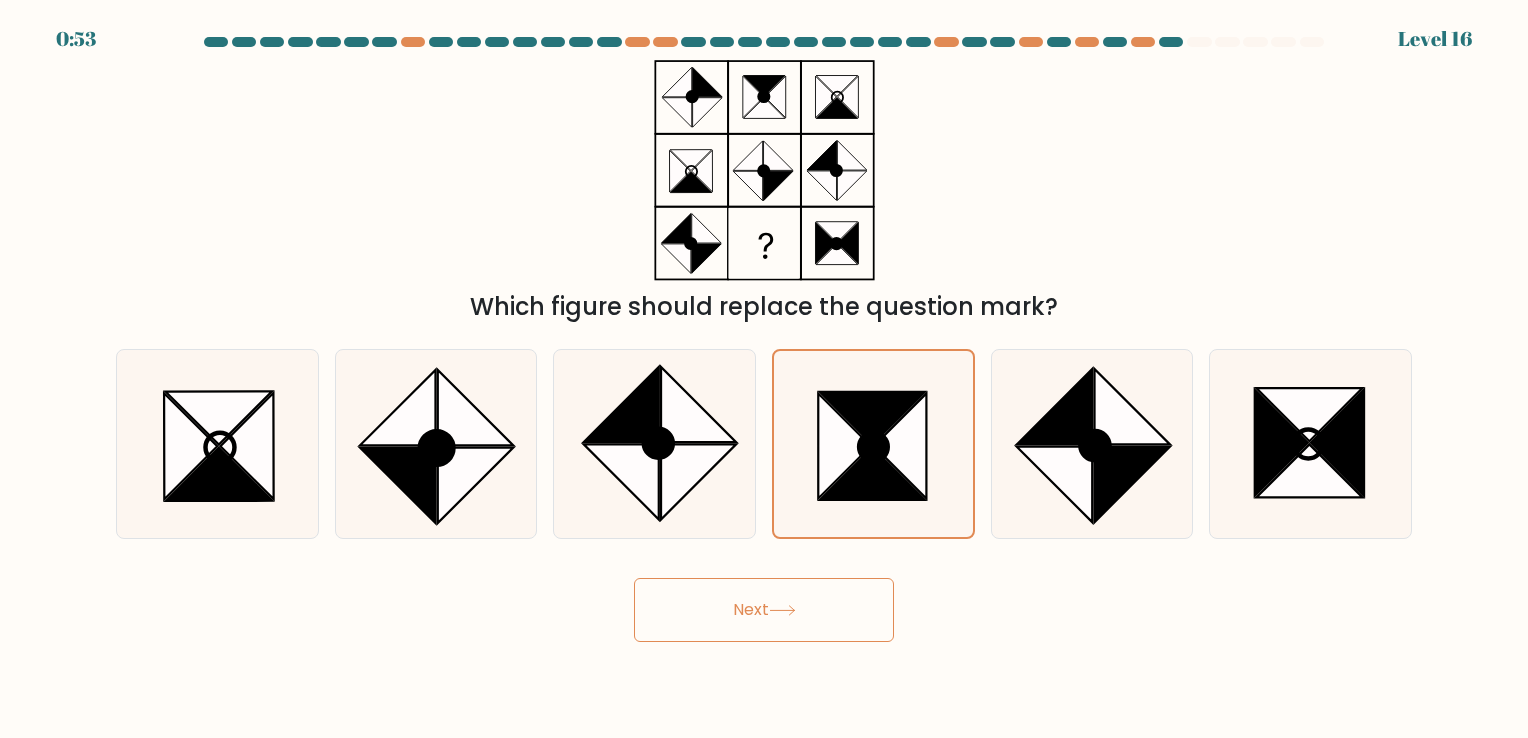 click on "Next" at bounding box center [764, 610] 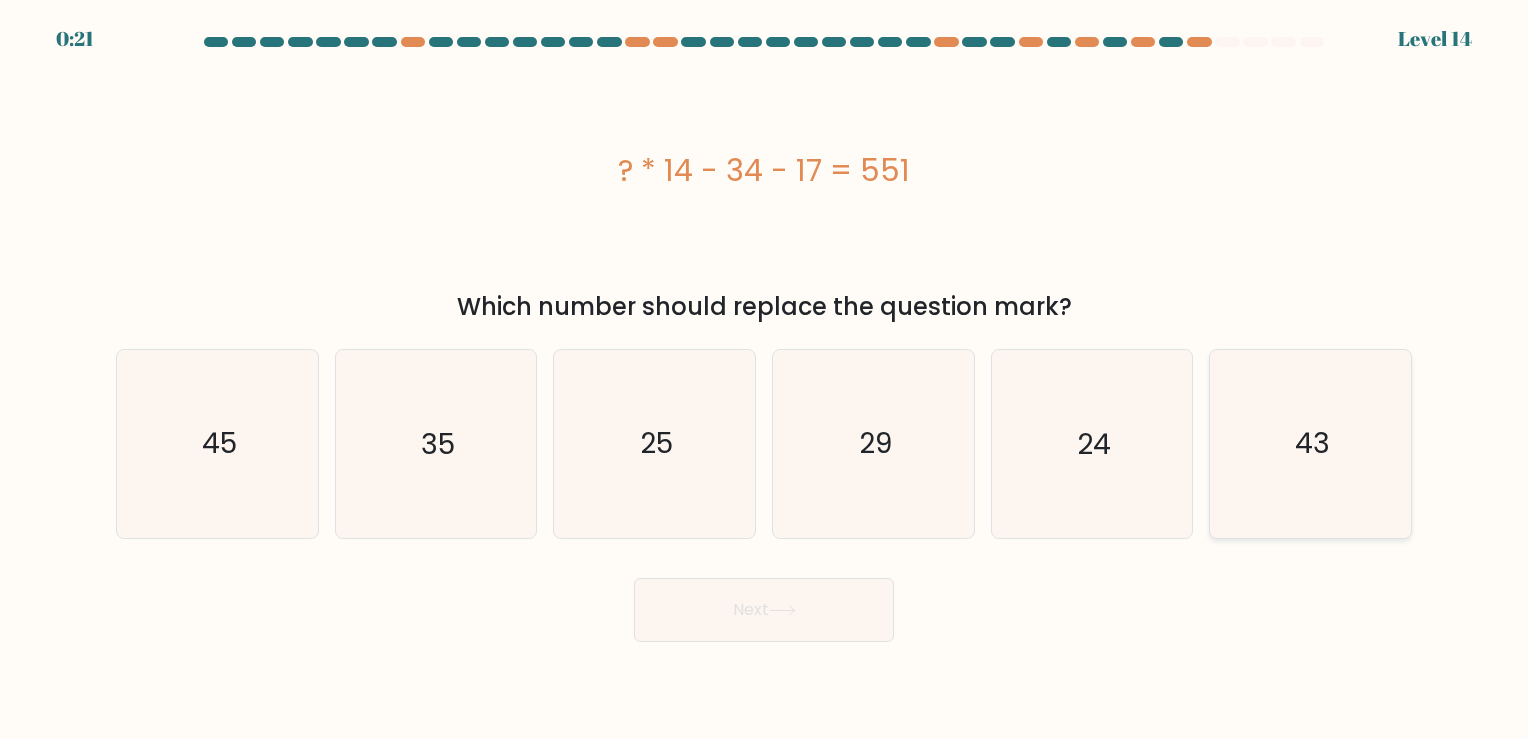 click on "43" 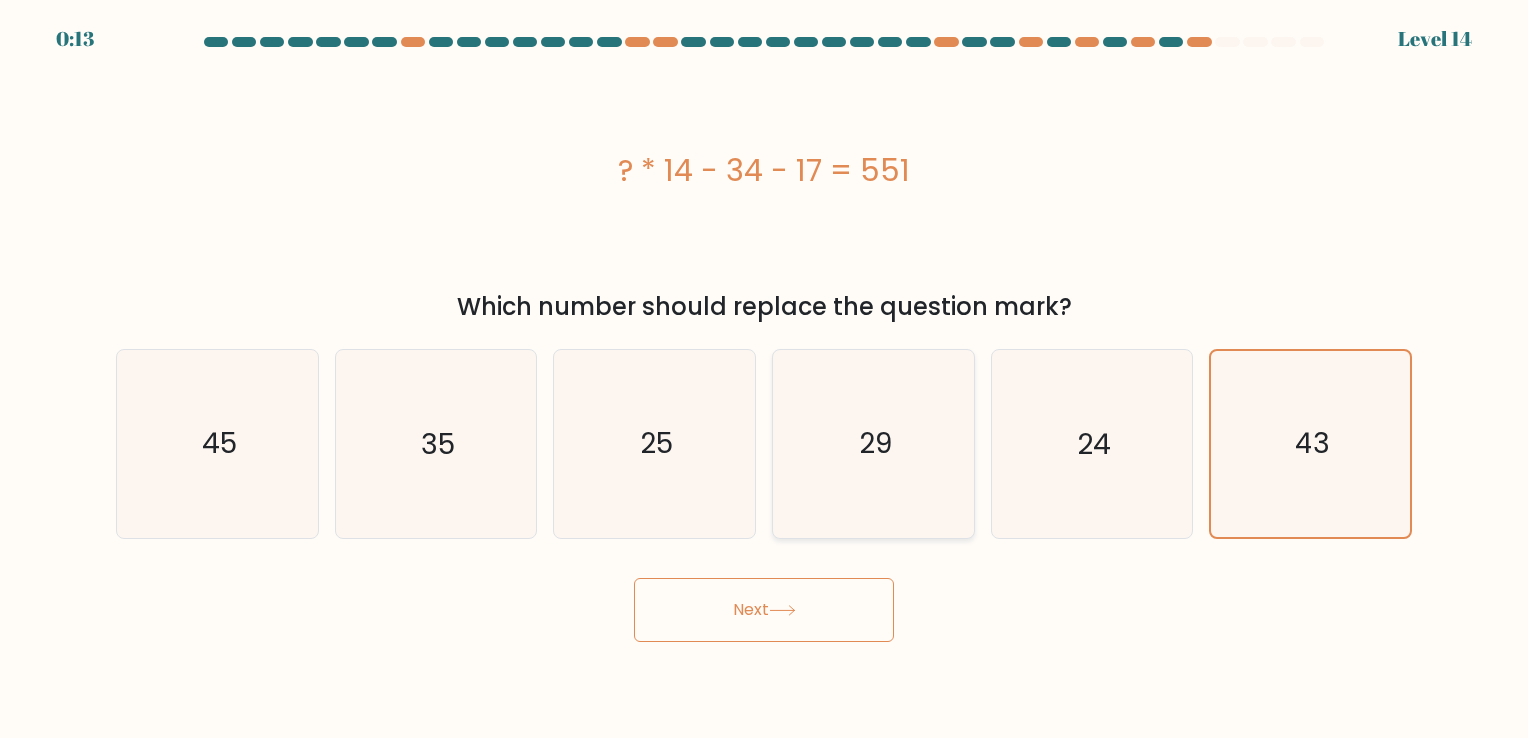 click on "29" 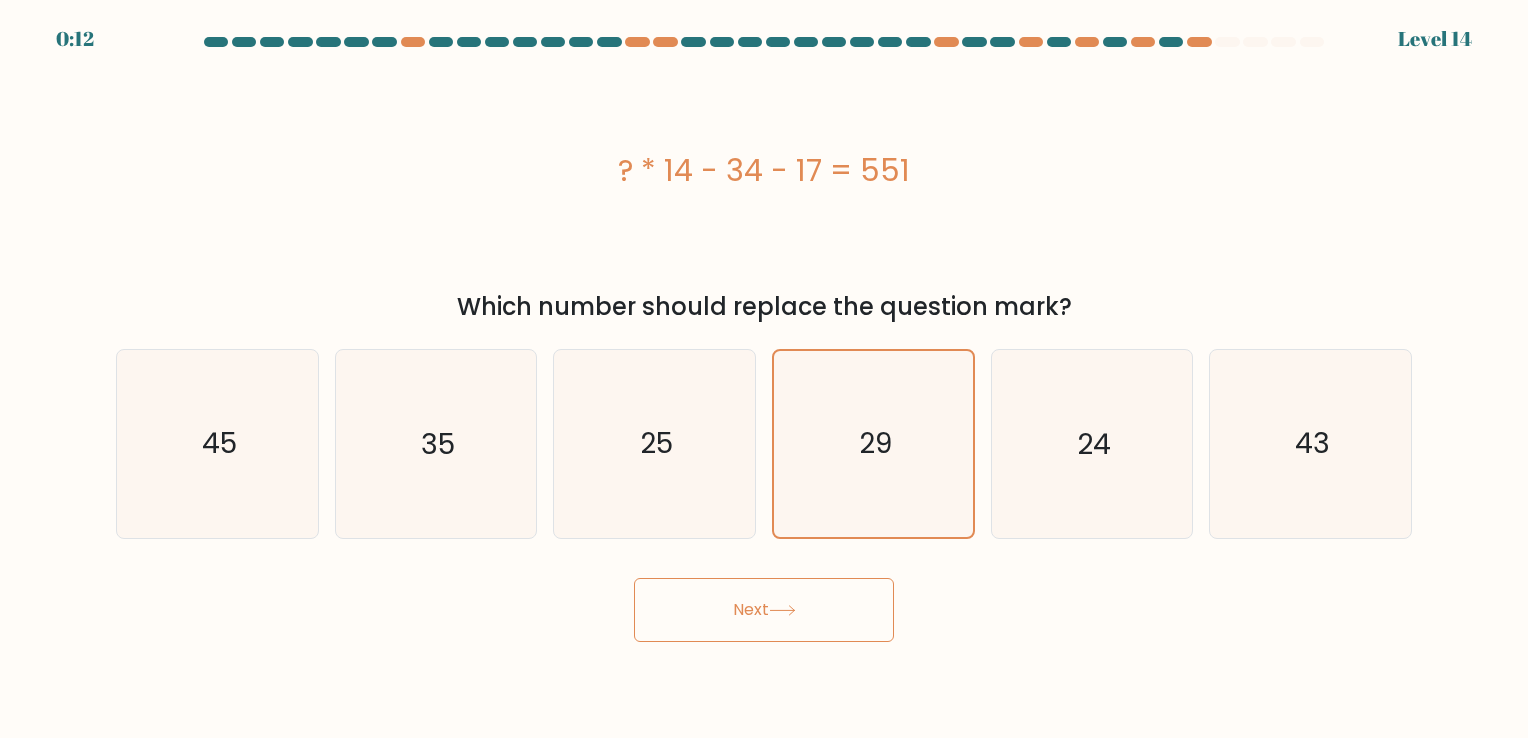click on "Next" at bounding box center (764, 610) 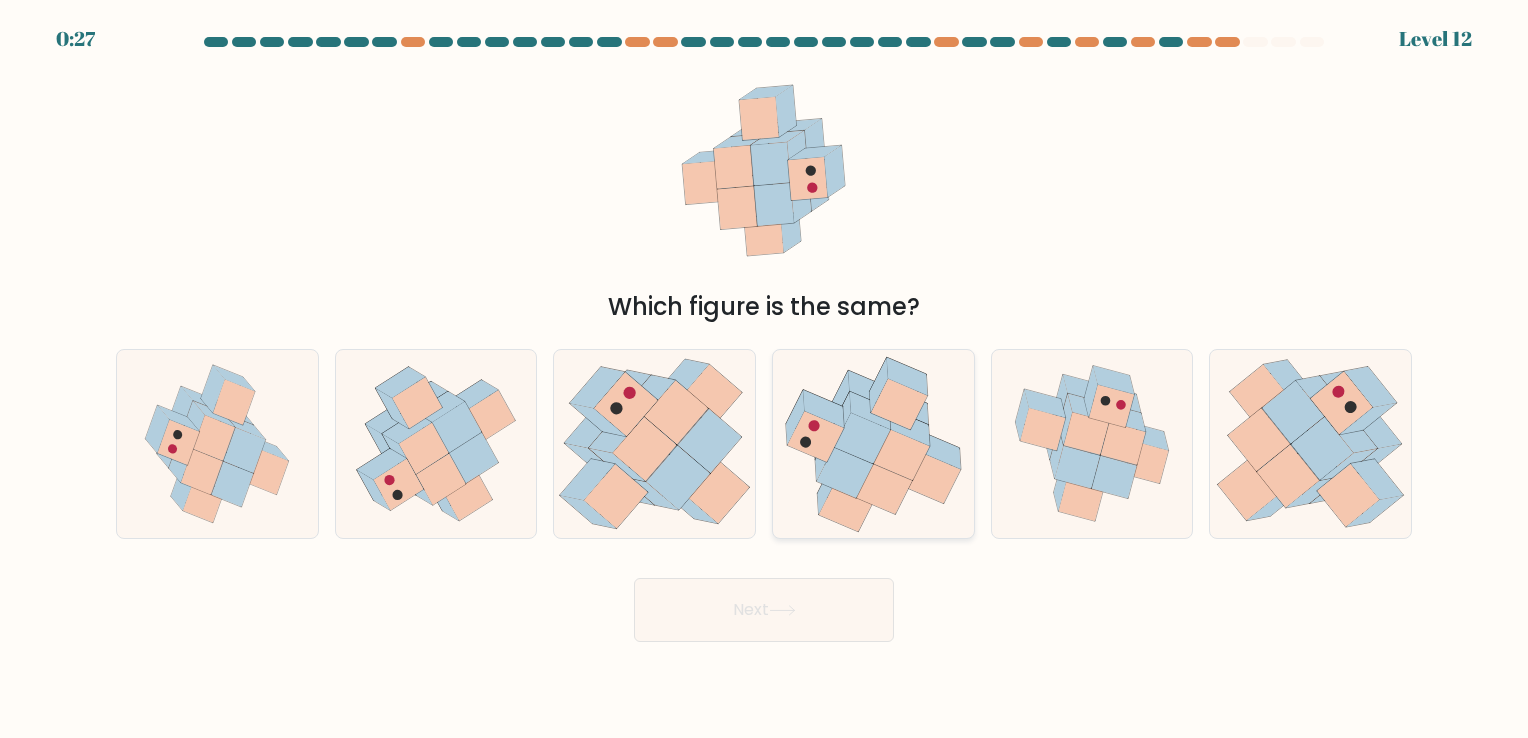 click 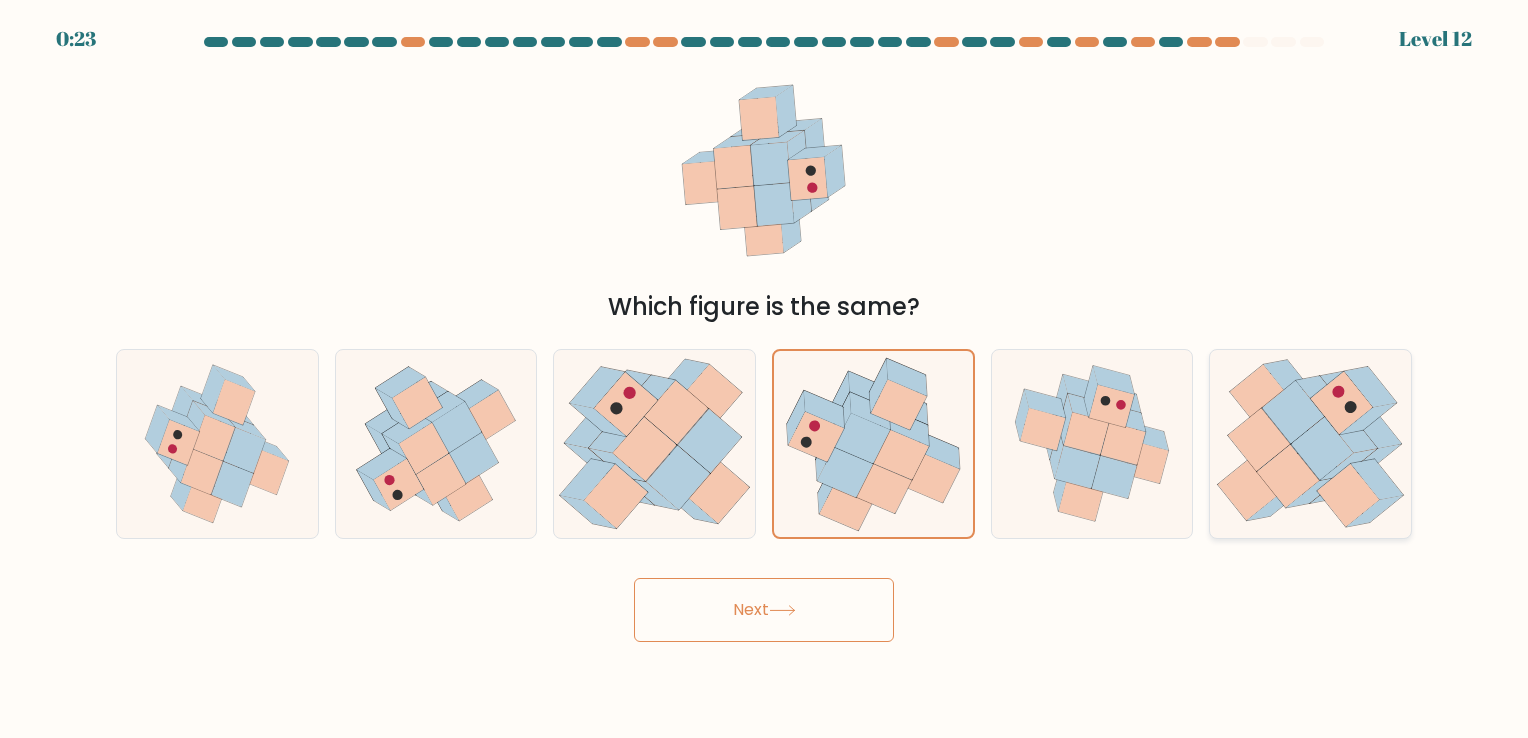 click 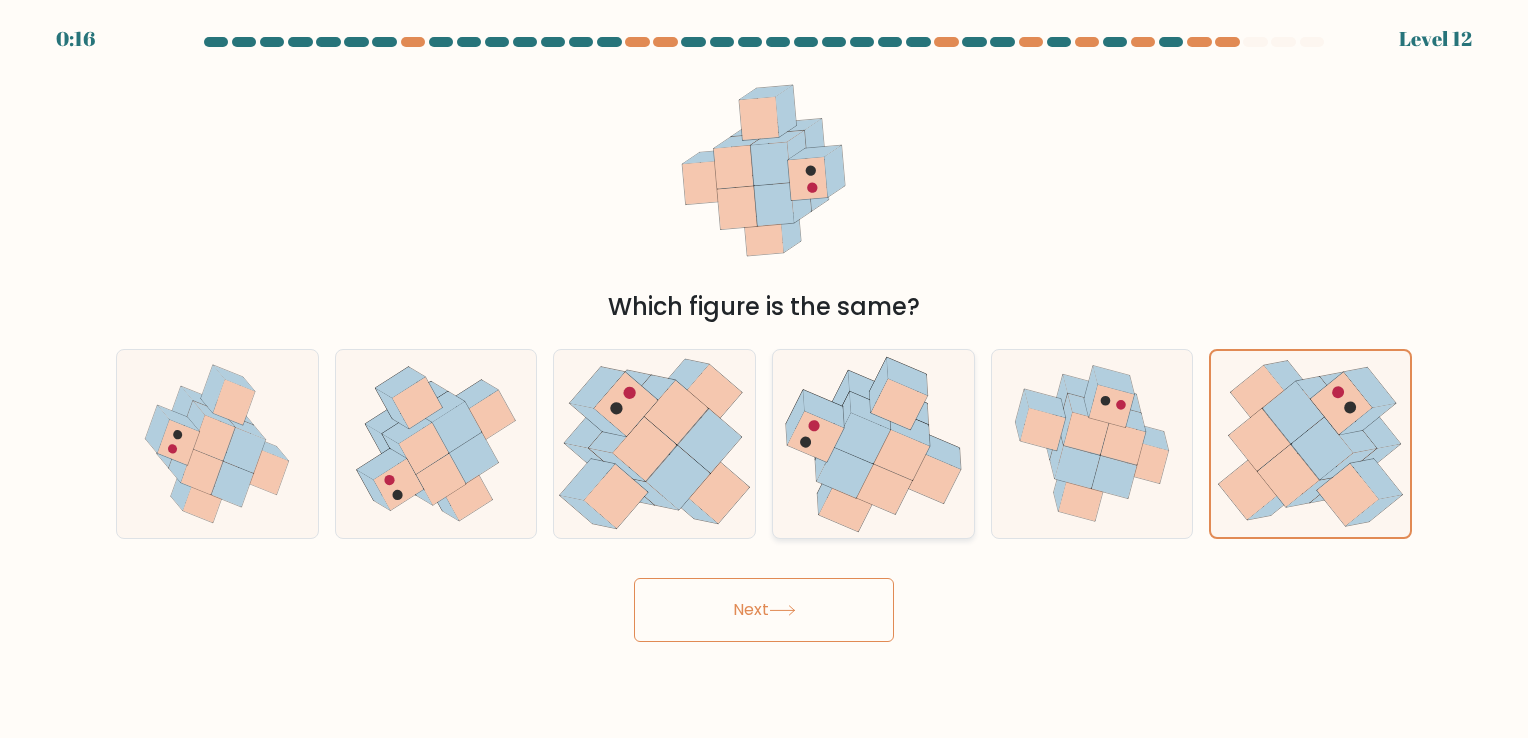 click 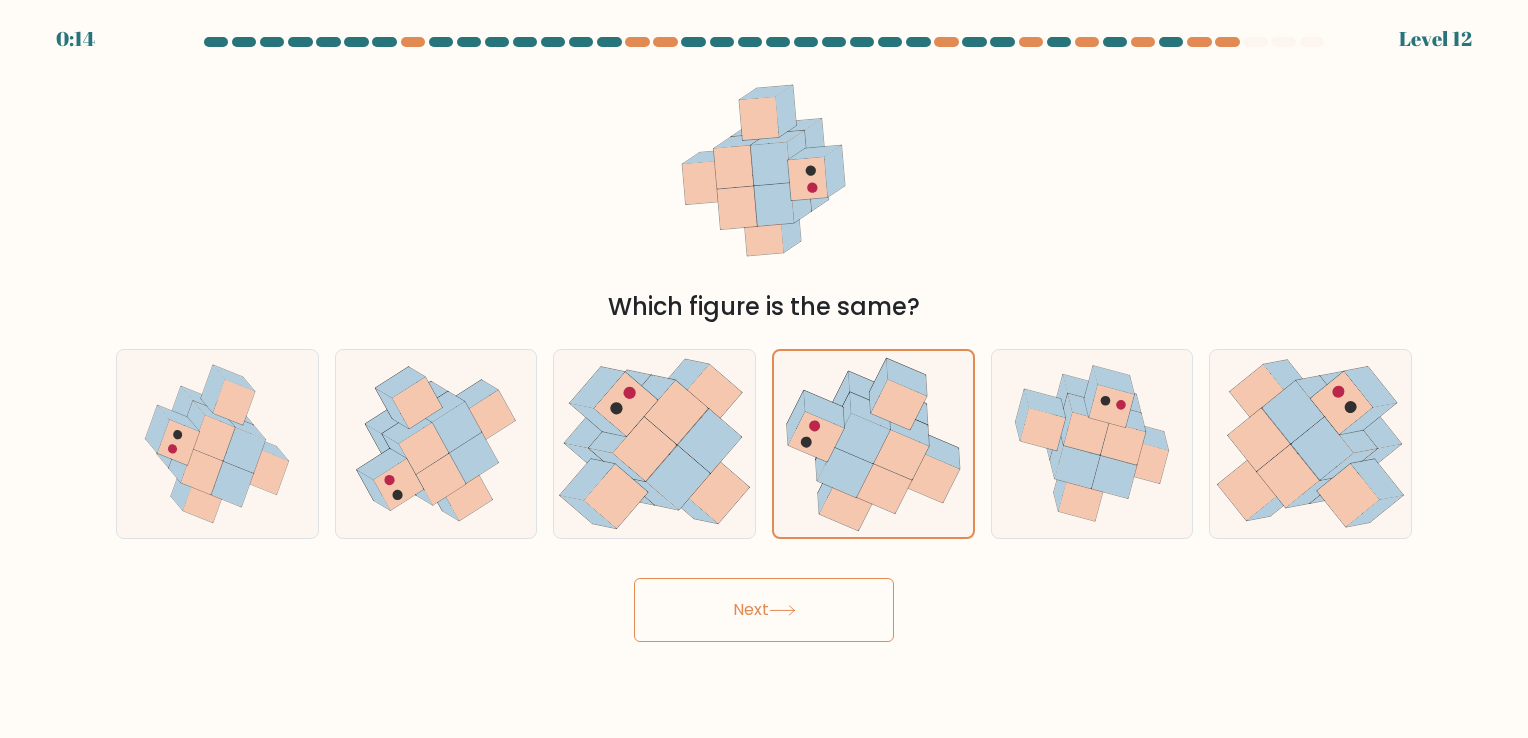 click on "Next" at bounding box center (764, 610) 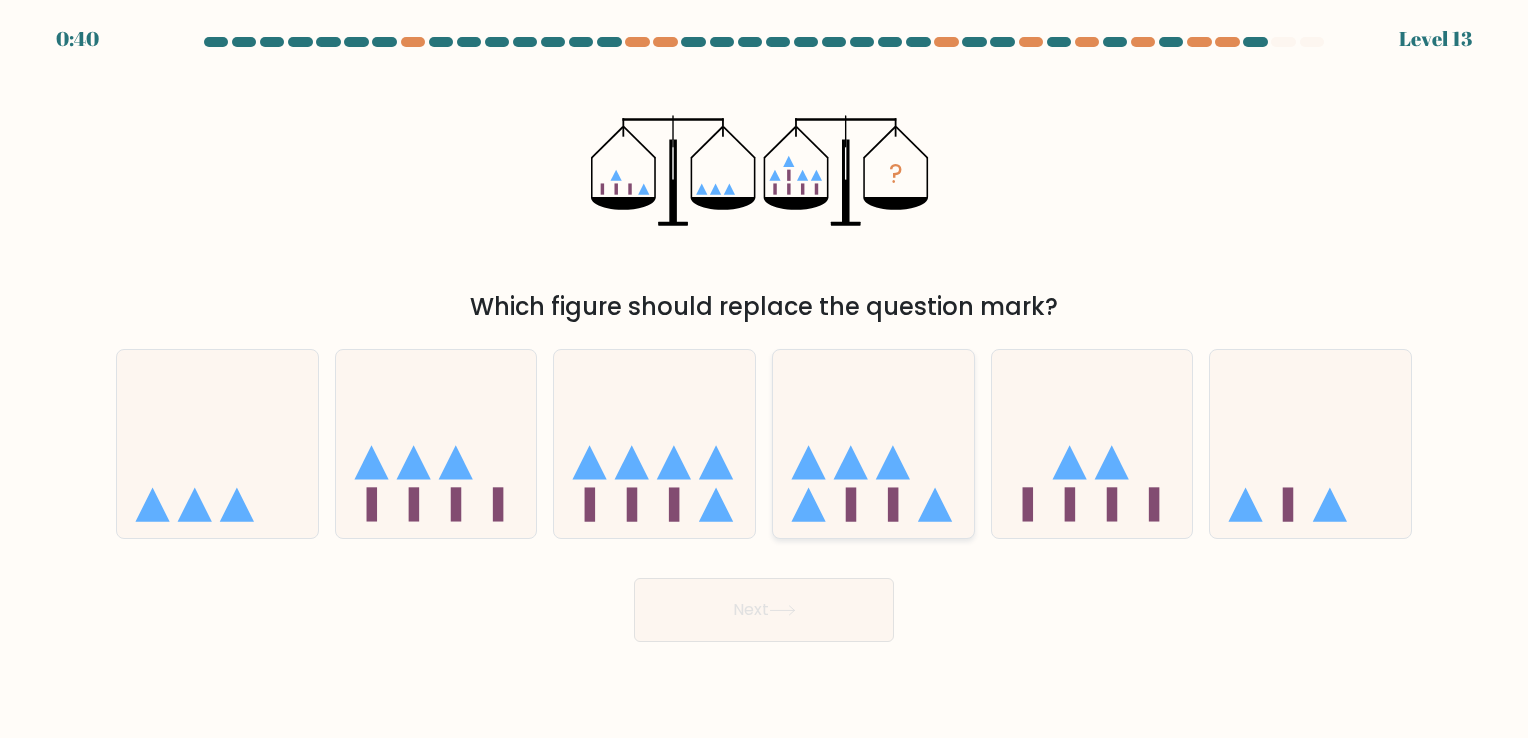 click 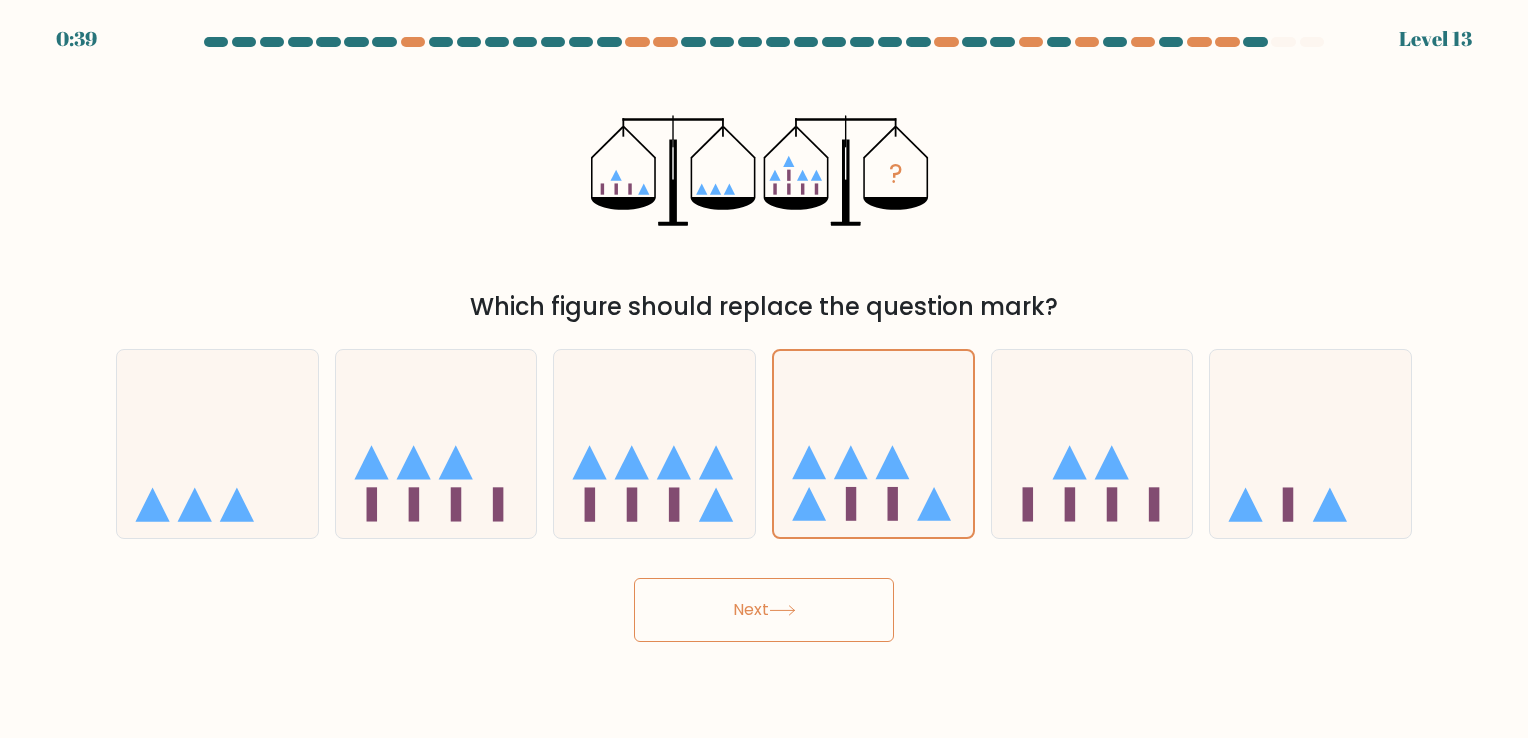 click on "Next" at bounding box center (764, 610) 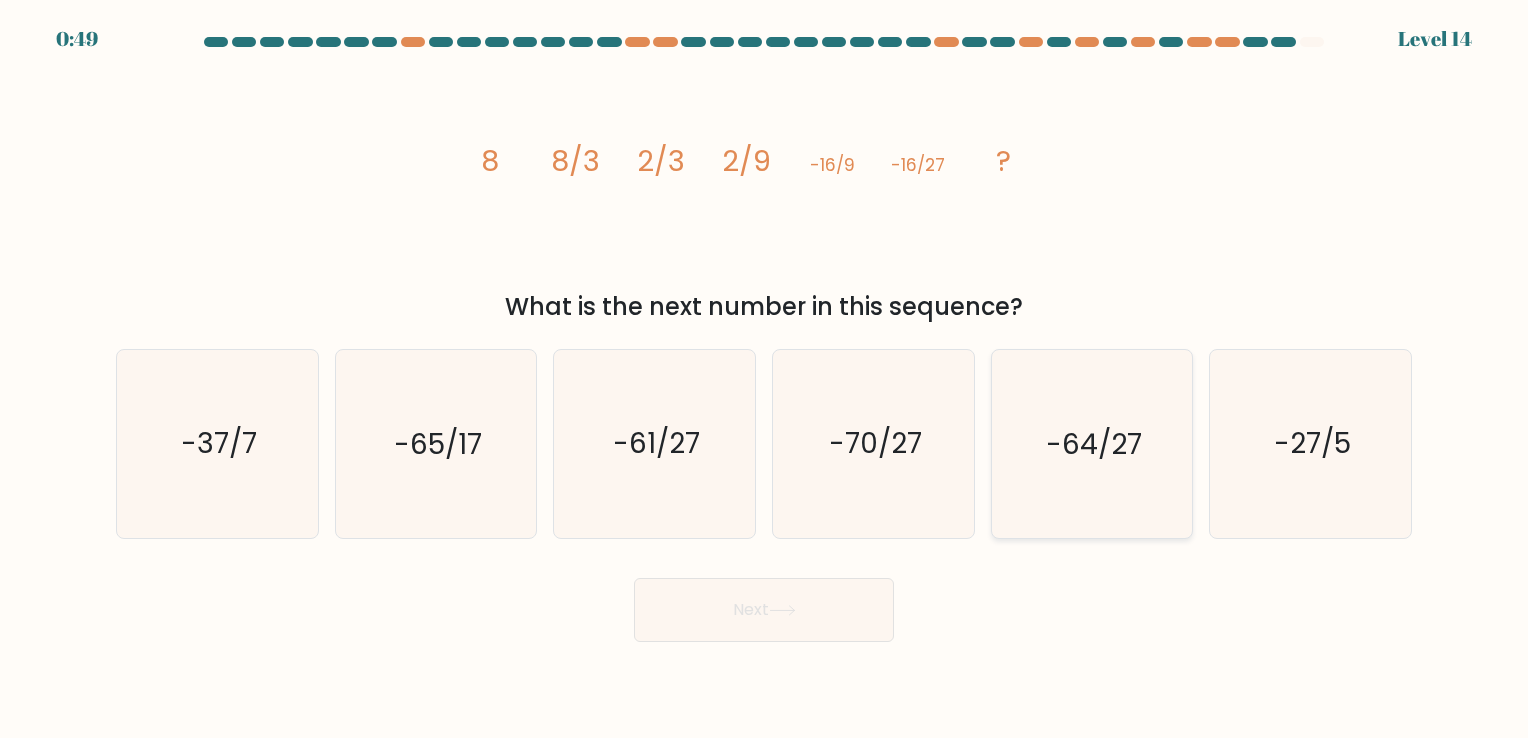 click on "-64/27" 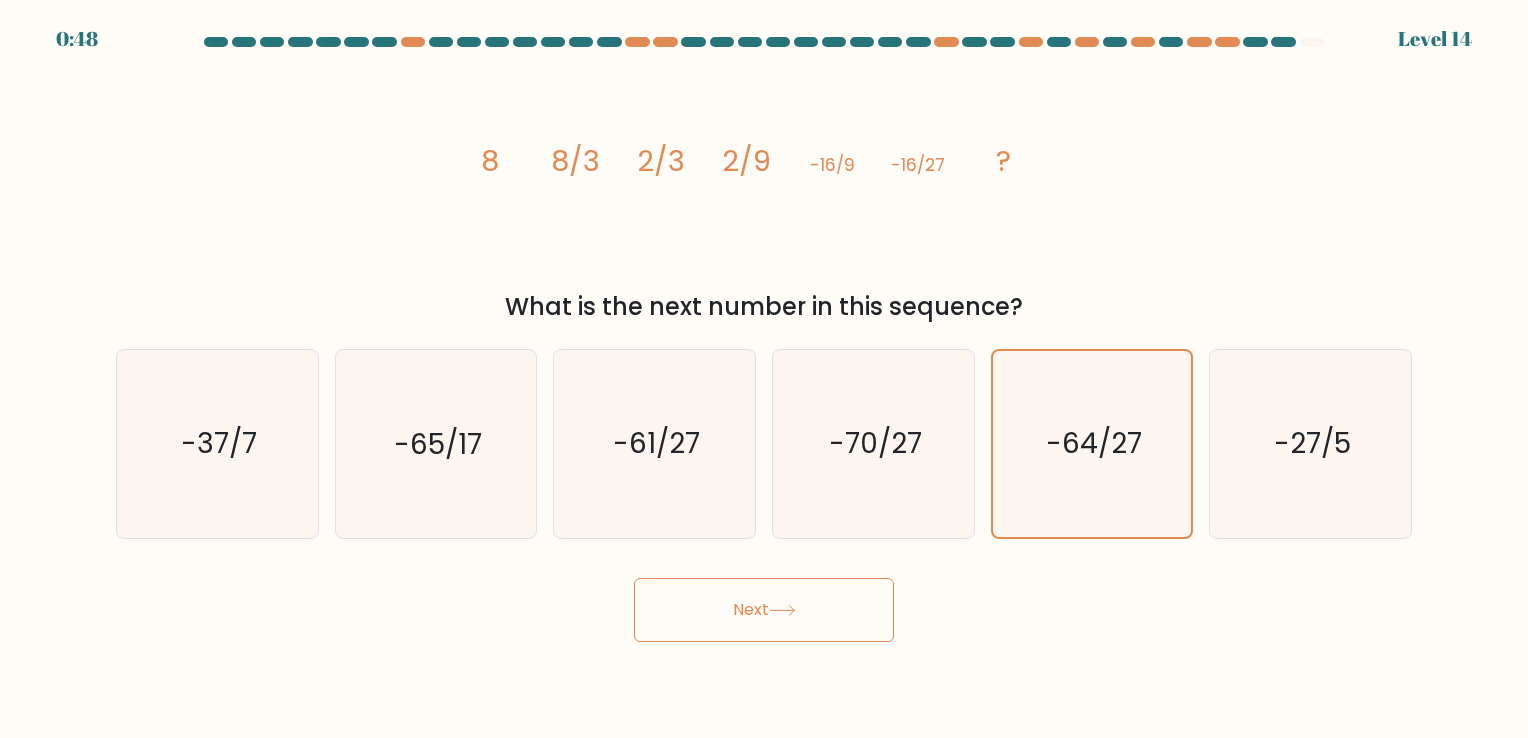 click 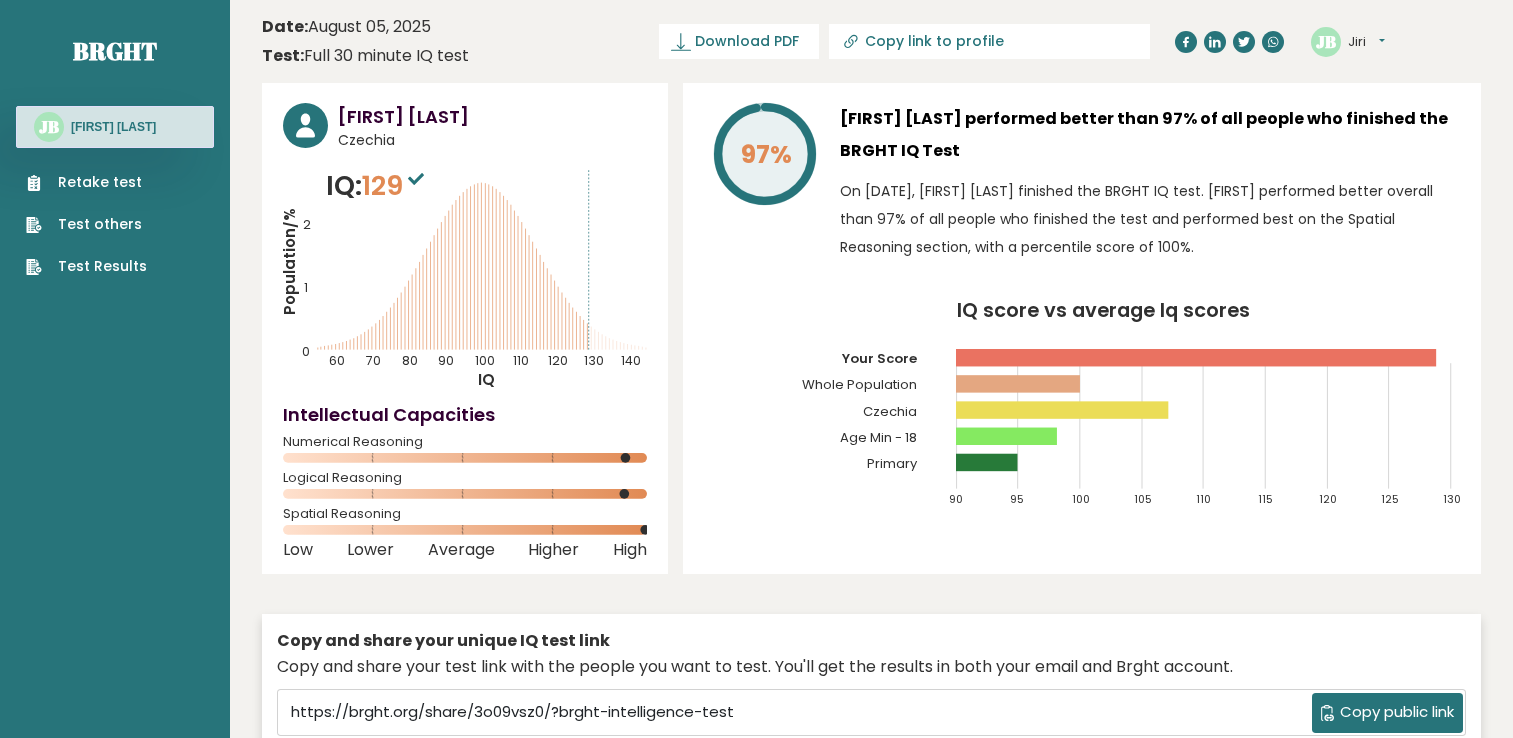 scroll, scrollTop: 0, scrollLeft: 0, axis: both 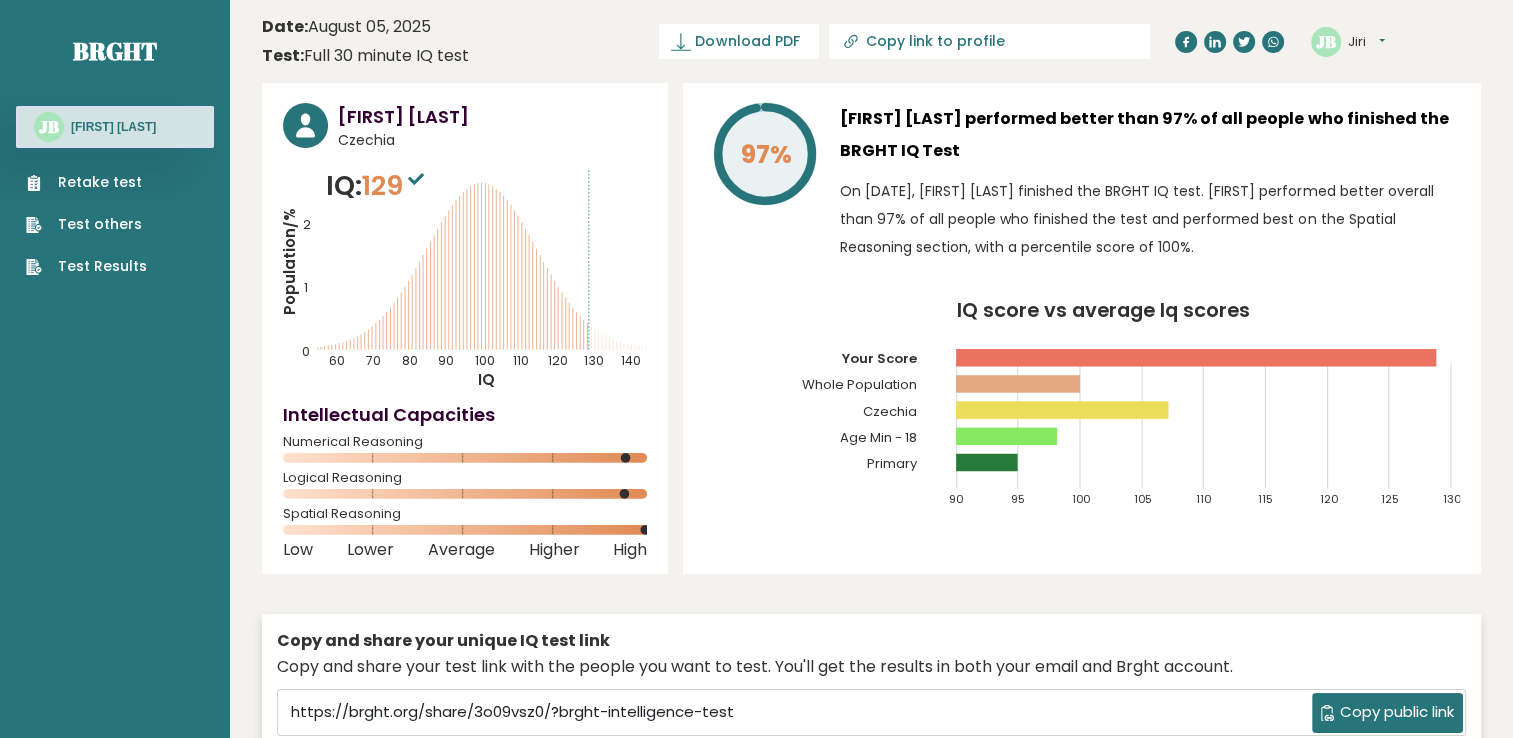 drag, startPoint x: 0, startPoint y: 0, endPoint x: 795, endPoint y: 613, distance: 1003.88947 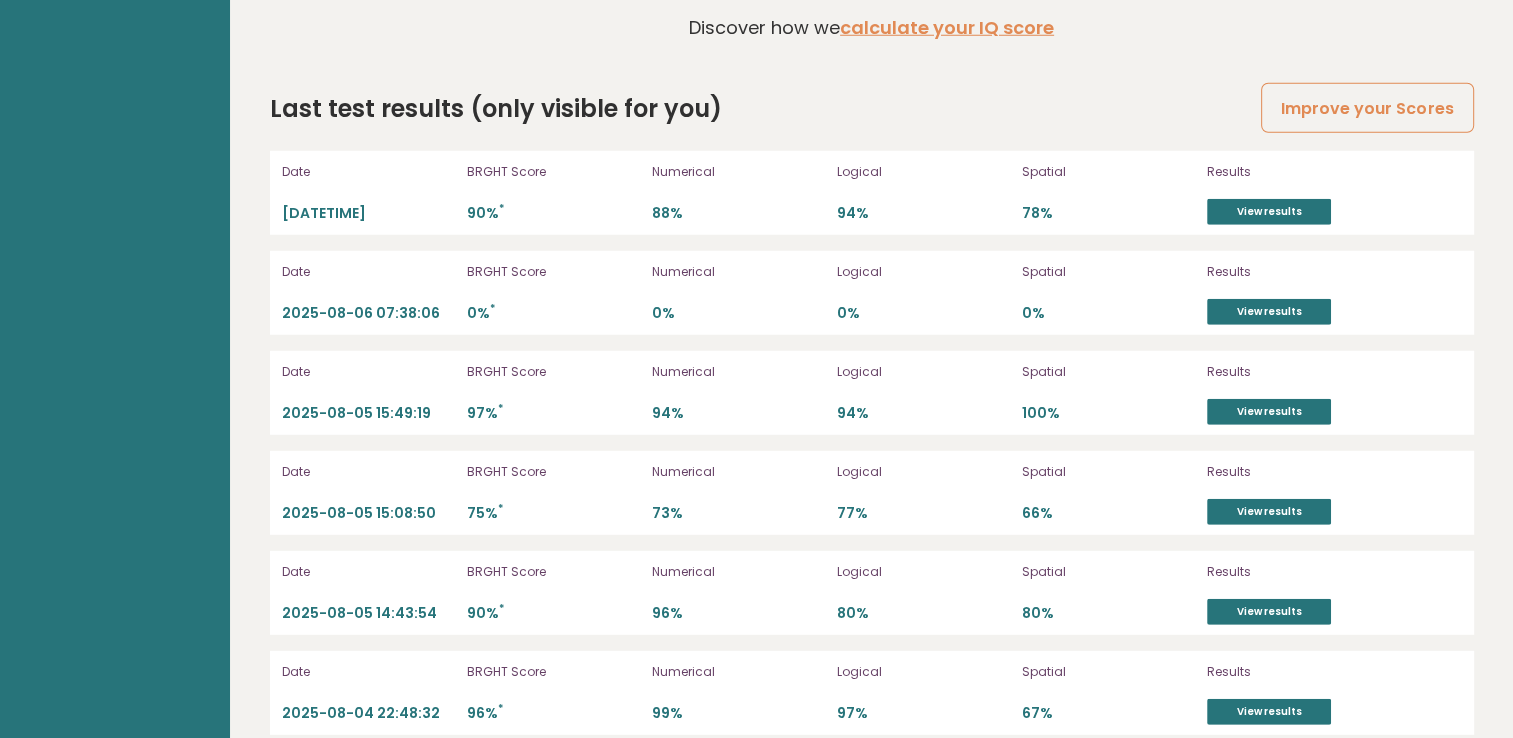 scroll, scrollTop: 5600, scrollLeft: 0, axis: vertical 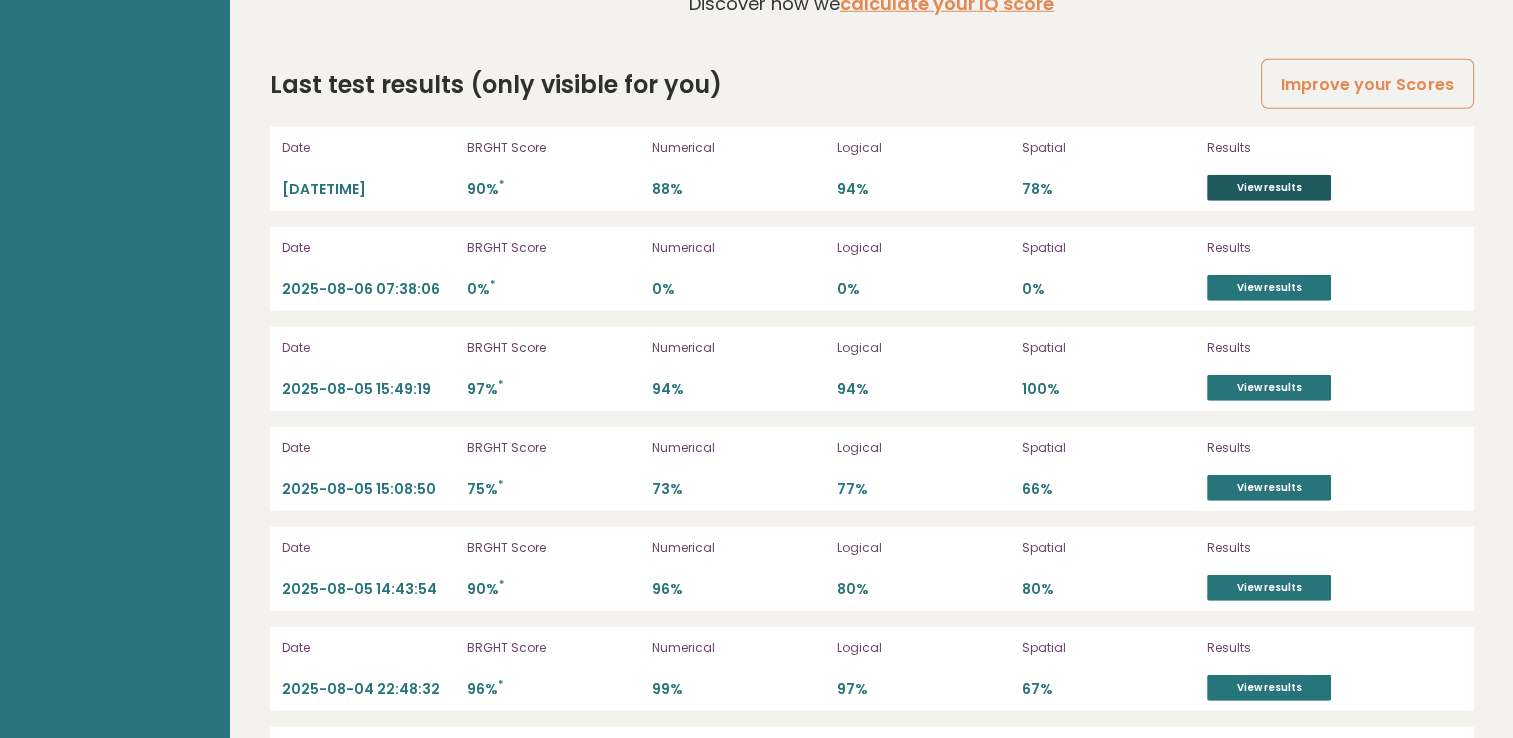 click on "View results" at bounding box center [1269, 188] 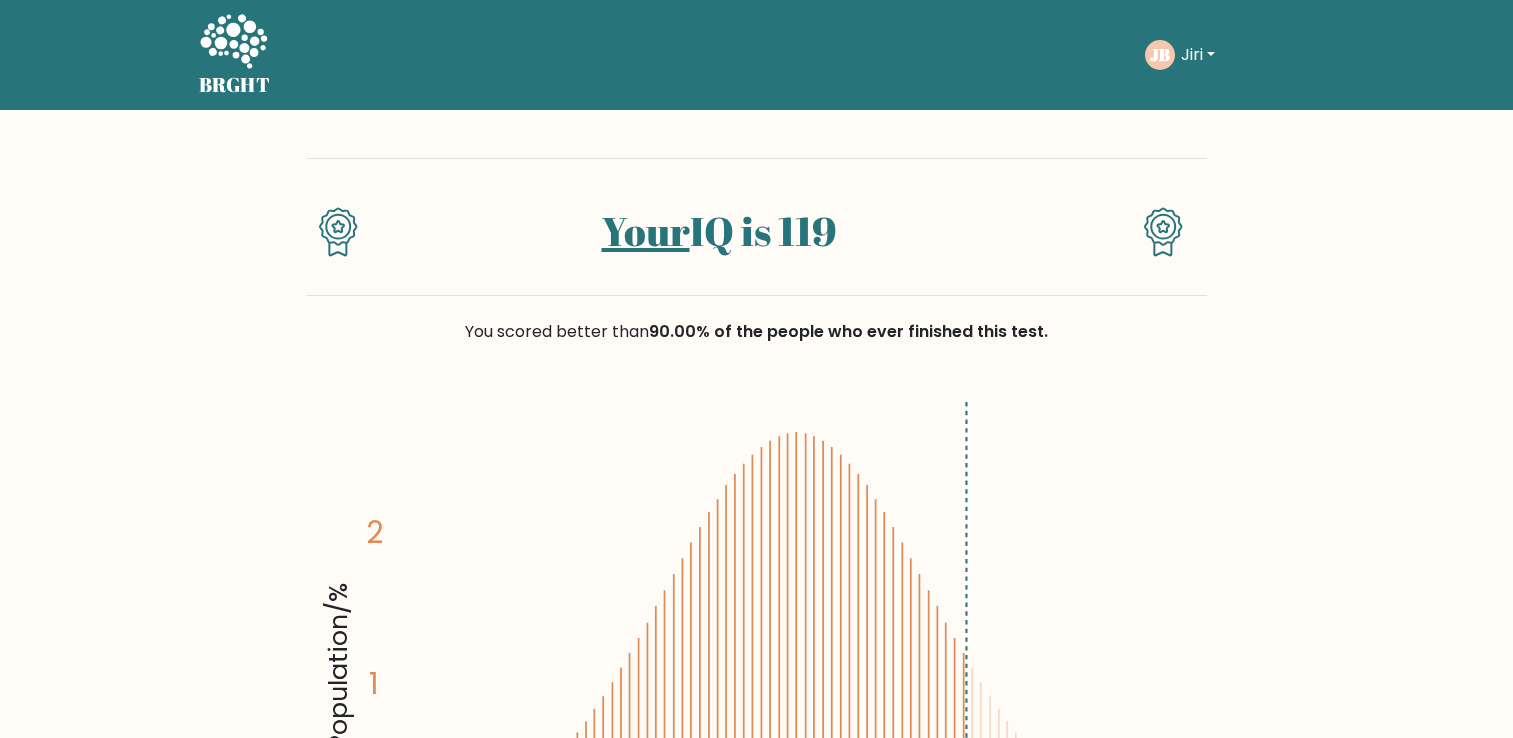 scroll, scrollTop: 0, scrollLeft: 0, axis: both 